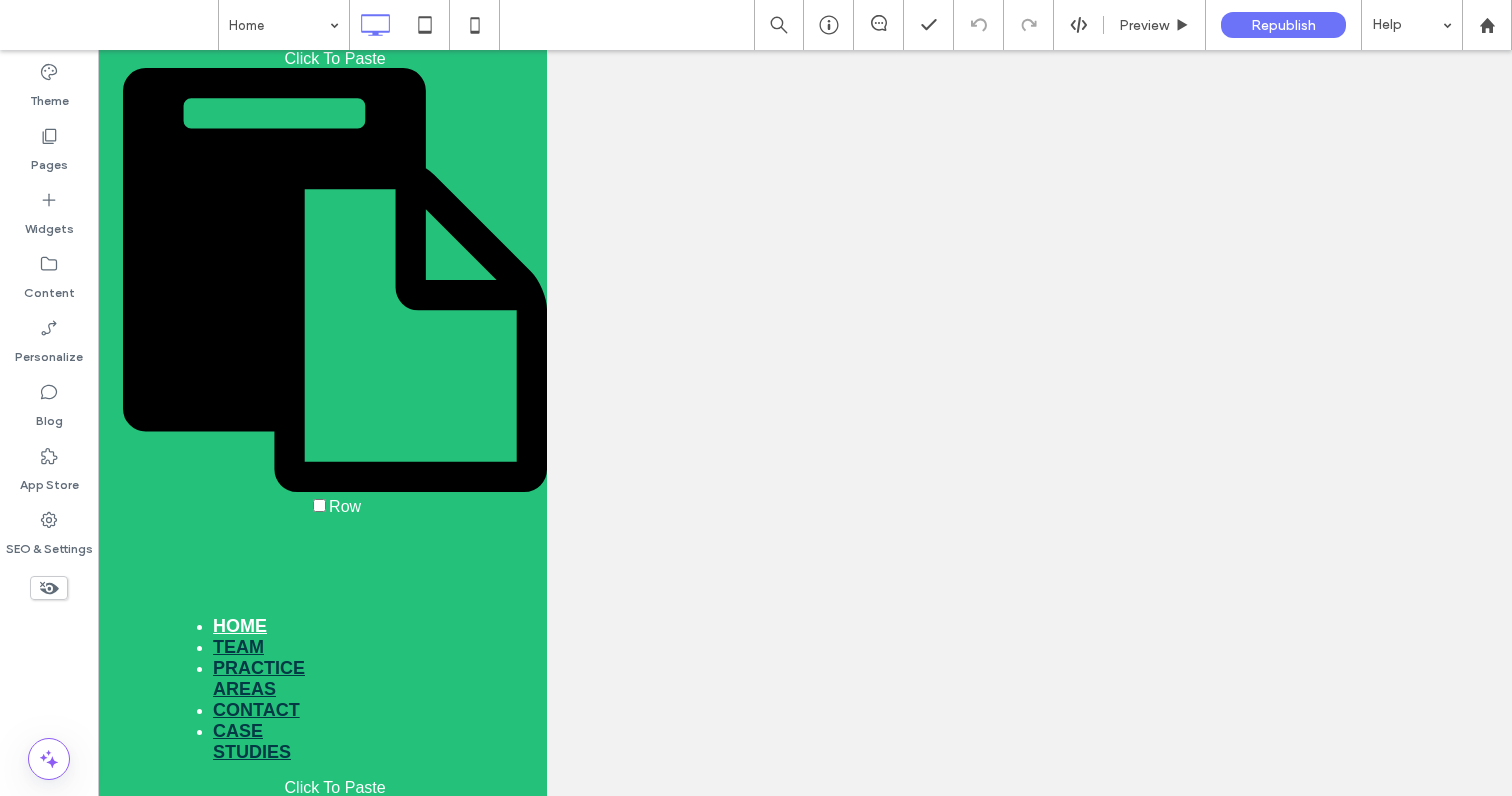 scroll, scrollTop: 0, scrollLeft: 0, axis: both 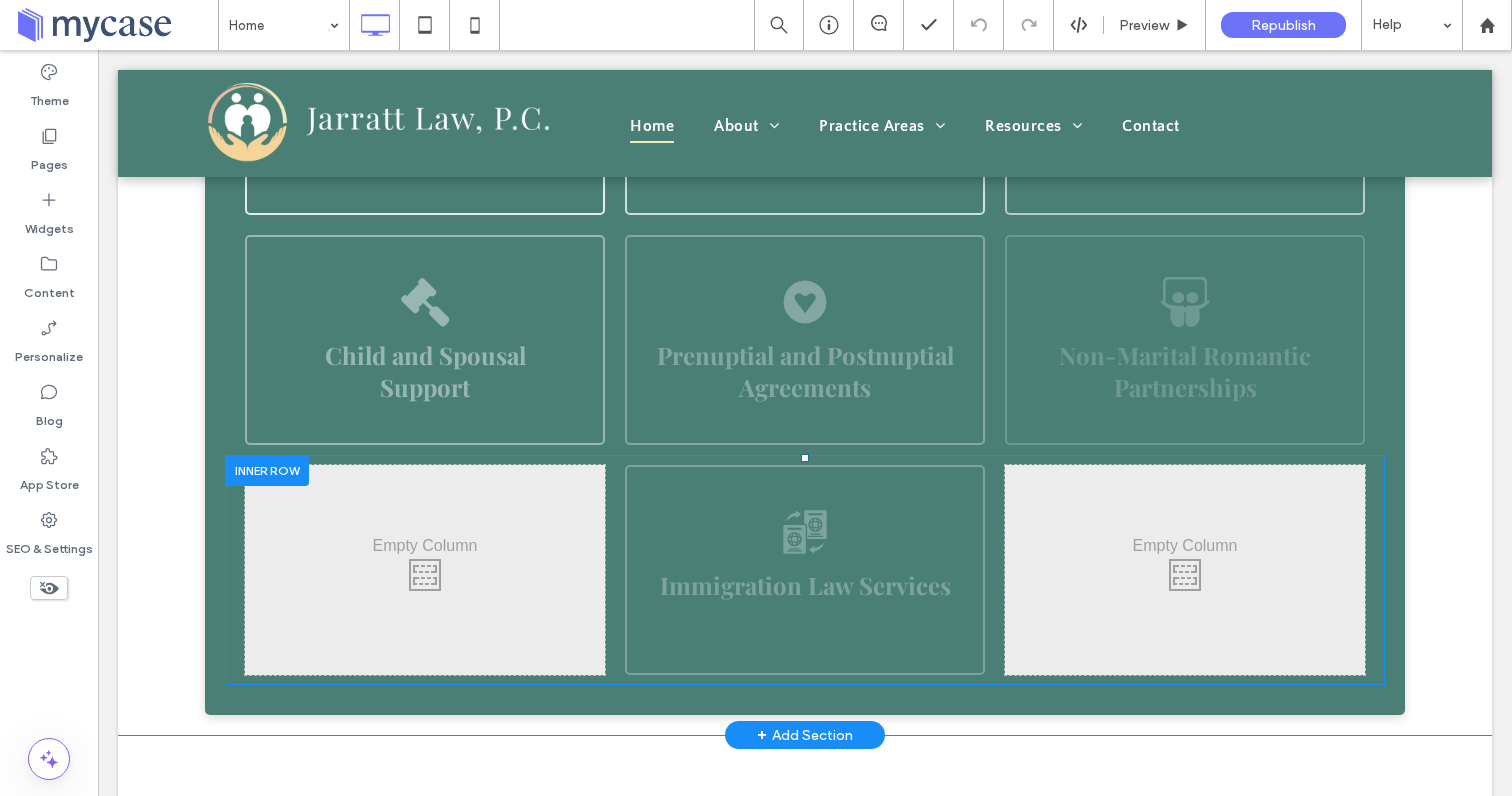 click on "Immigration Law Services
﻿
Click To Paste" at bounding box center (805, 570) 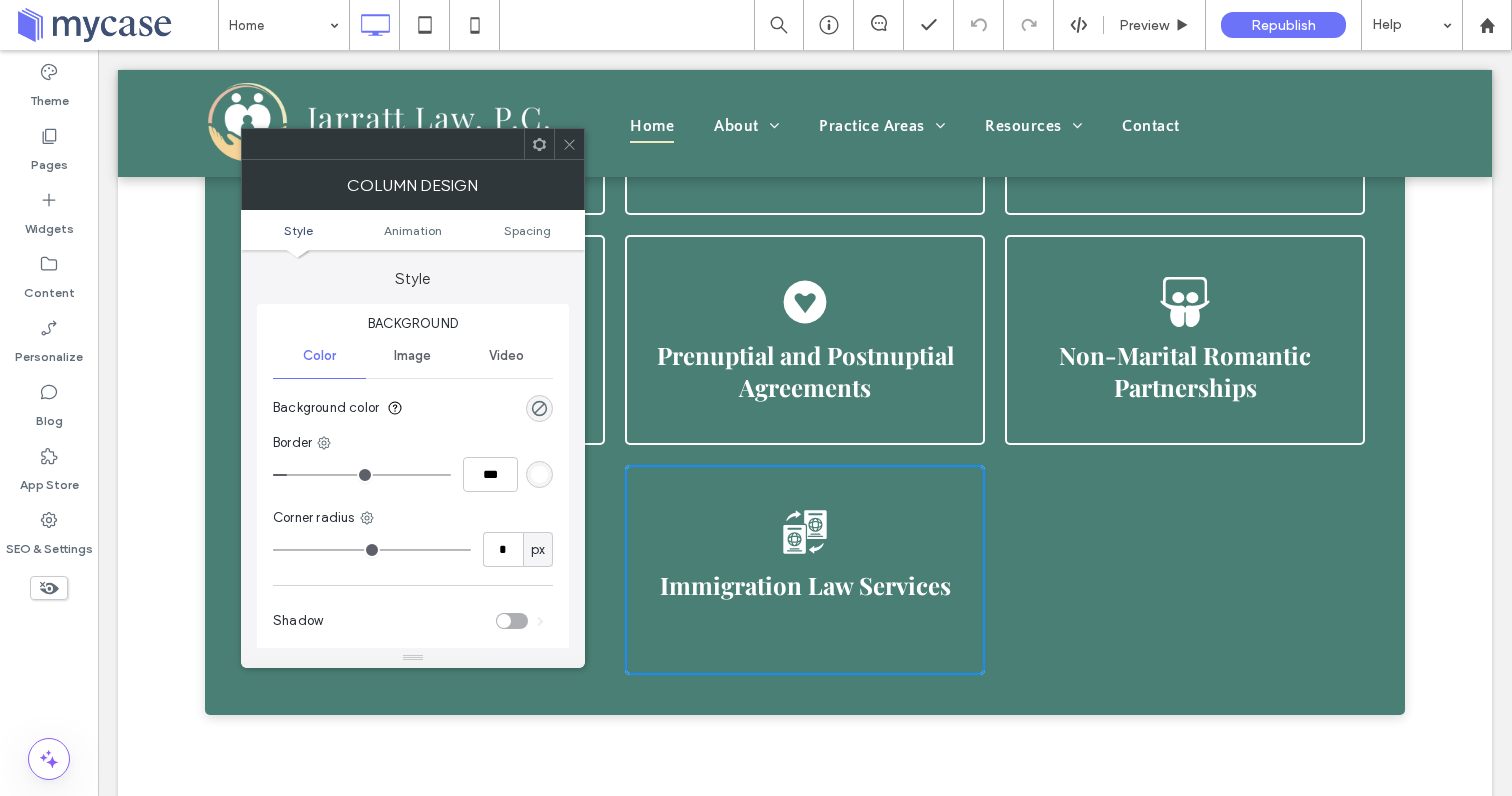 click 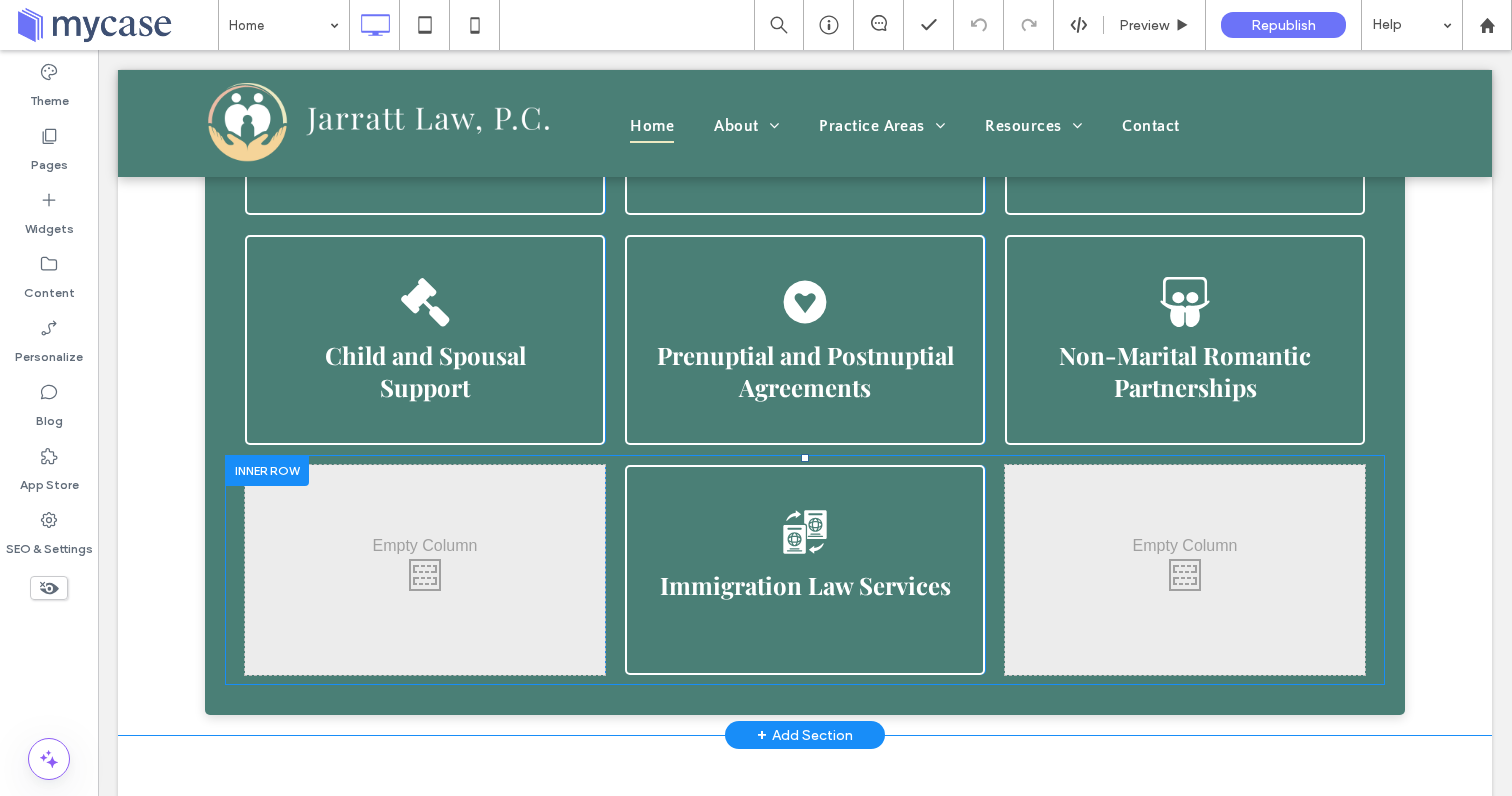 click on "Immigration Law Services" at bounding box center [805, 585] 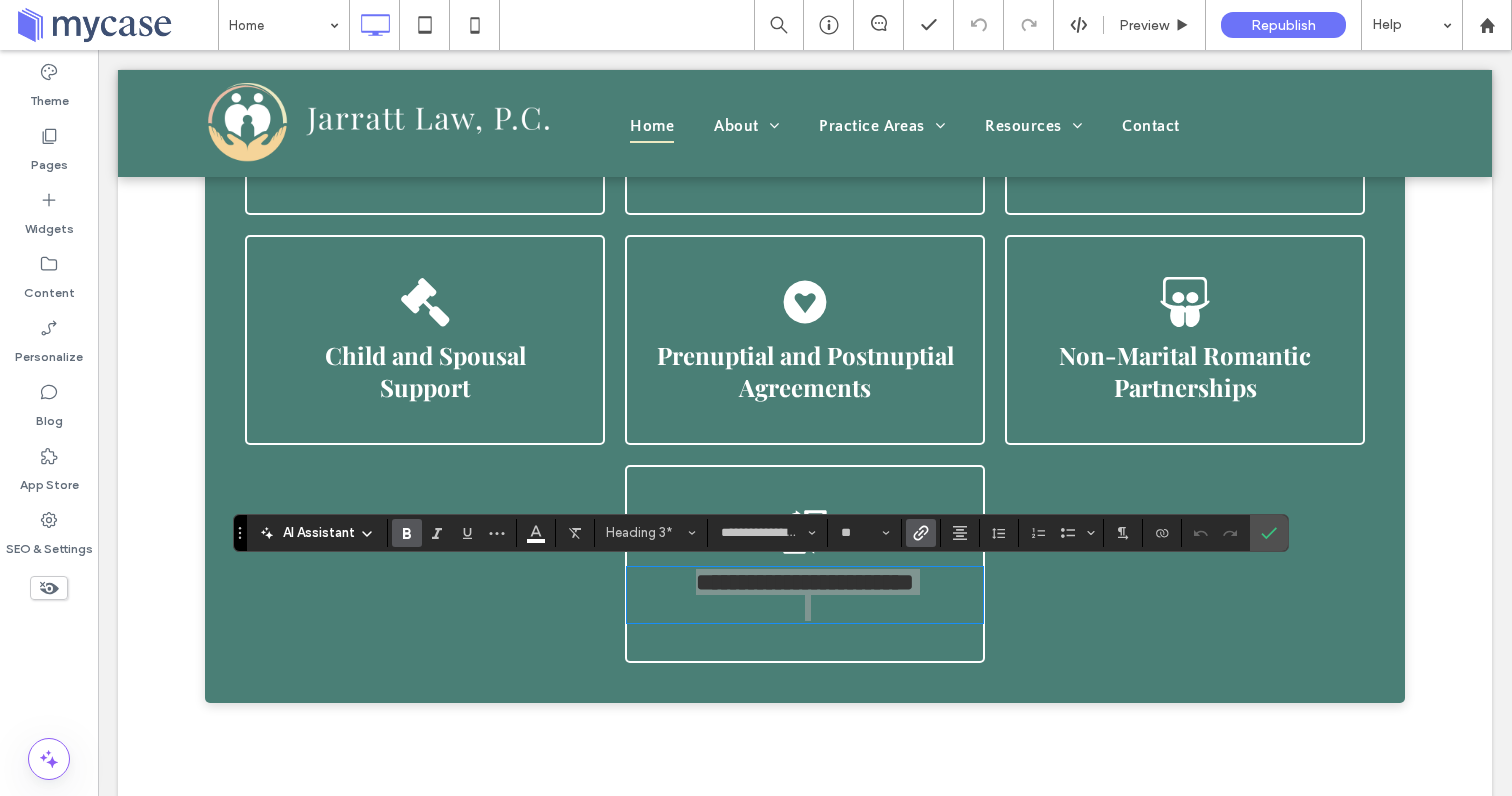 click at bounding box center [921, 533] 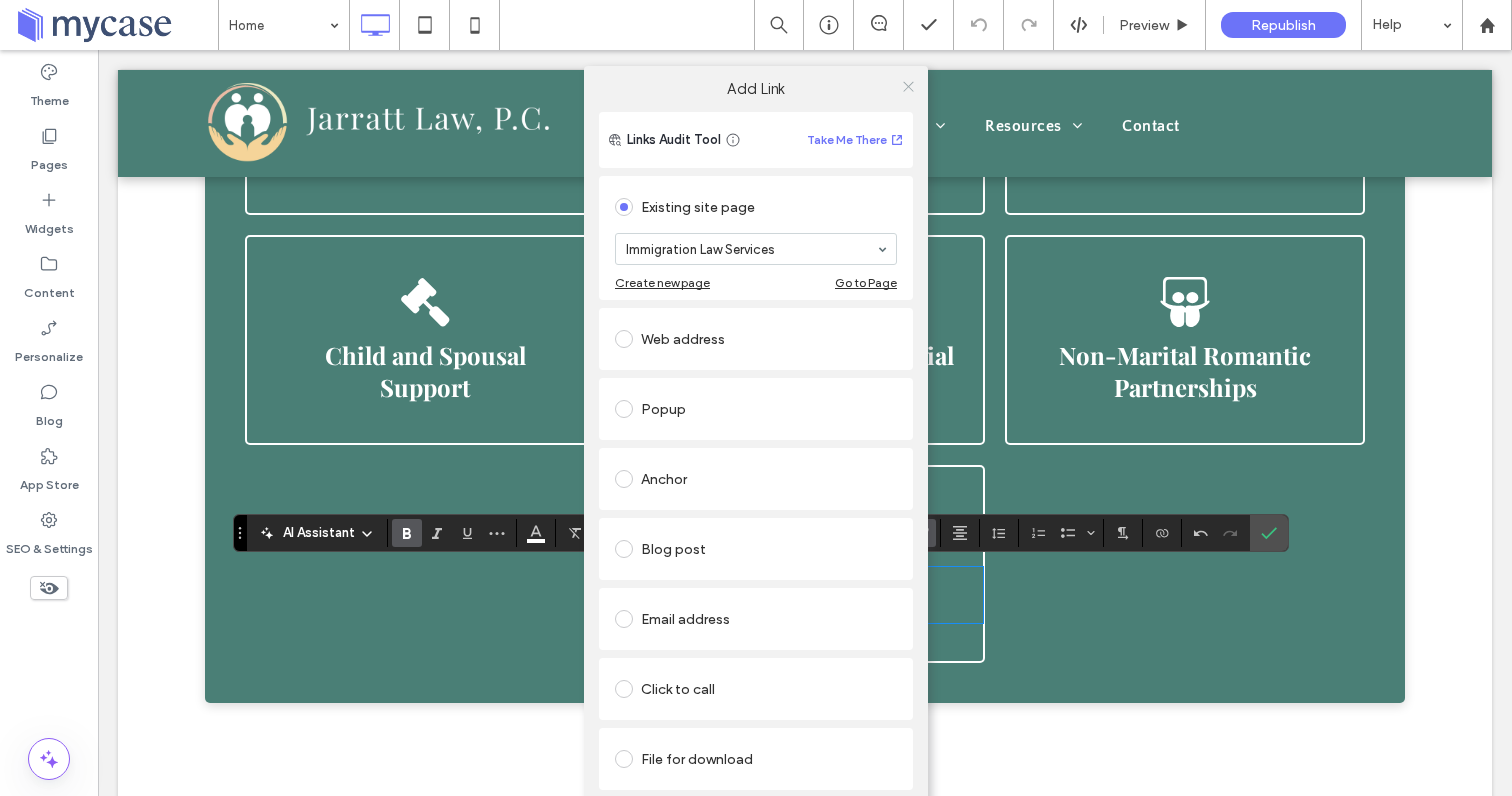 click 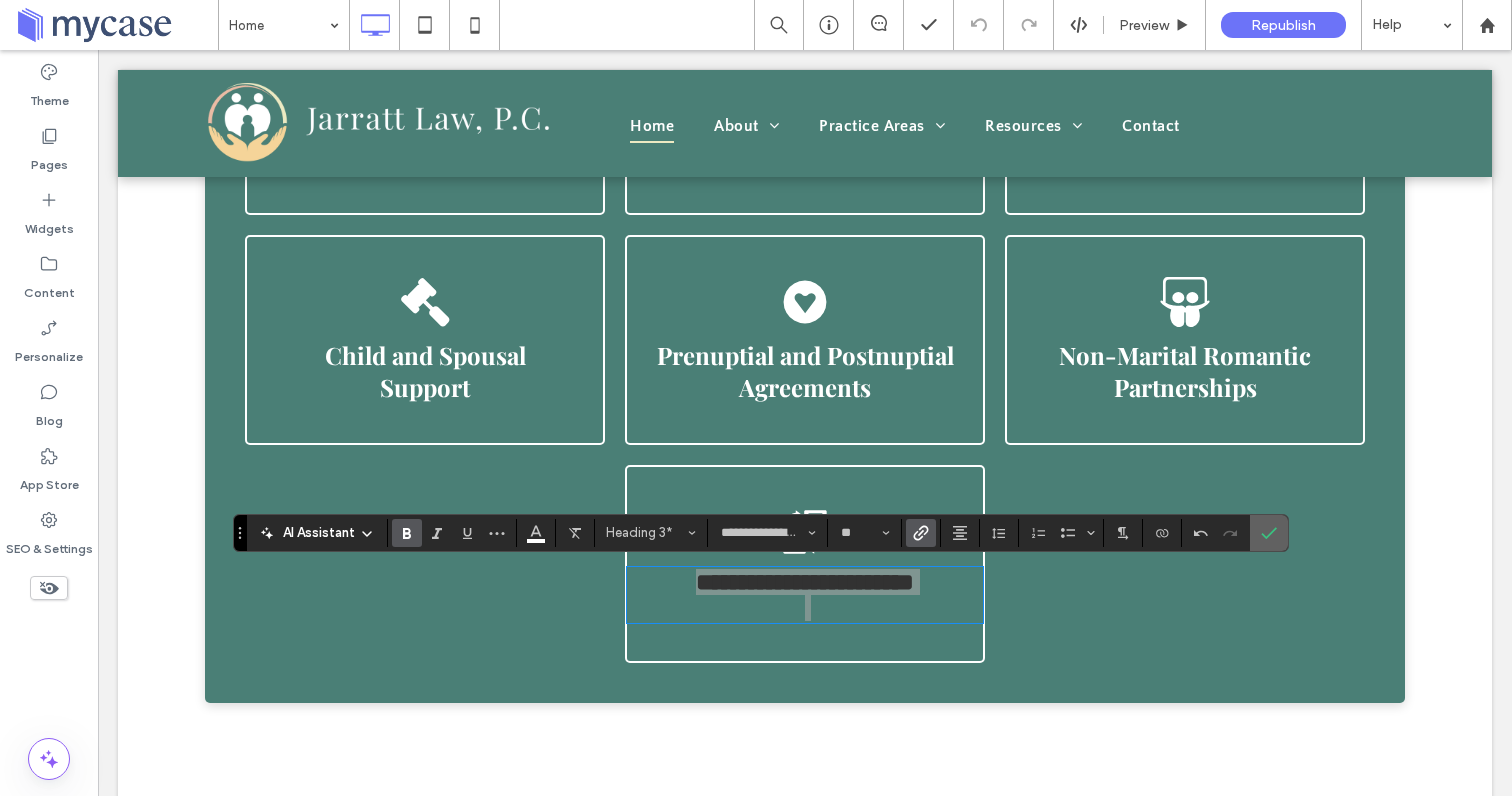 click 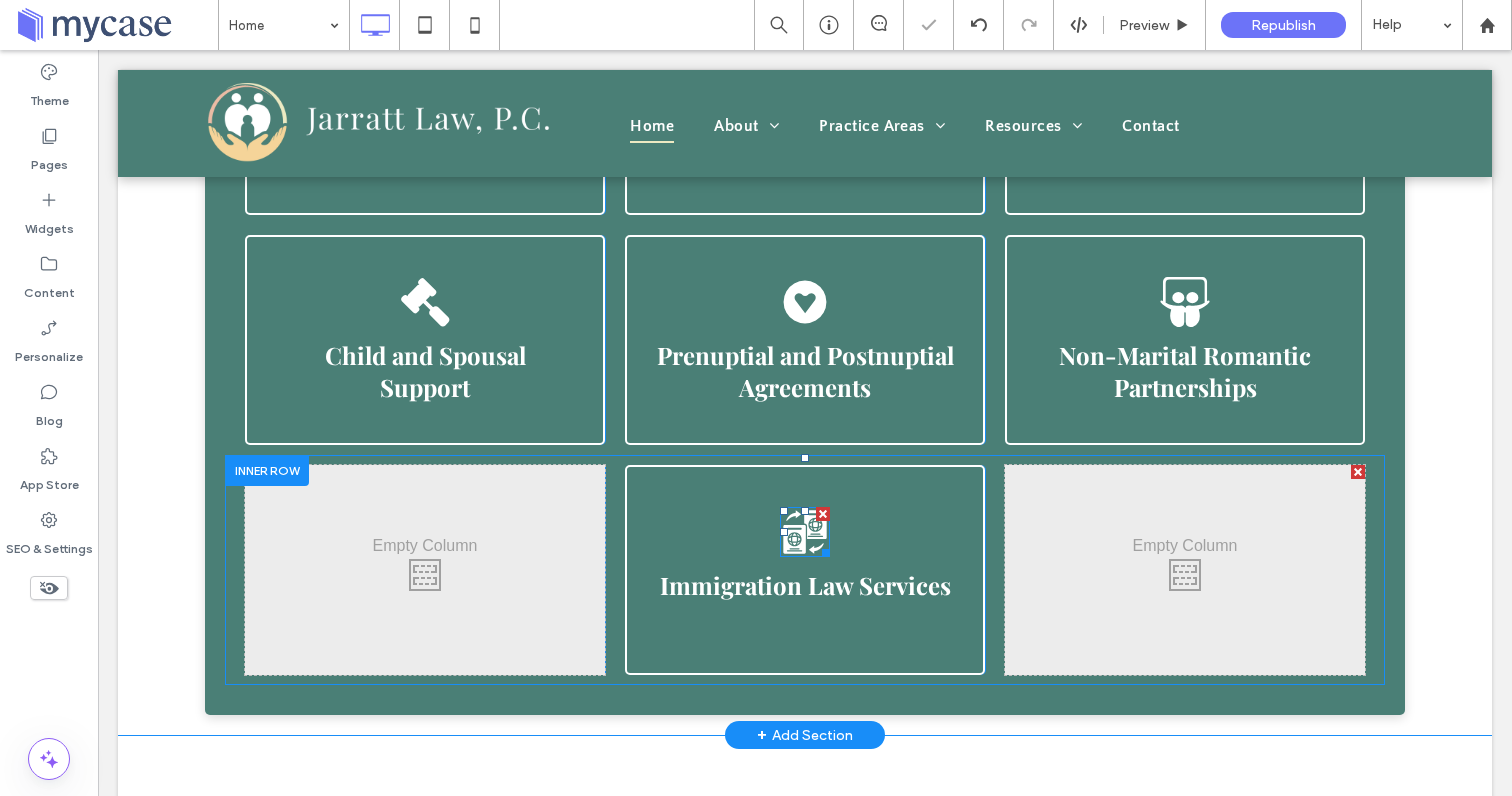 click 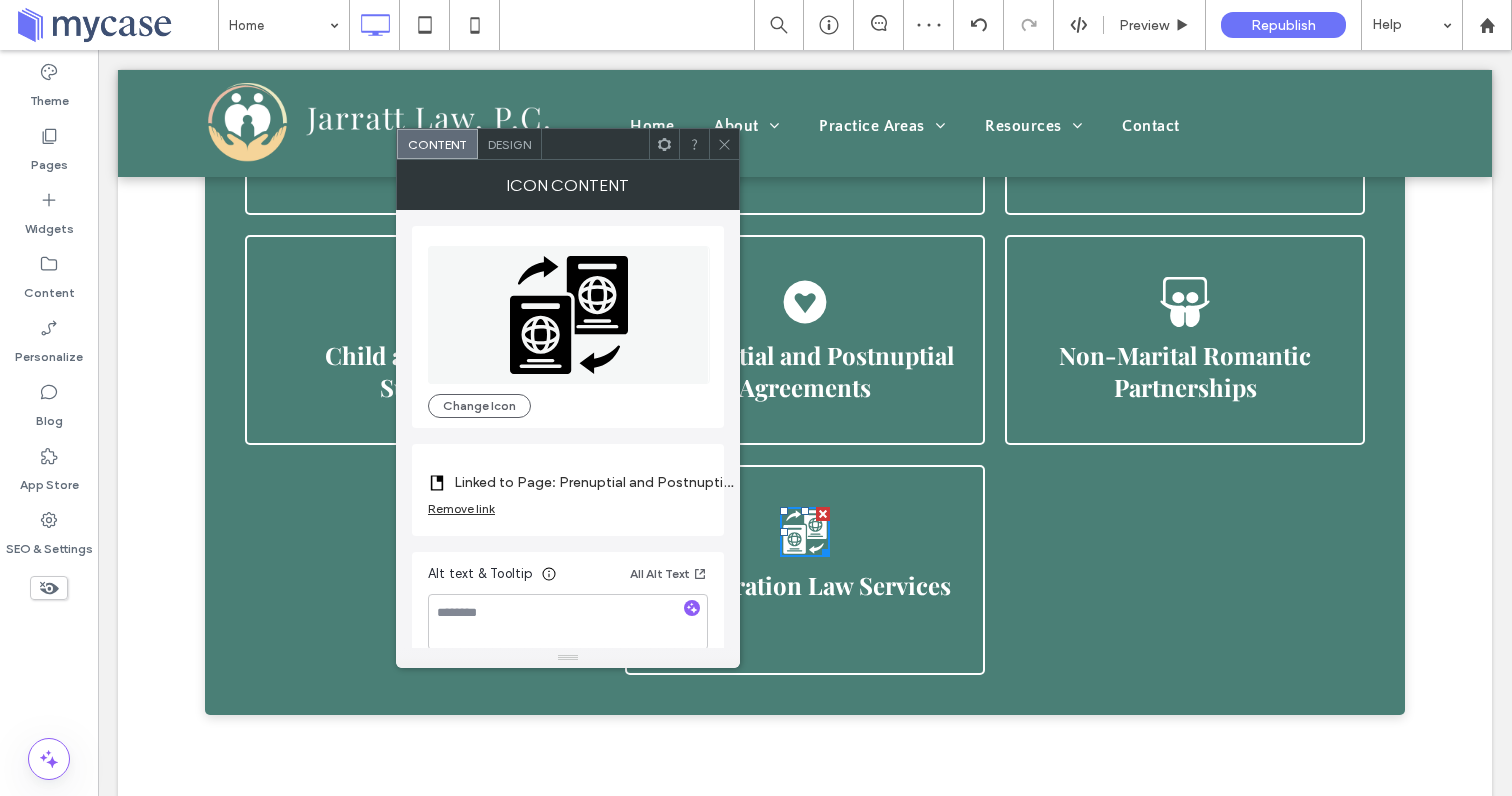 click on "Linked to Page: Prenuptial and Postnuptial Agreements" at bounding box center [594, 482] 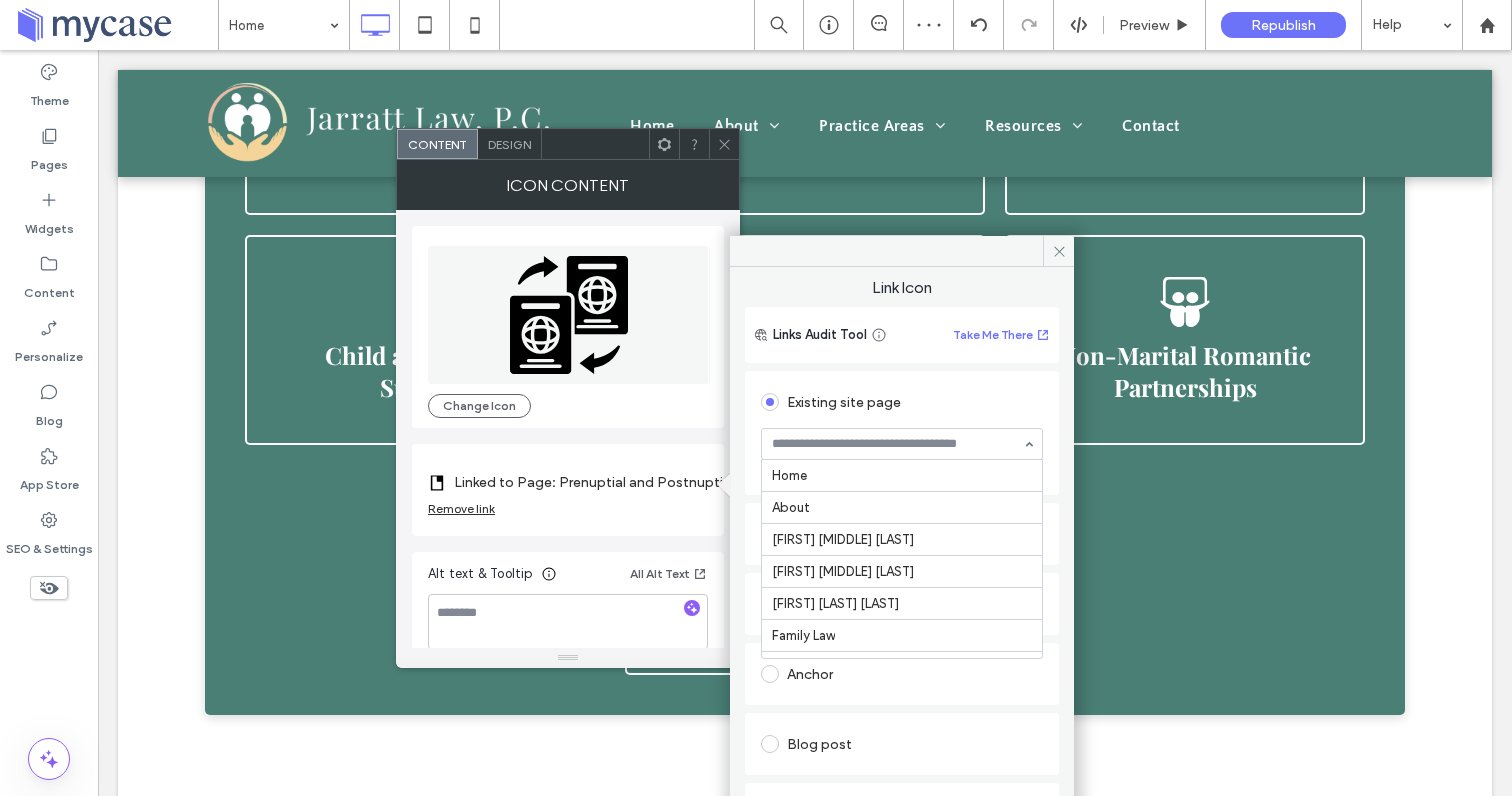 scroll, scrollTop: 297, scrollLeft: 0, axis: vertical 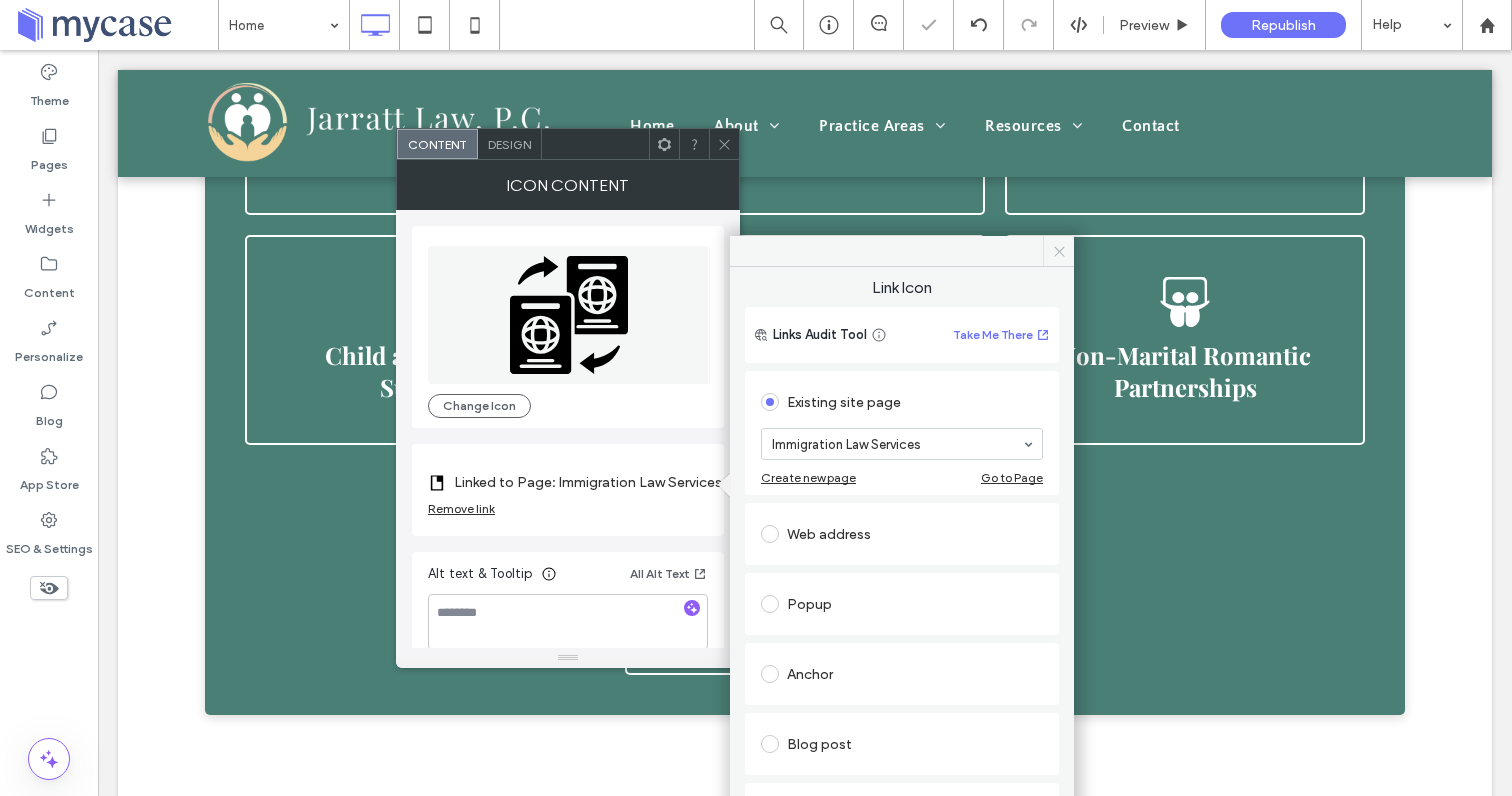 click 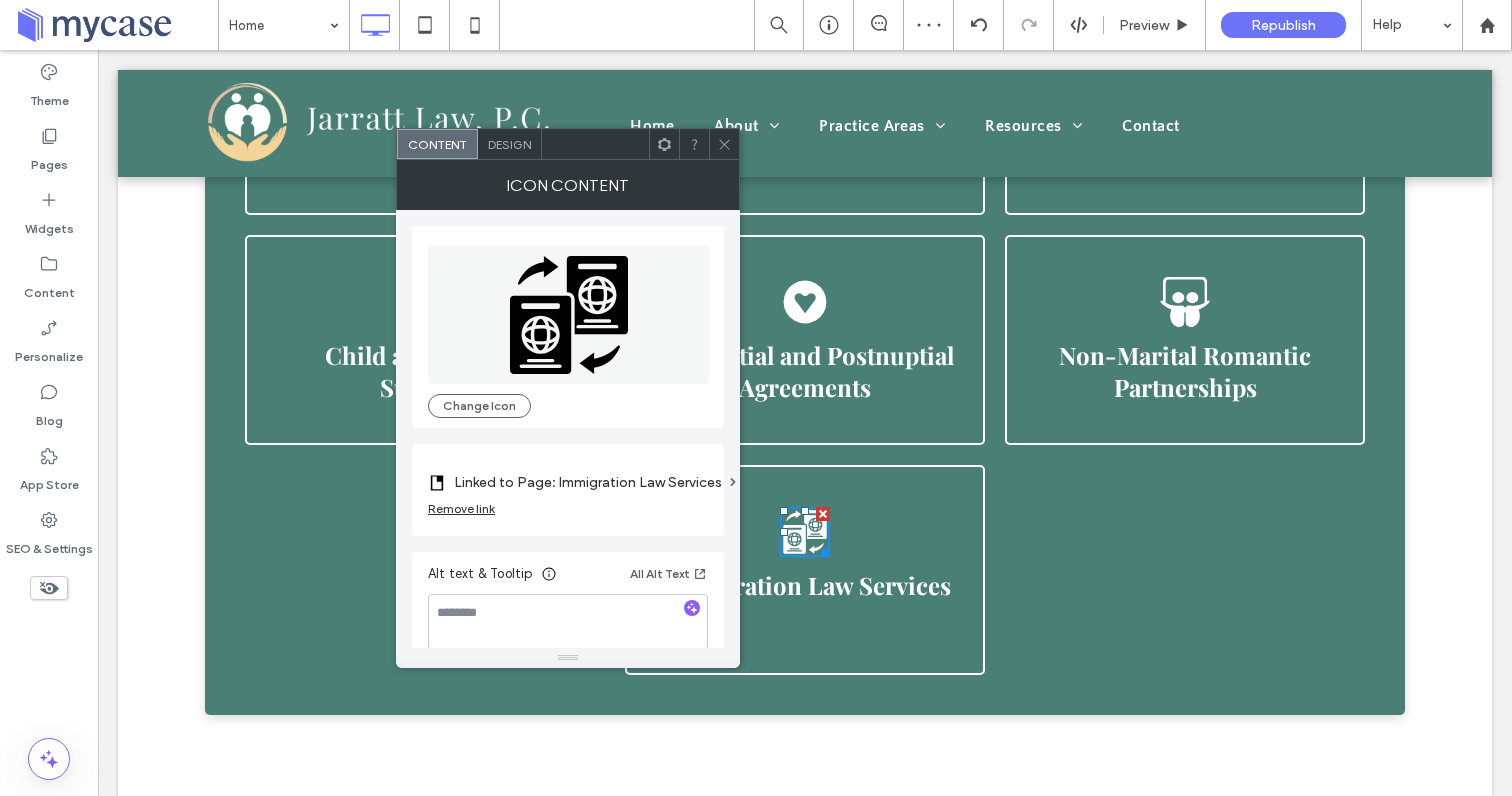 click 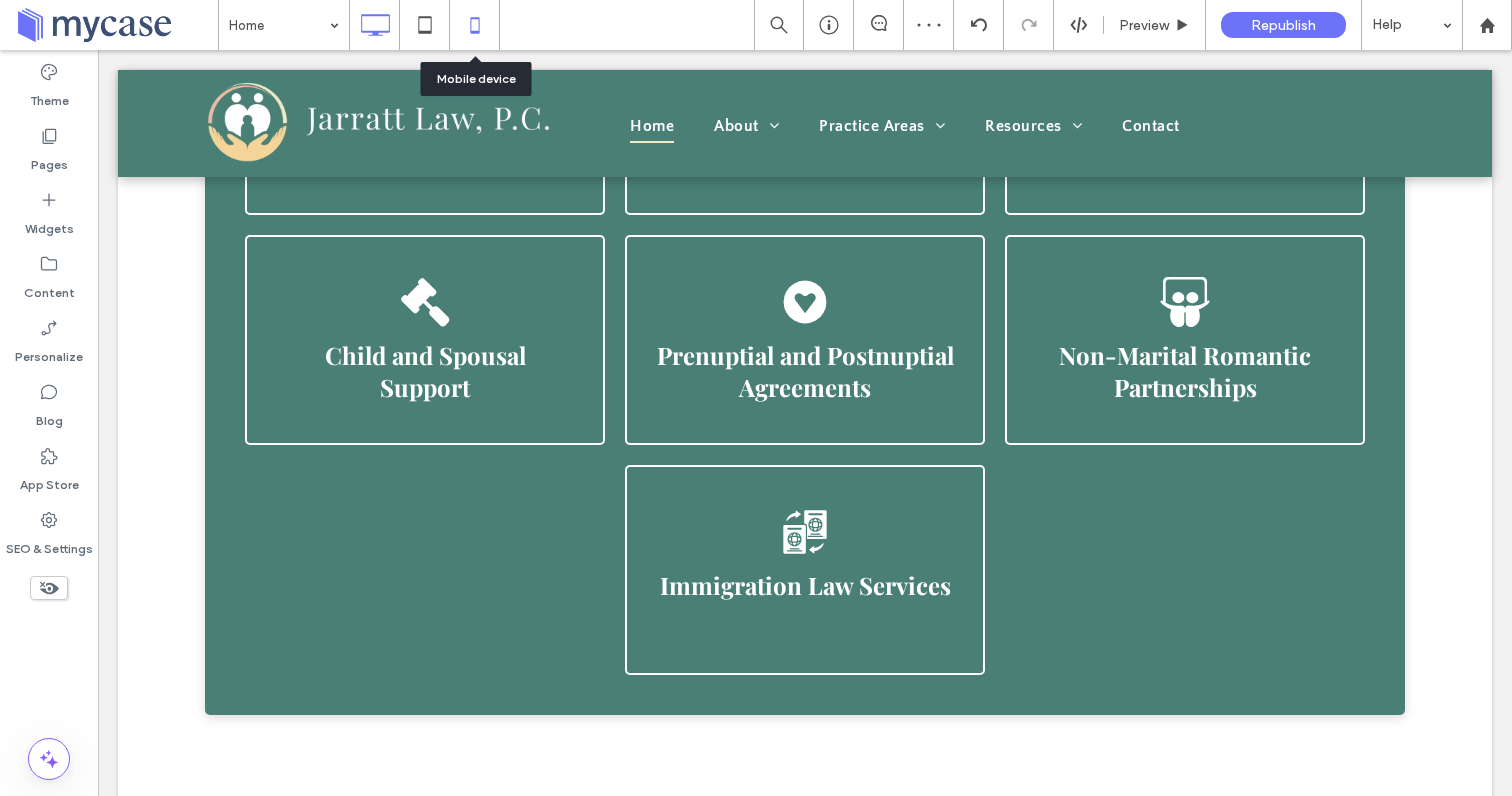 click 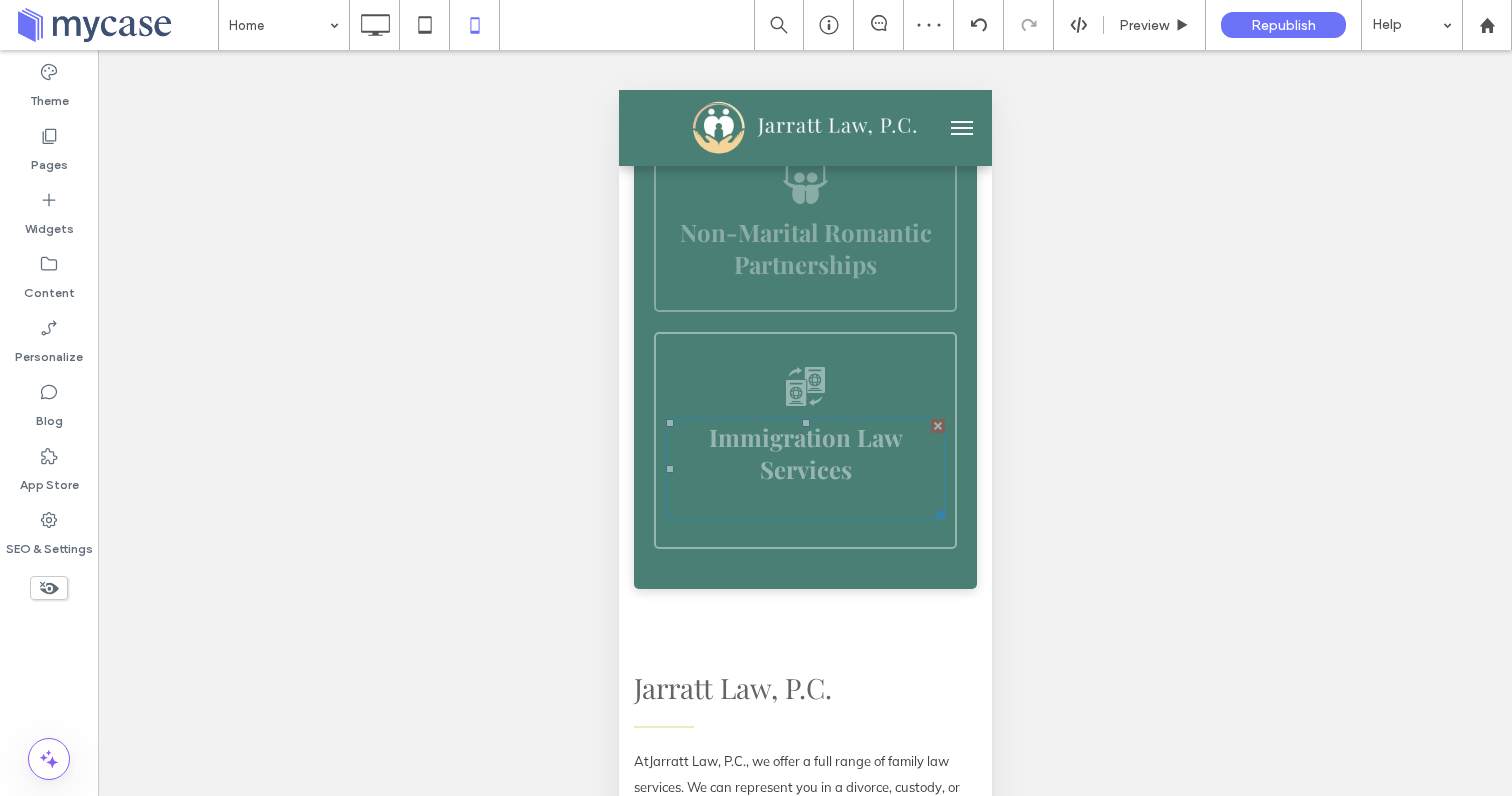 scroll, scrollTop: 1312, scrollLeft: 0, axis: vertical 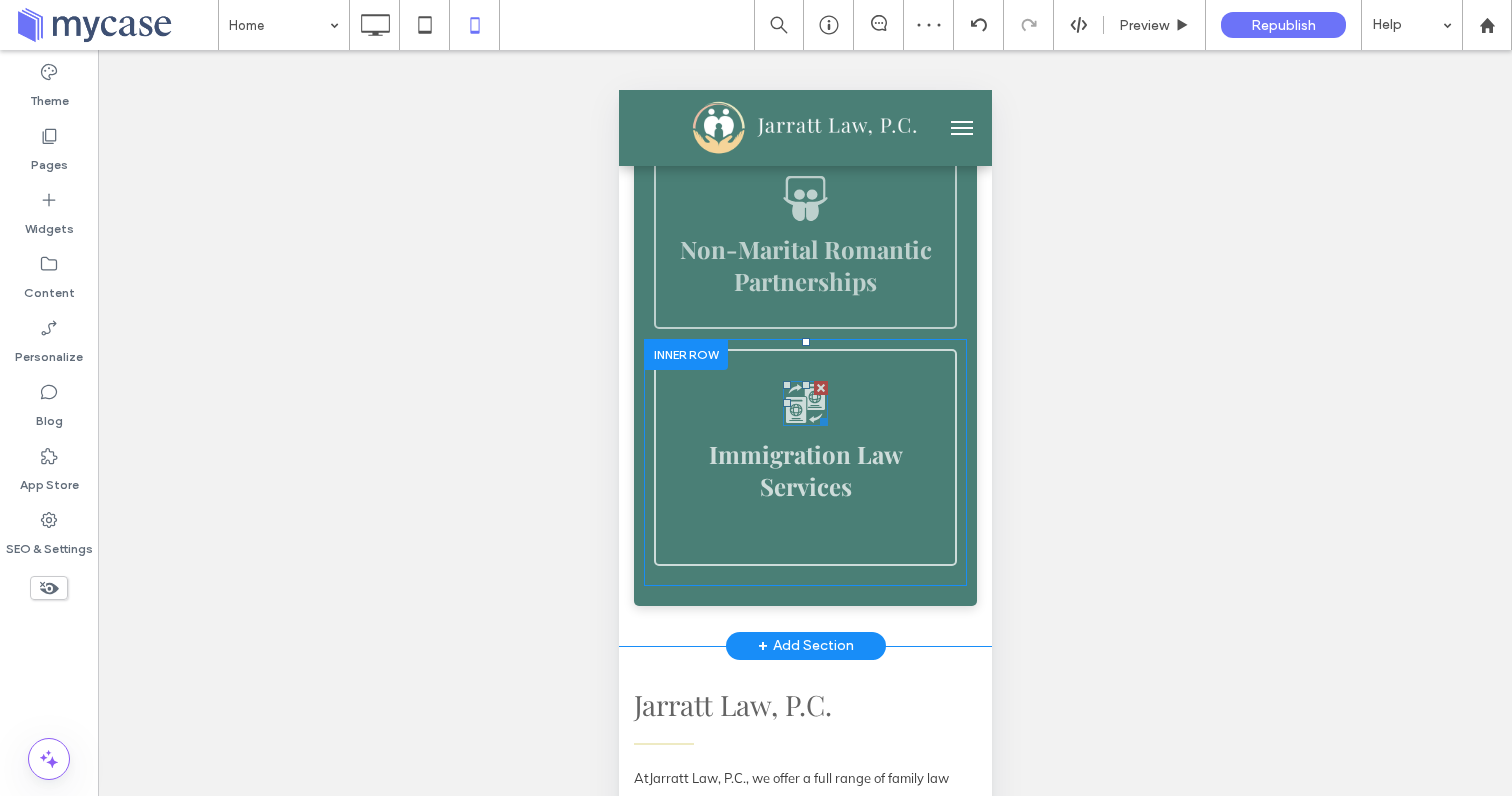 click 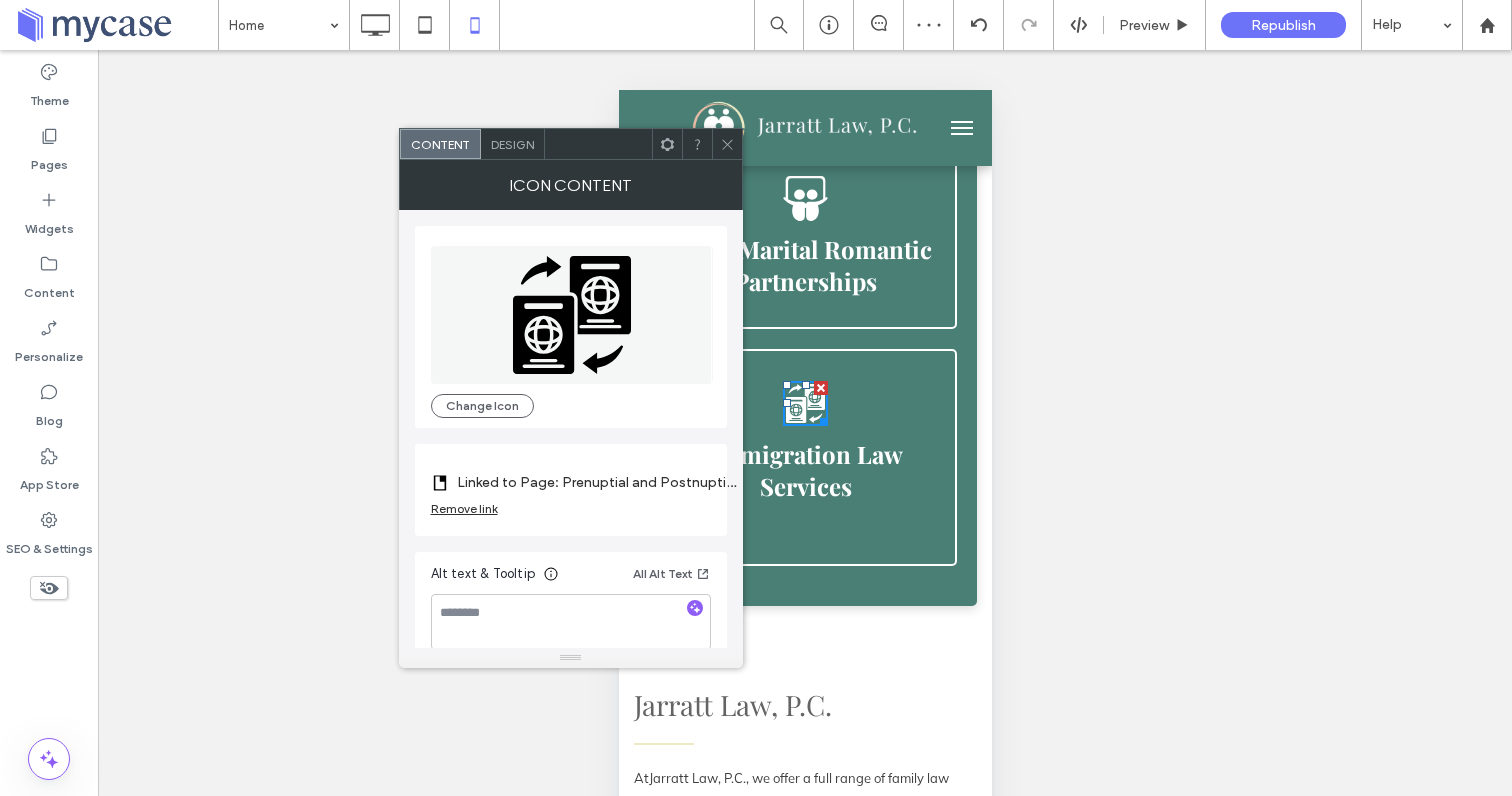 click on "Linked to Page: Prenuptial and Postnuptial Agreements" at bounding box center [597, 482] 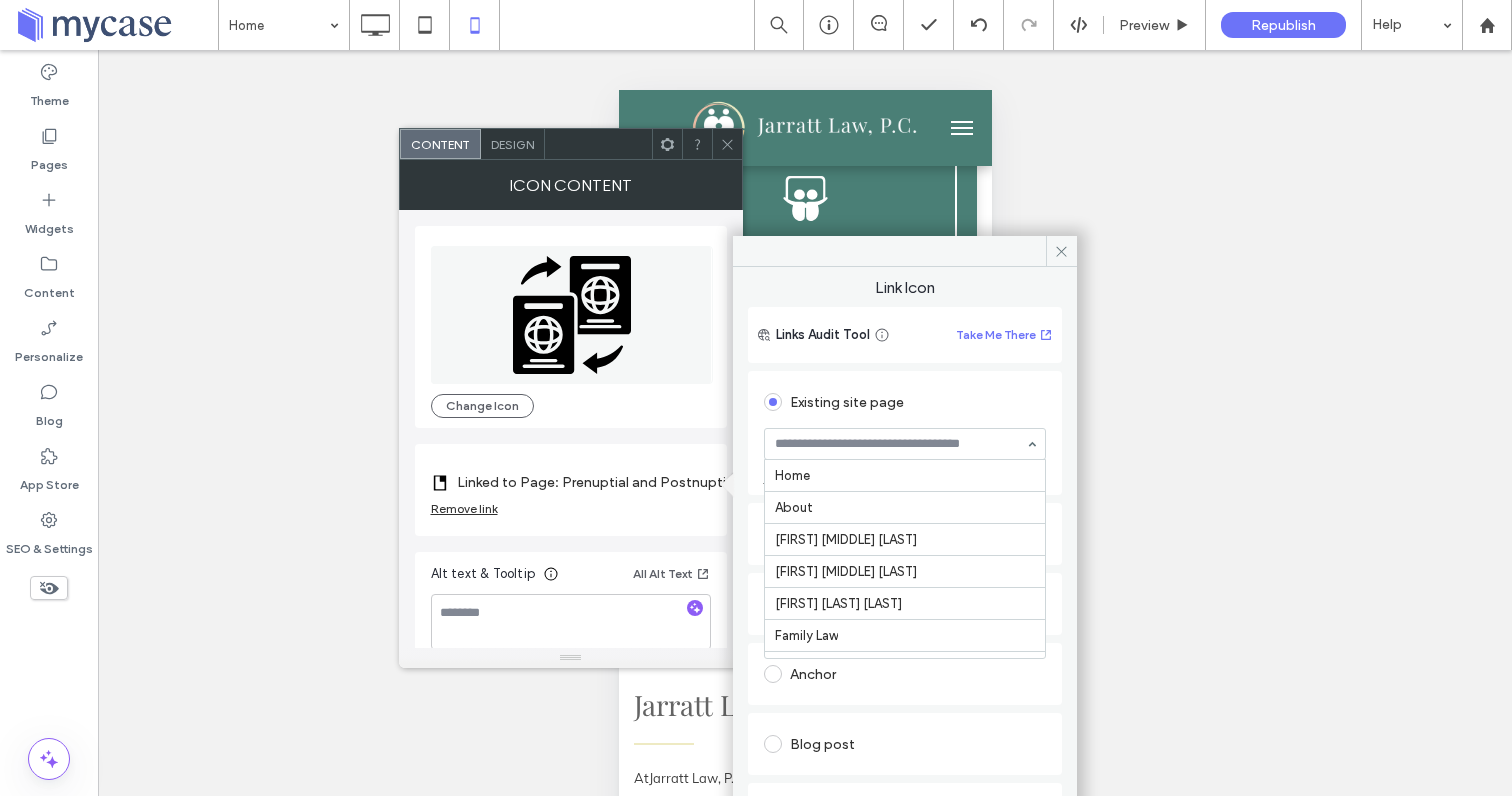 scroll, scrollTop: 297, scrollLeft: 0, axis: vertical 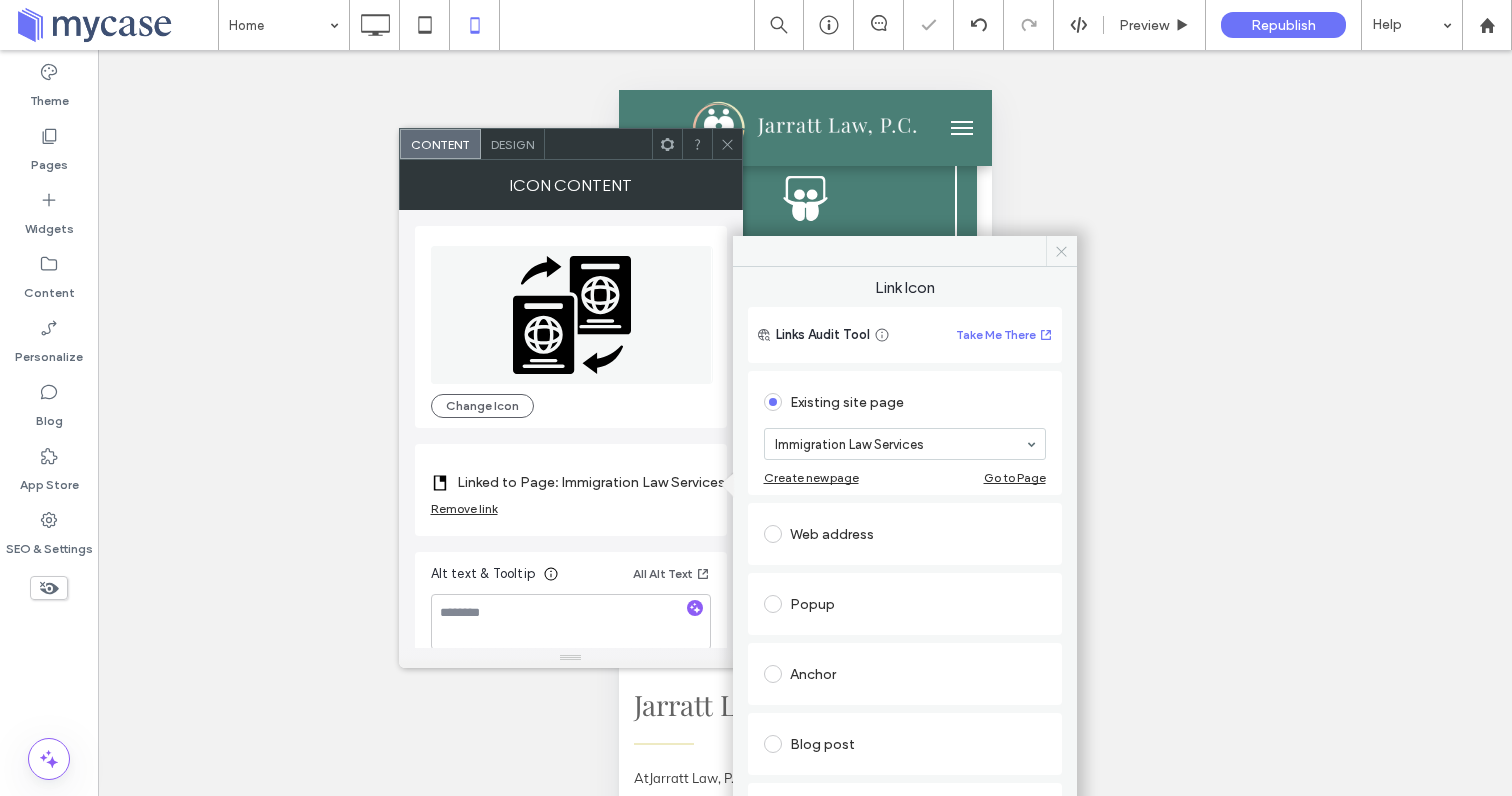 click 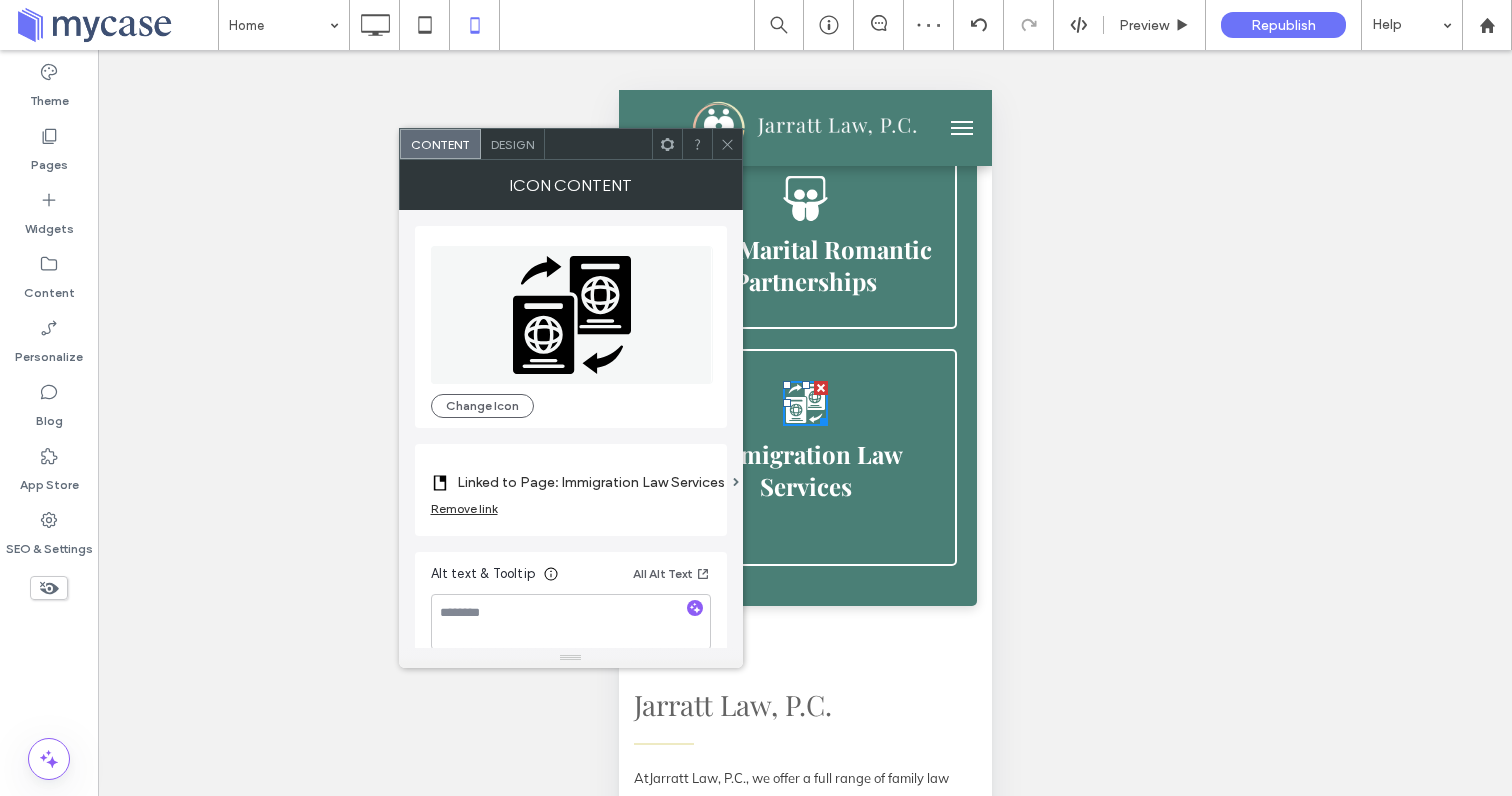 click 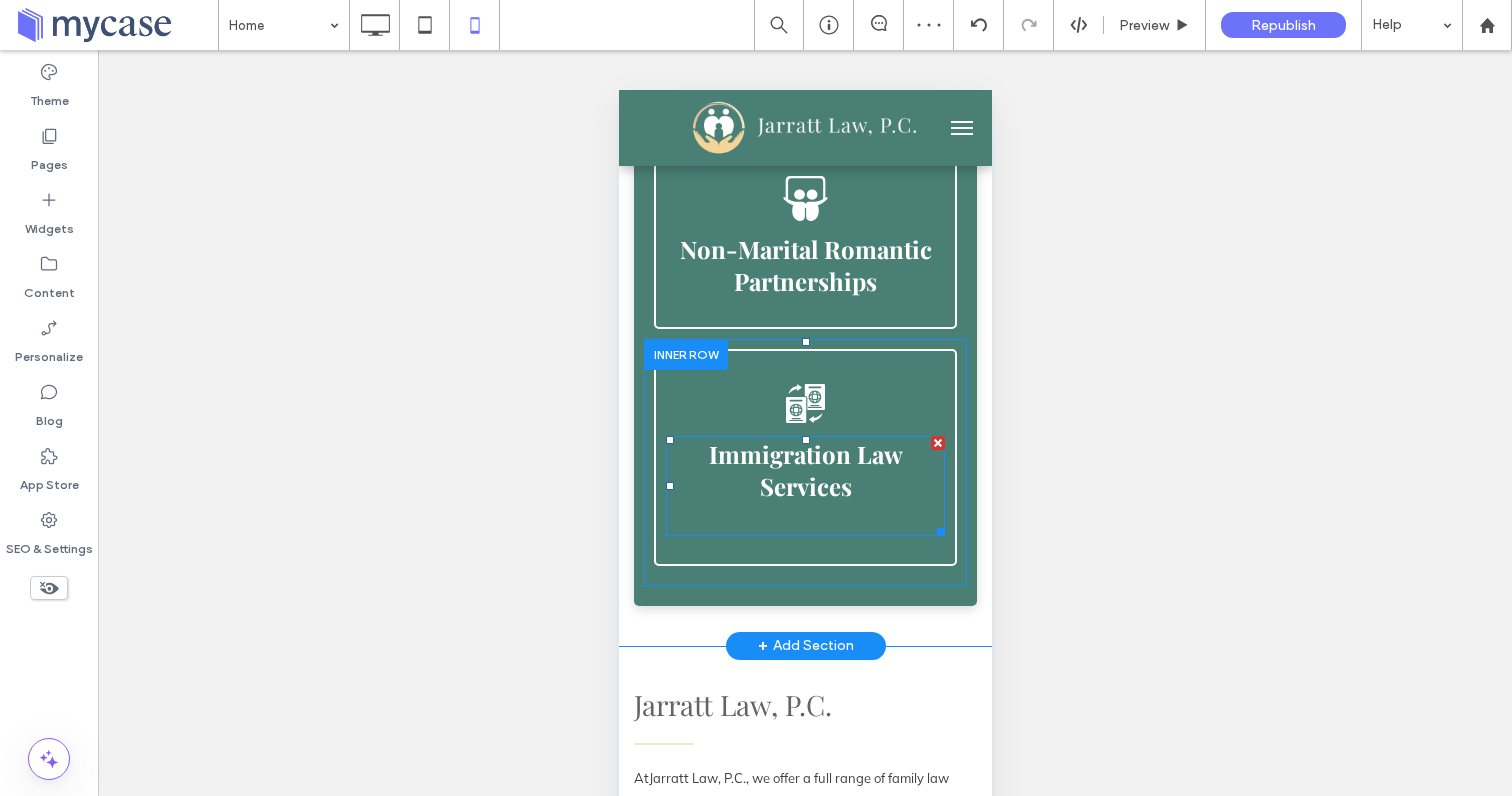 click on "Immigration Law Services" at bounding box center (805, 470) 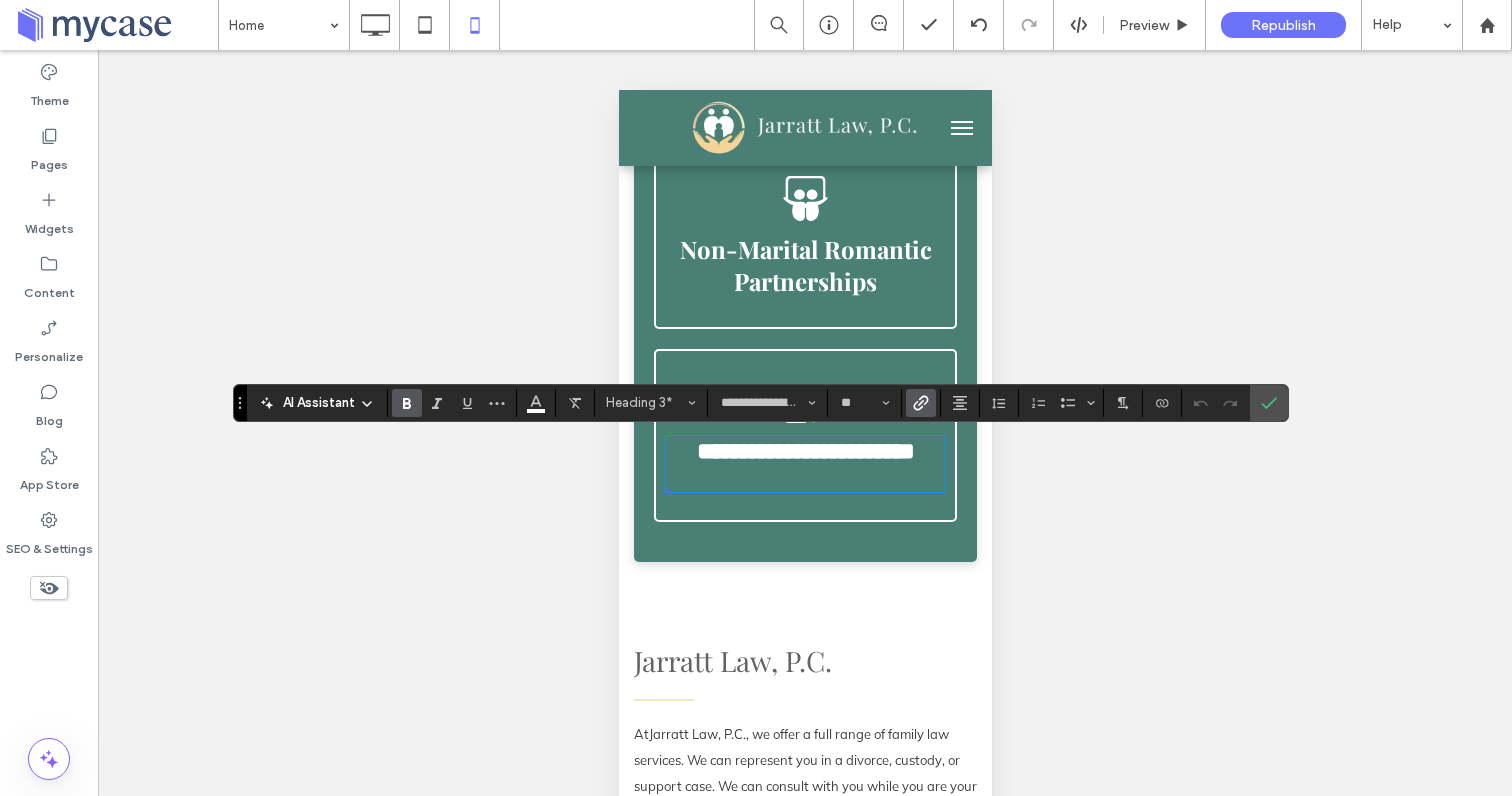 click 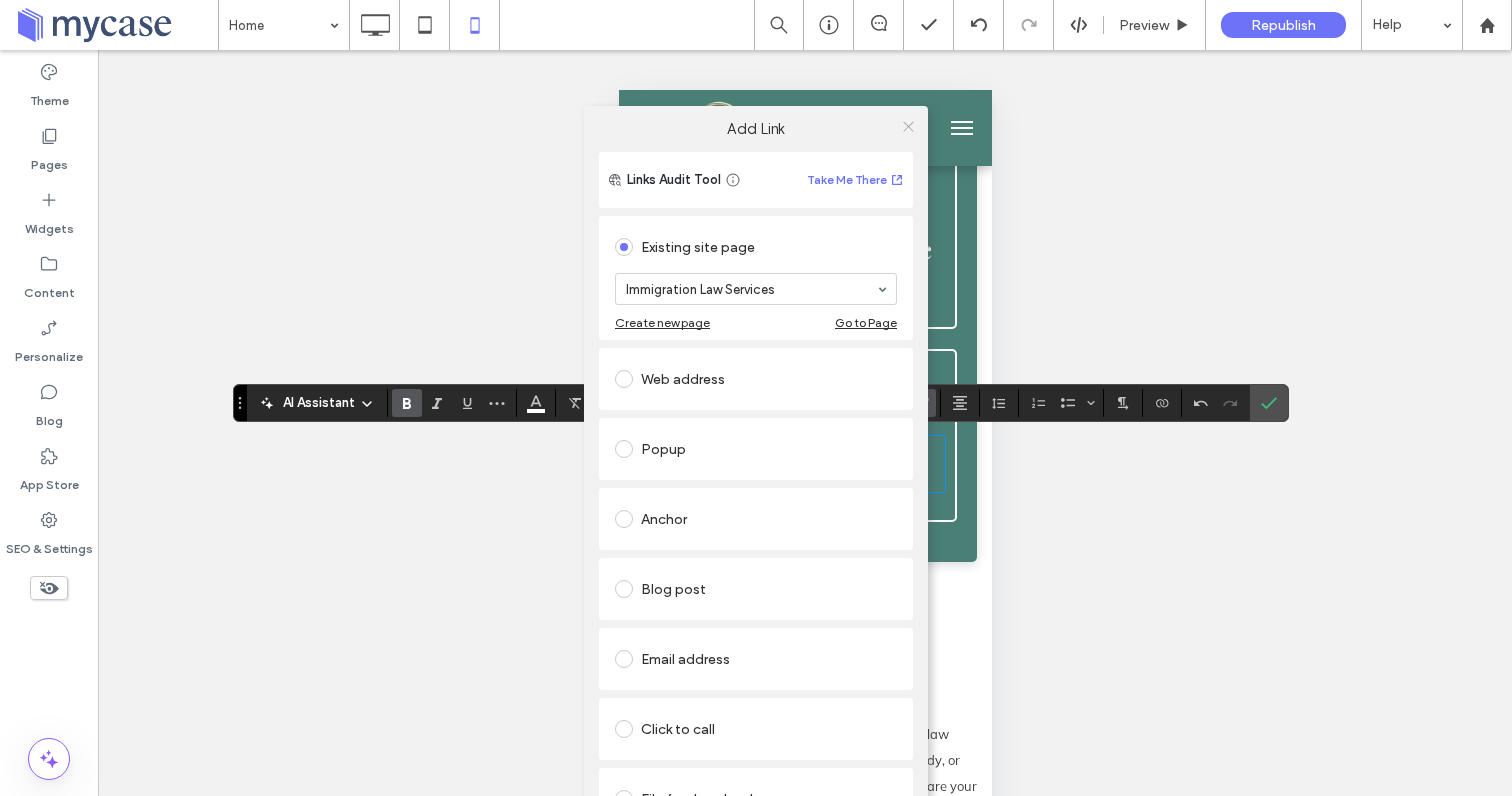 click 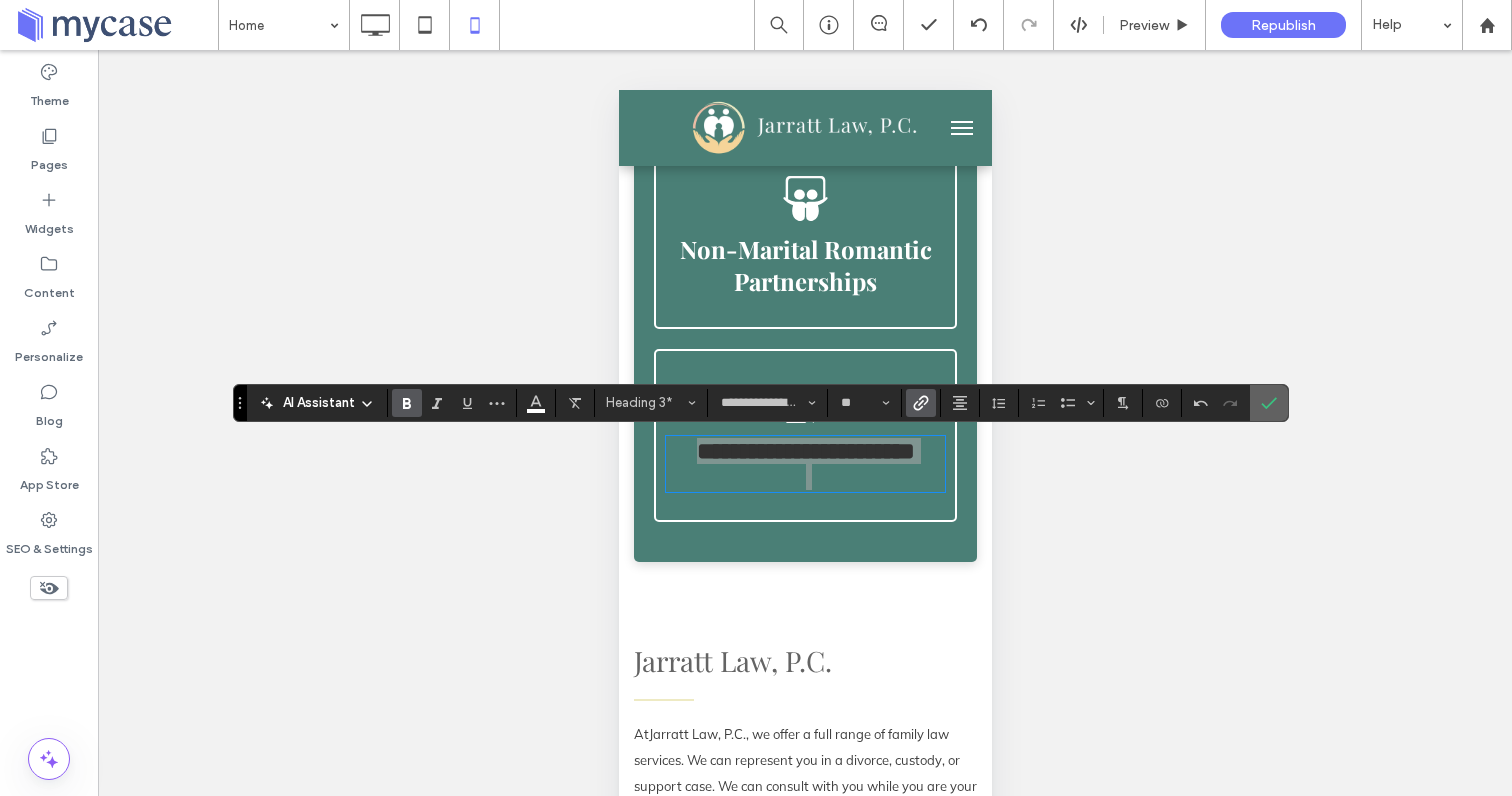 click at bounding box center (1269, 403) 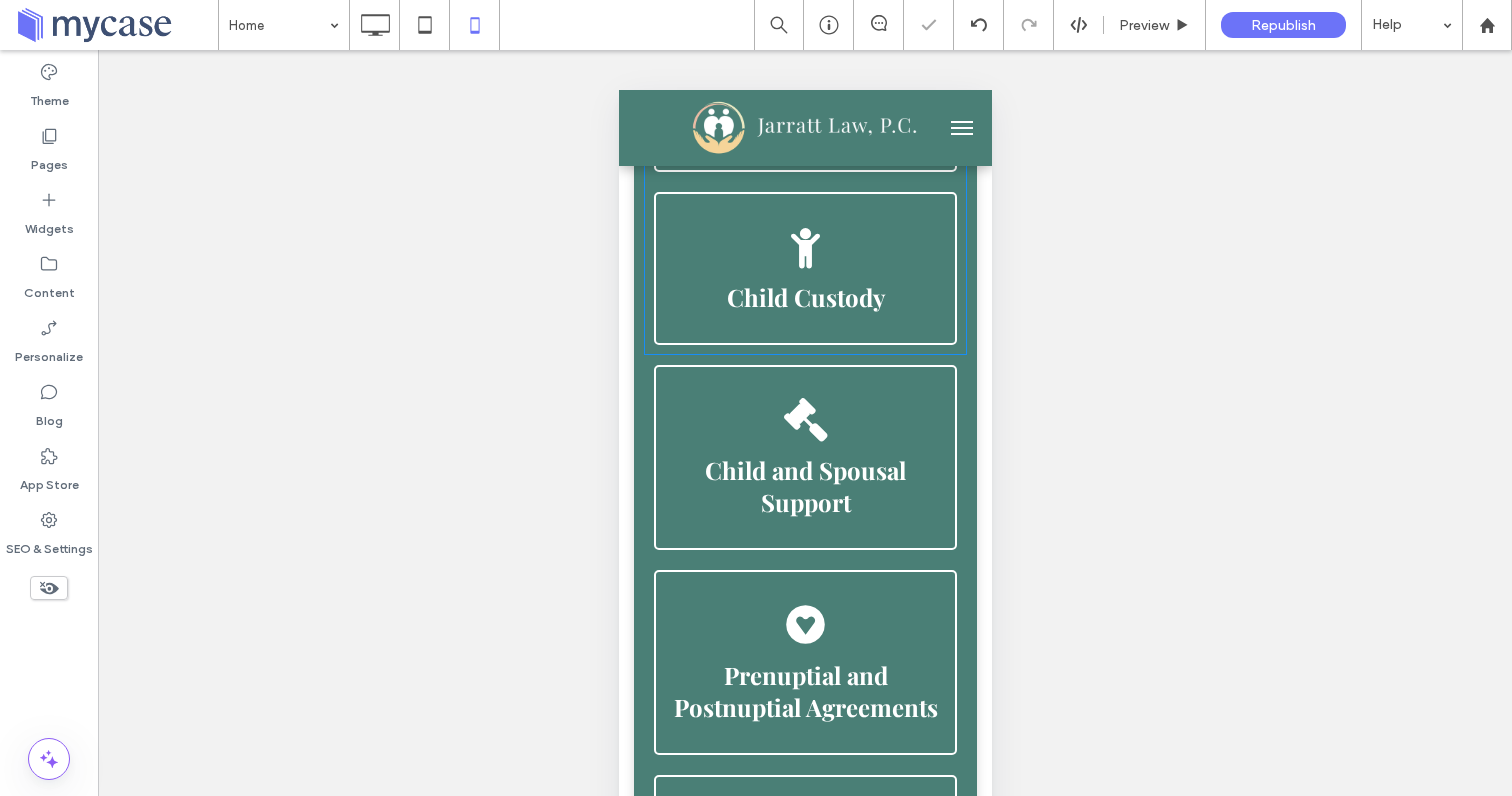 scroll, scrollTop: 557, scrollLeft: 0, axis: vertical 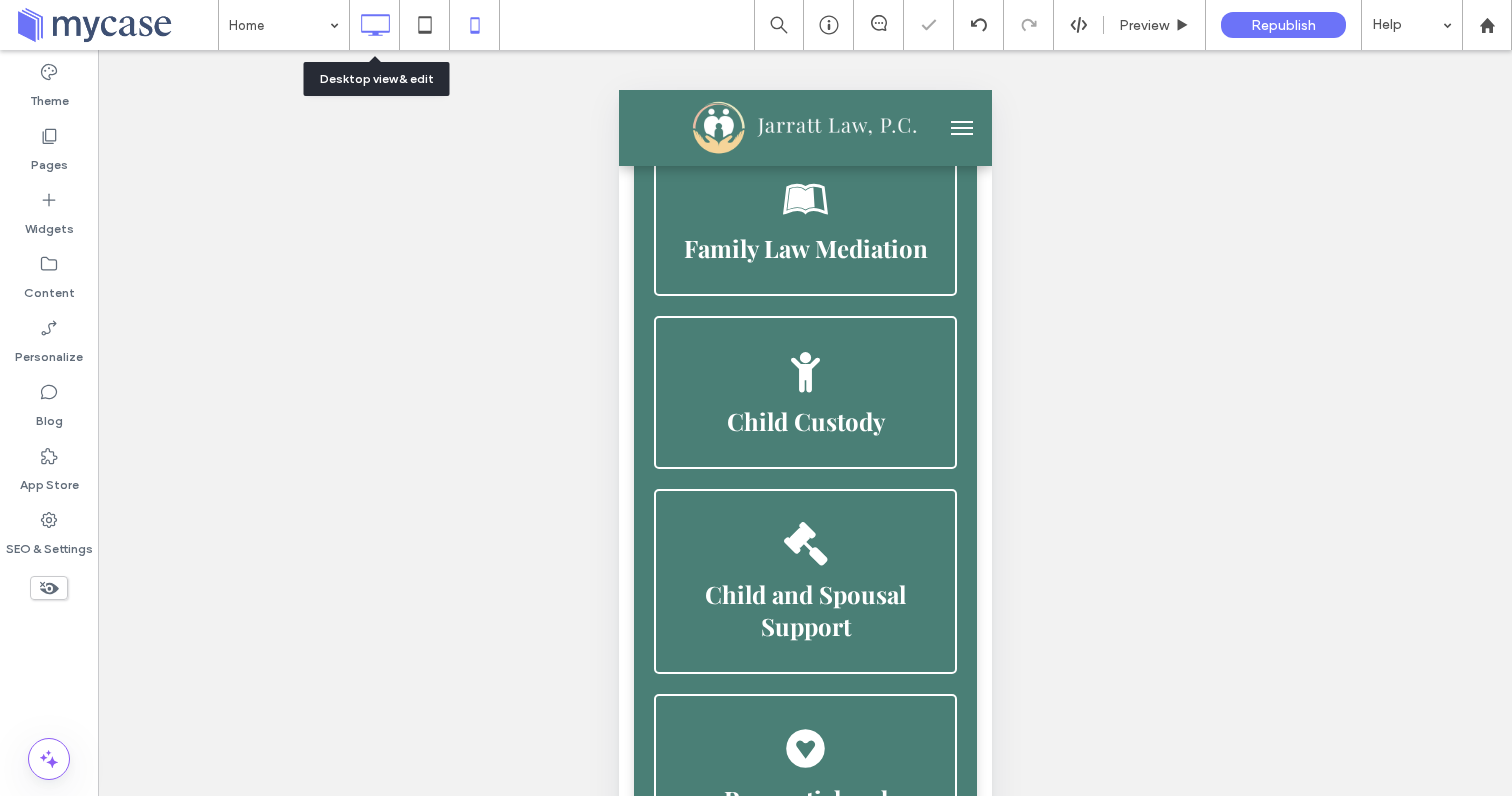 click 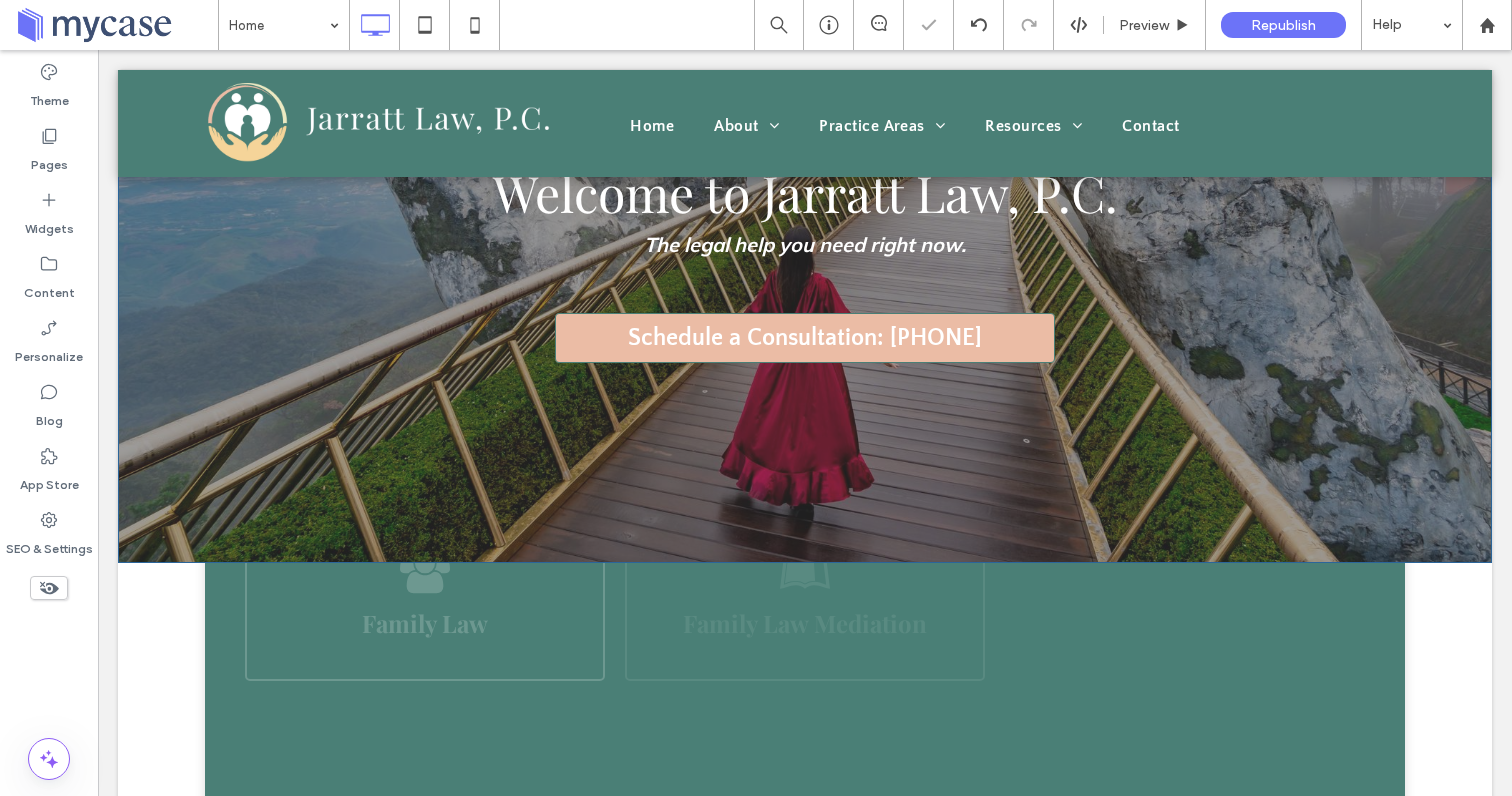 scroll, scrollTop: 0, scrollLeft: 0, axis: both 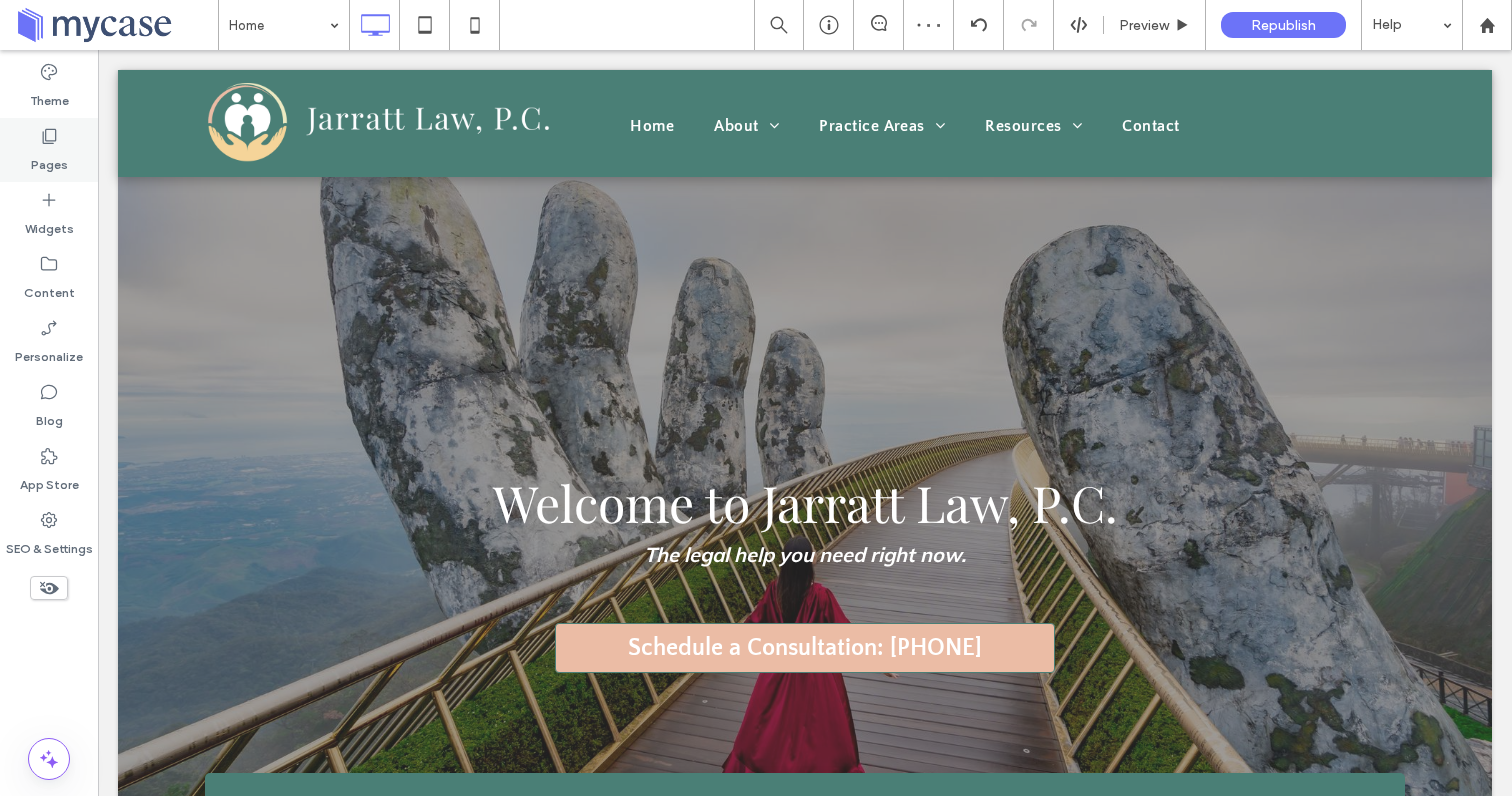 click on "Pages" at bounding box center [49, 150] 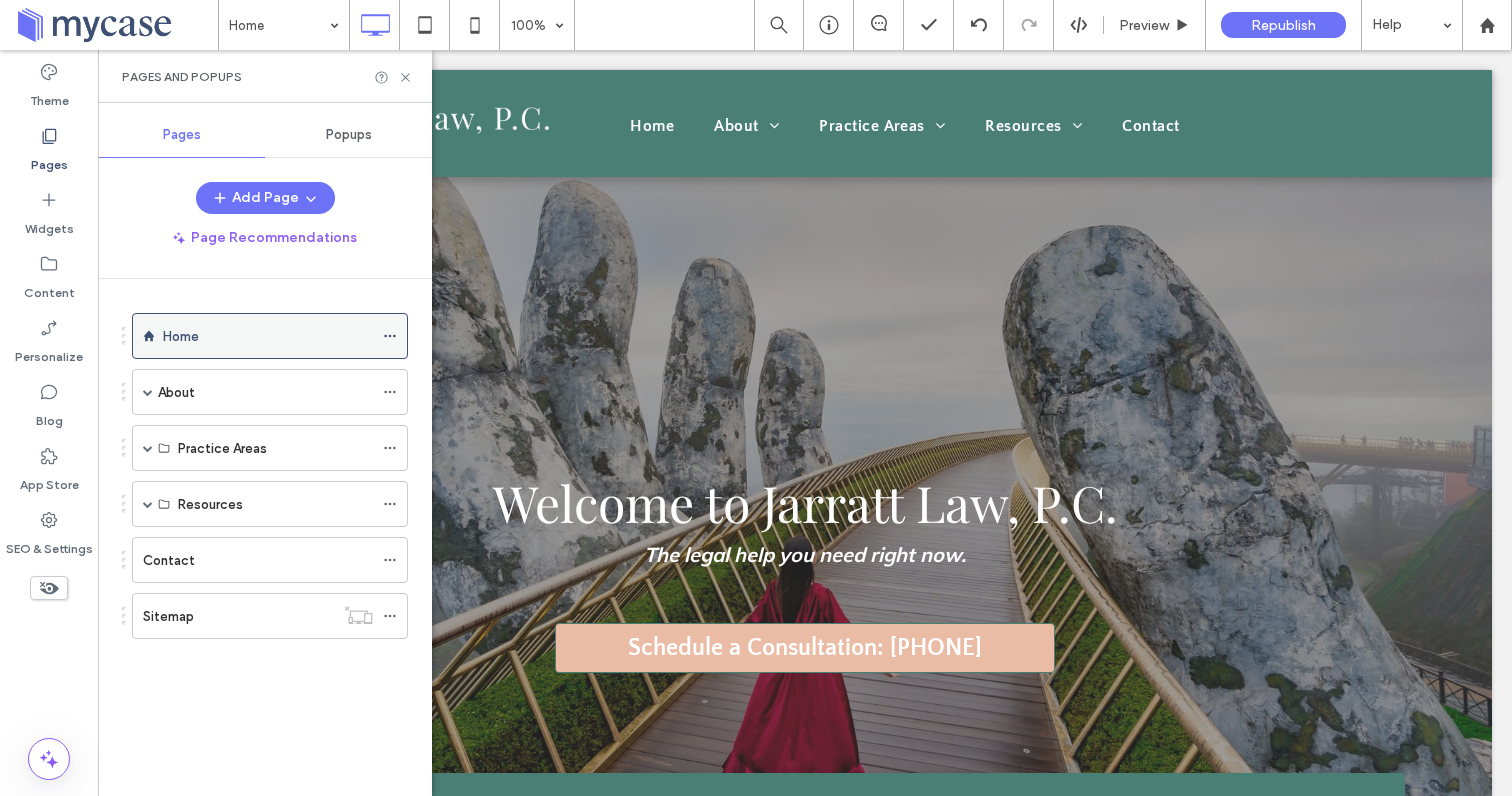 click 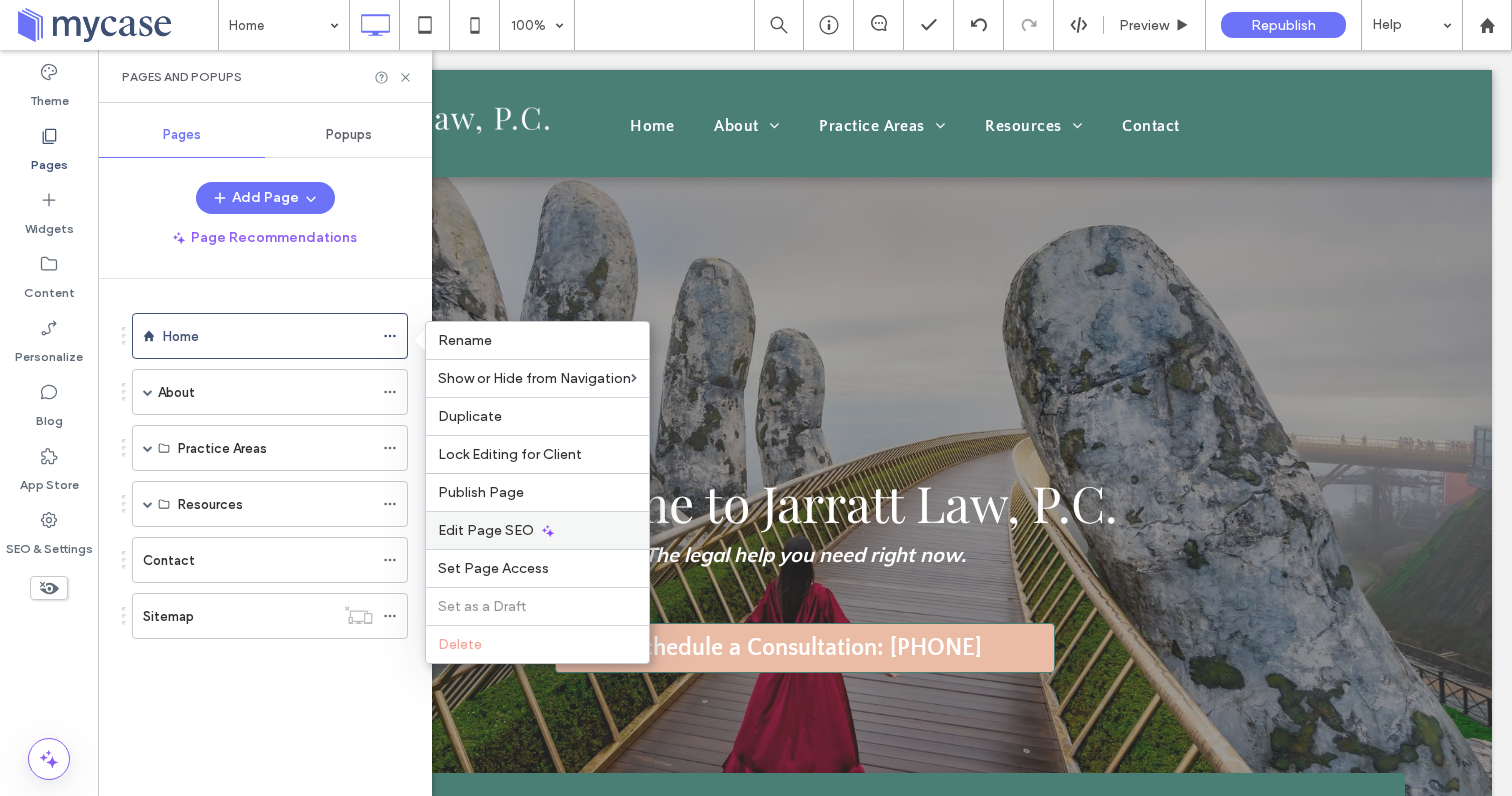 click on "Edit Page SEO" at bounding box center (486, 530) 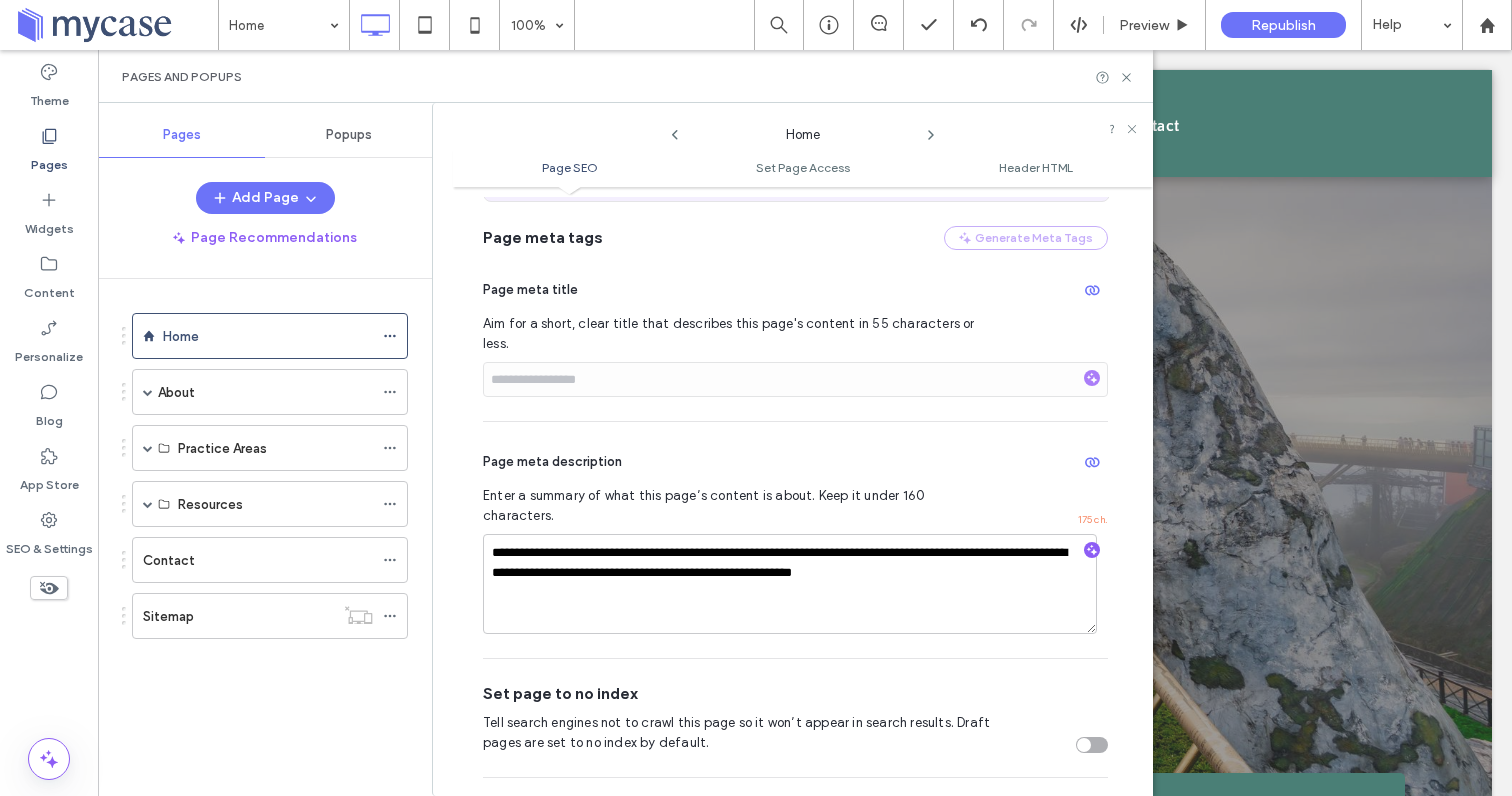 scroll, scrollTop: 182, scrollLeft: 0, axis: vertical 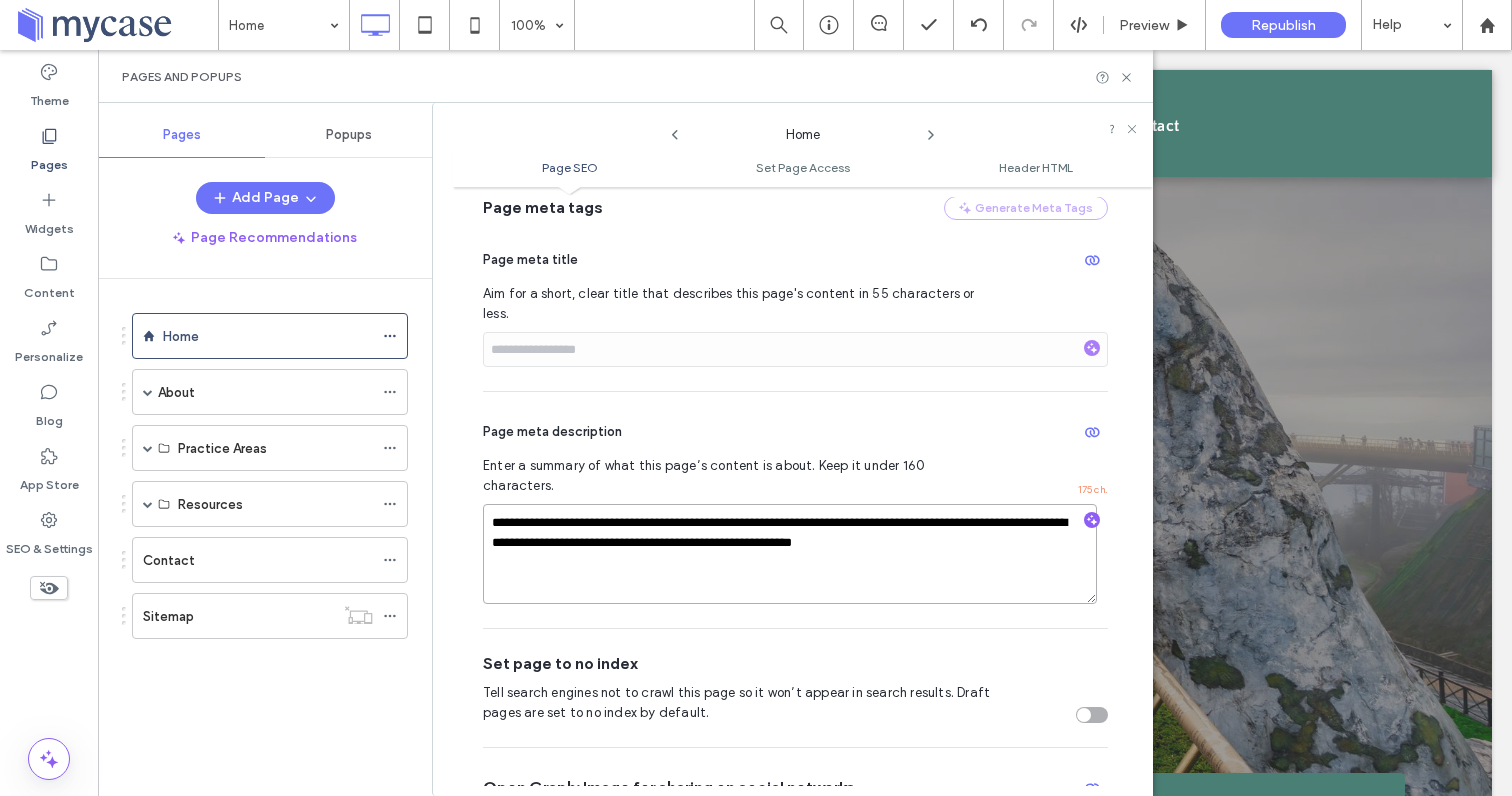 click on "**********" at bounding box center [790, 554] 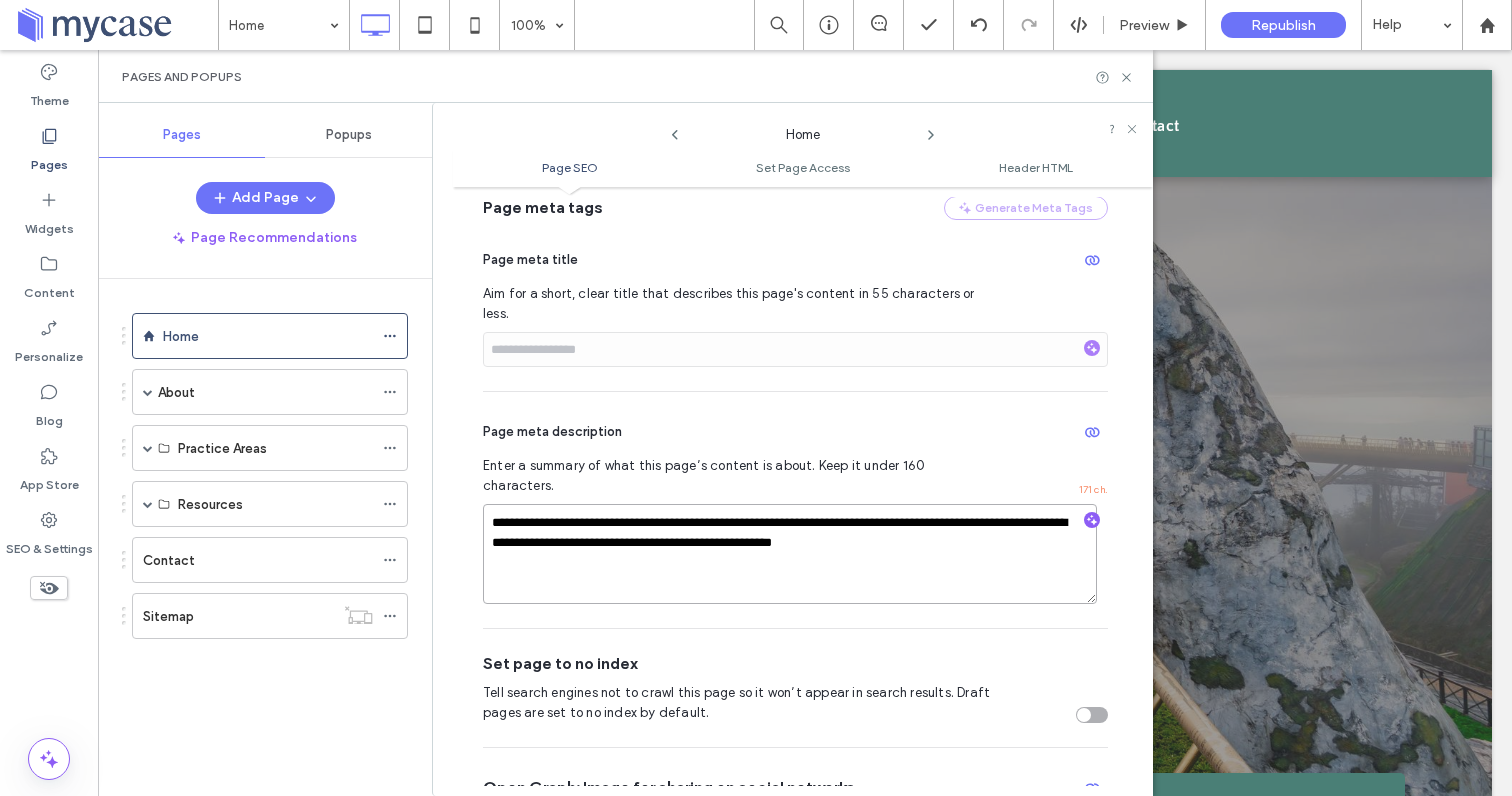 click on "**********" at bounding box center (790, 554) 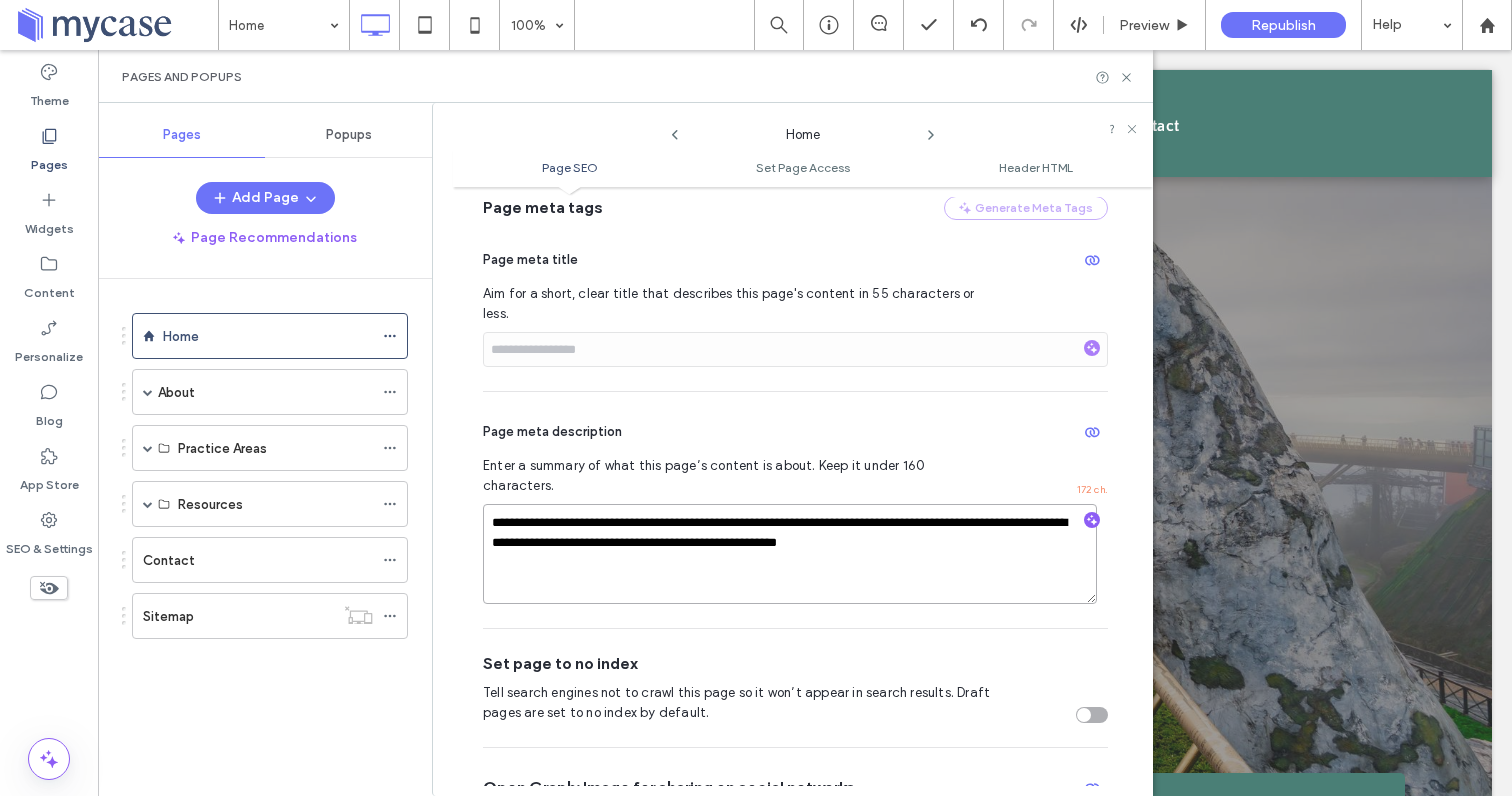 paste on "**********" 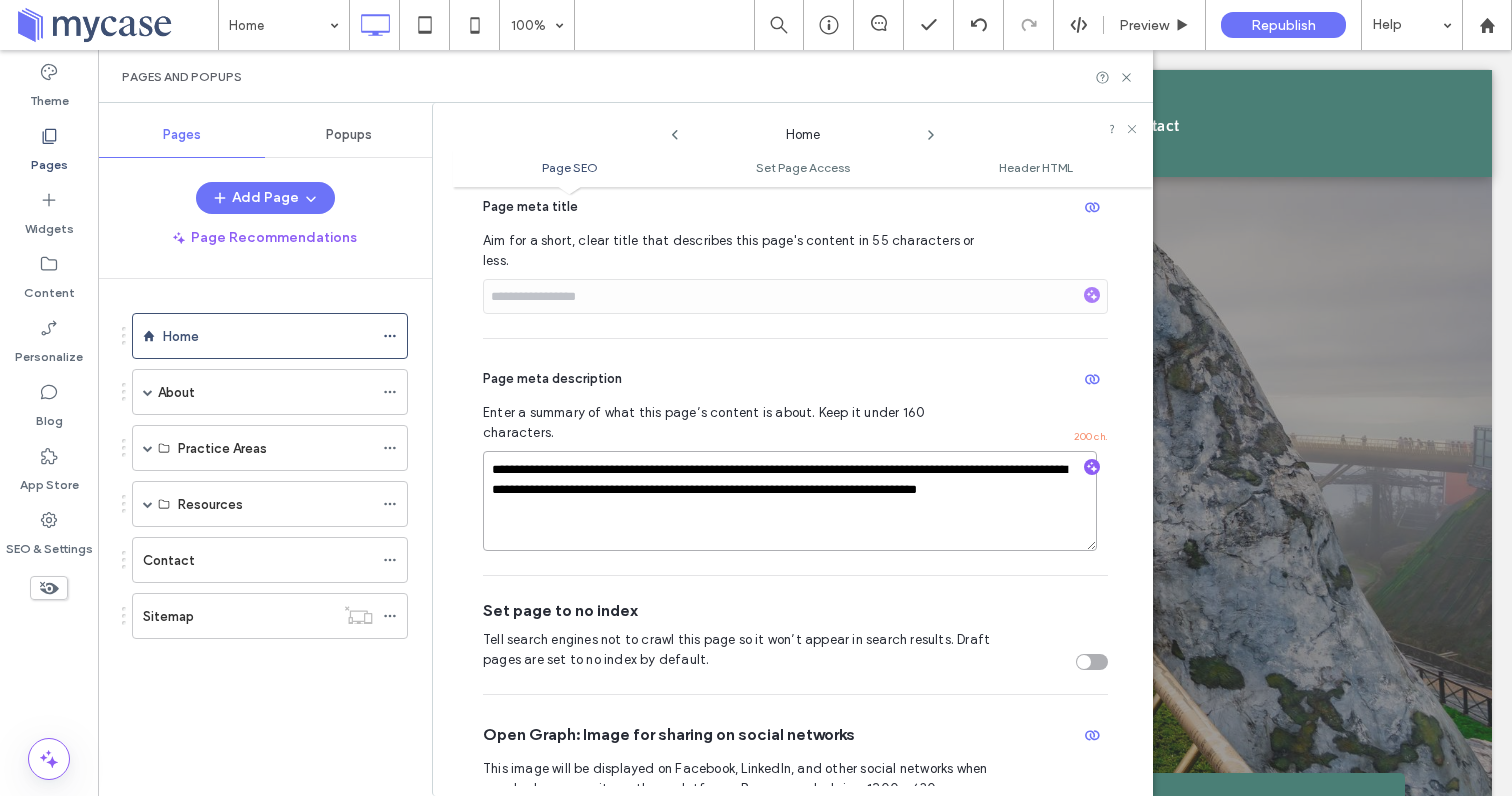 scroll, scrollTop: 261, scrollLeft: 0, axis: vertical 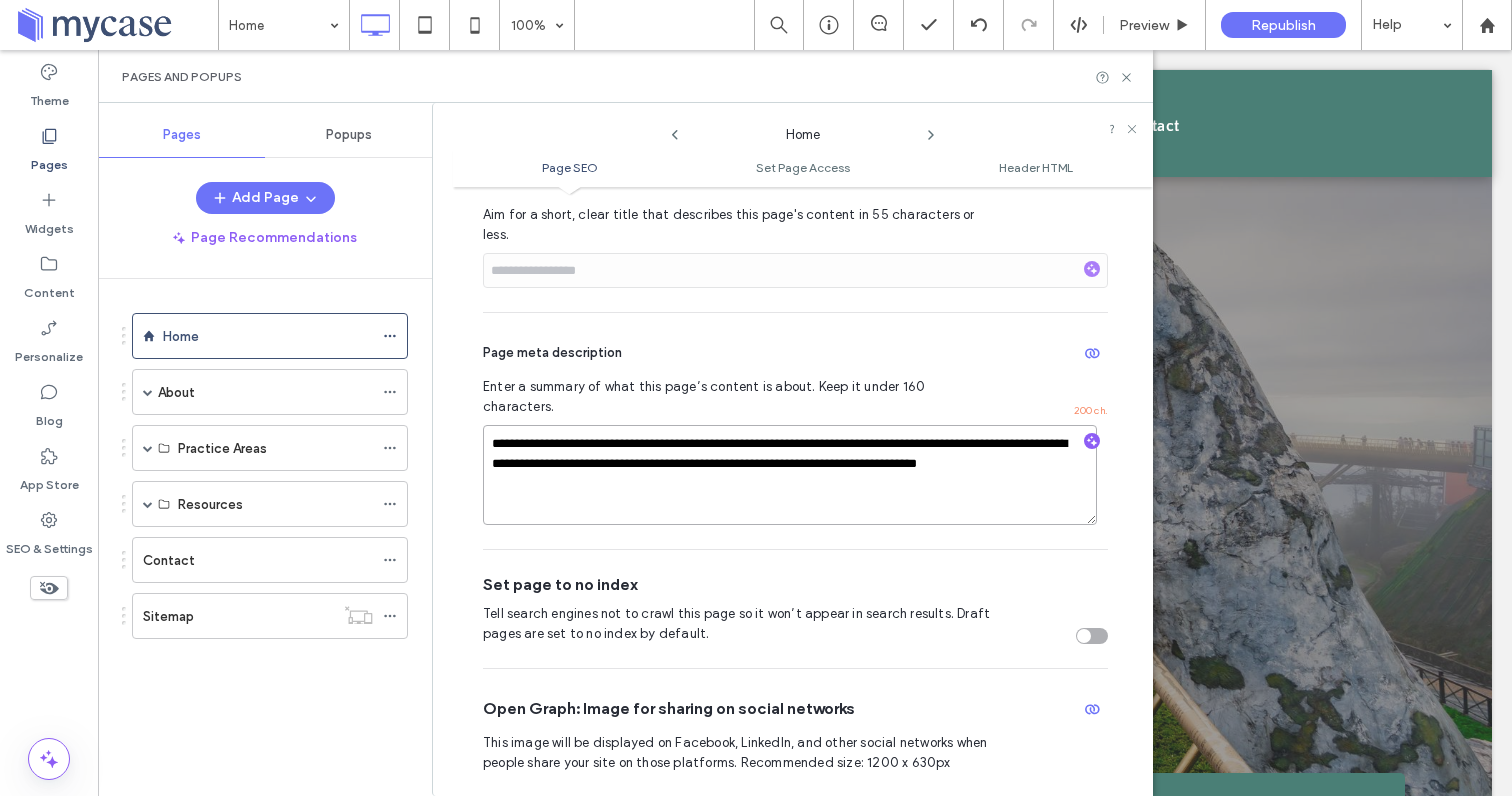 drag, startPoint x: 640, startPoint y: 447, endPoint x: 459, endPoint y: 394, distance: 188.60011 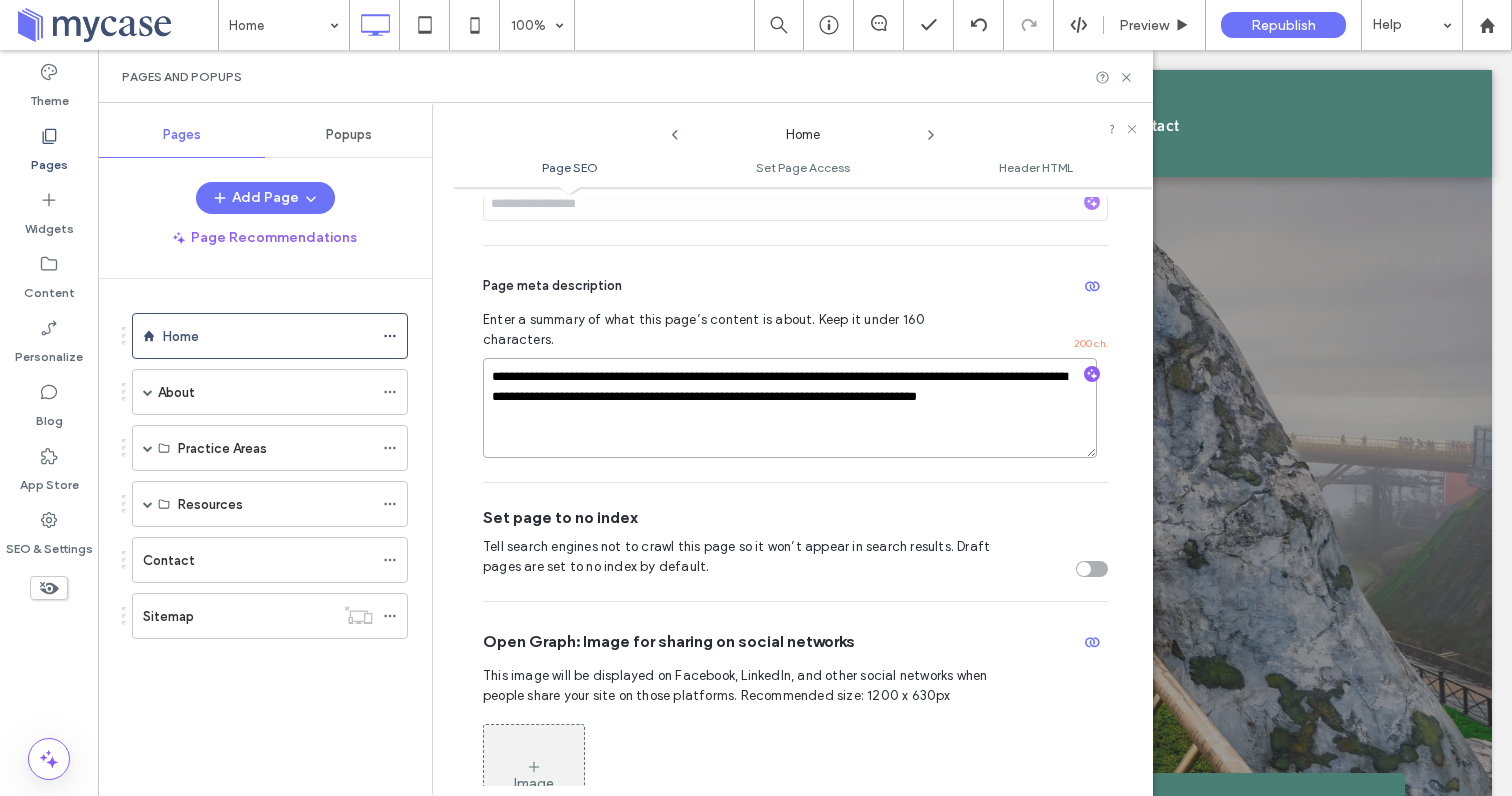 scroll, scrollTop: 0, scrollLeft: 0, axis: both 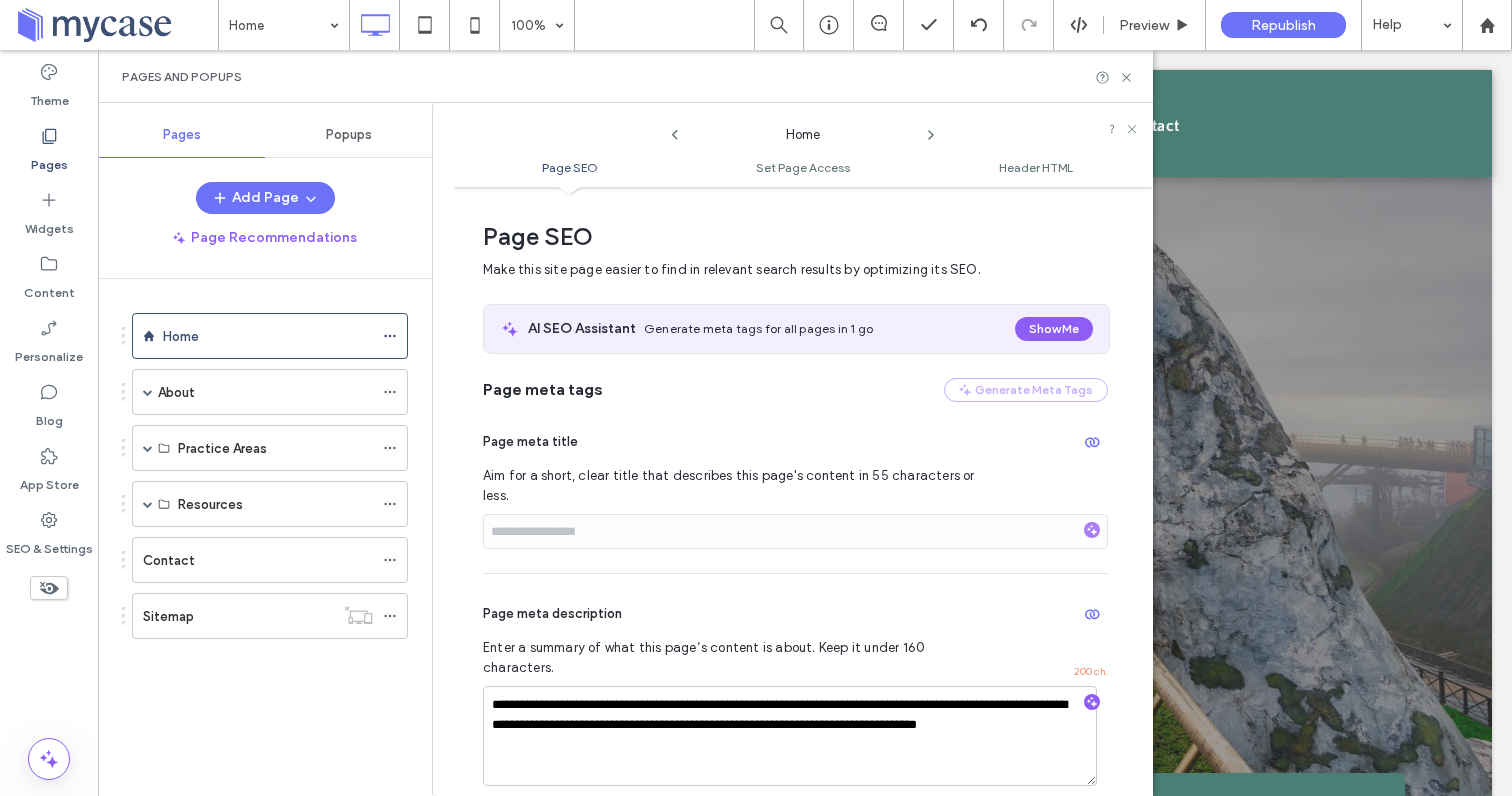 click 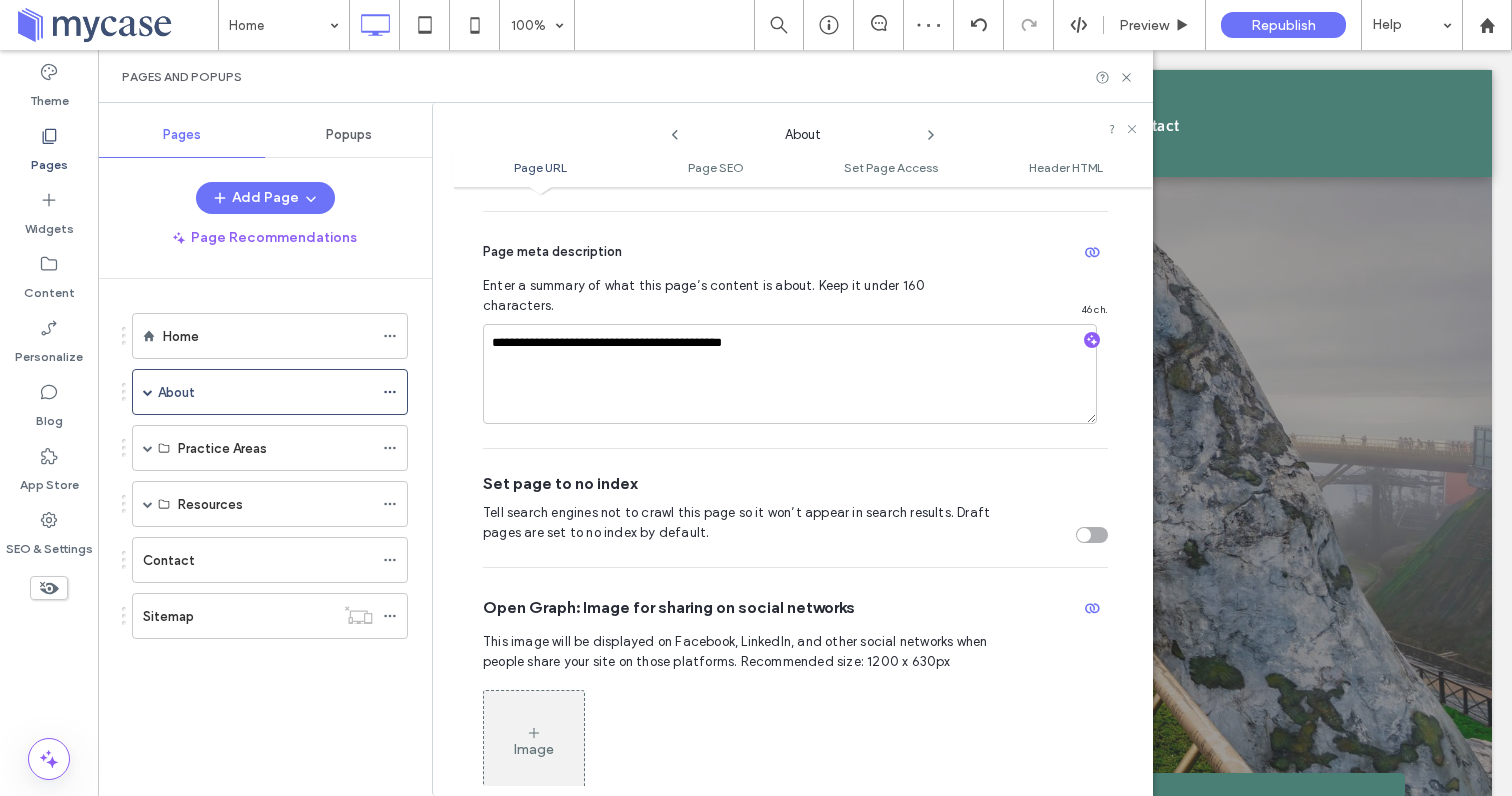 scroll, scrollTop: 0, scrollLeft: 0, axis: both 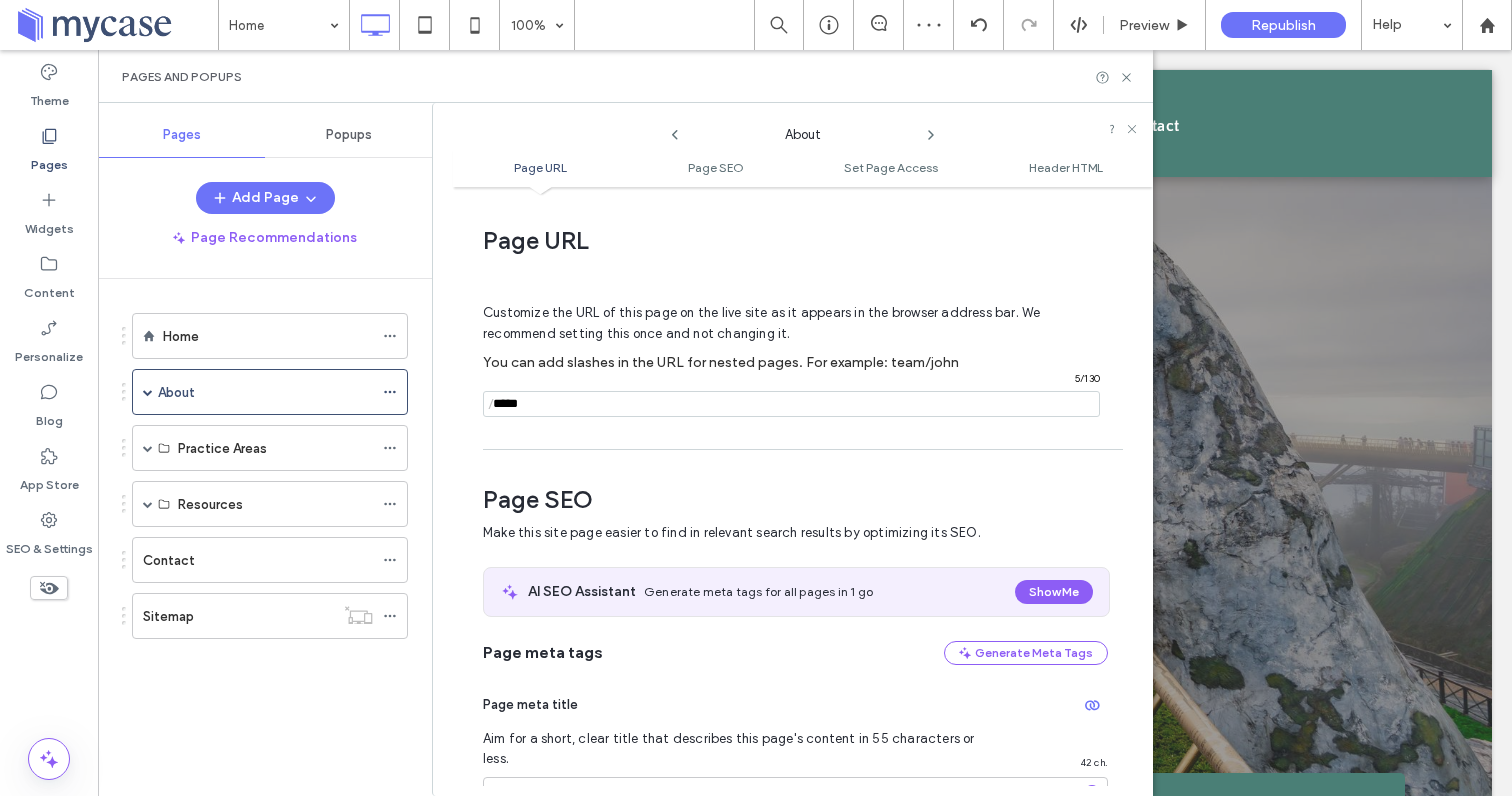click 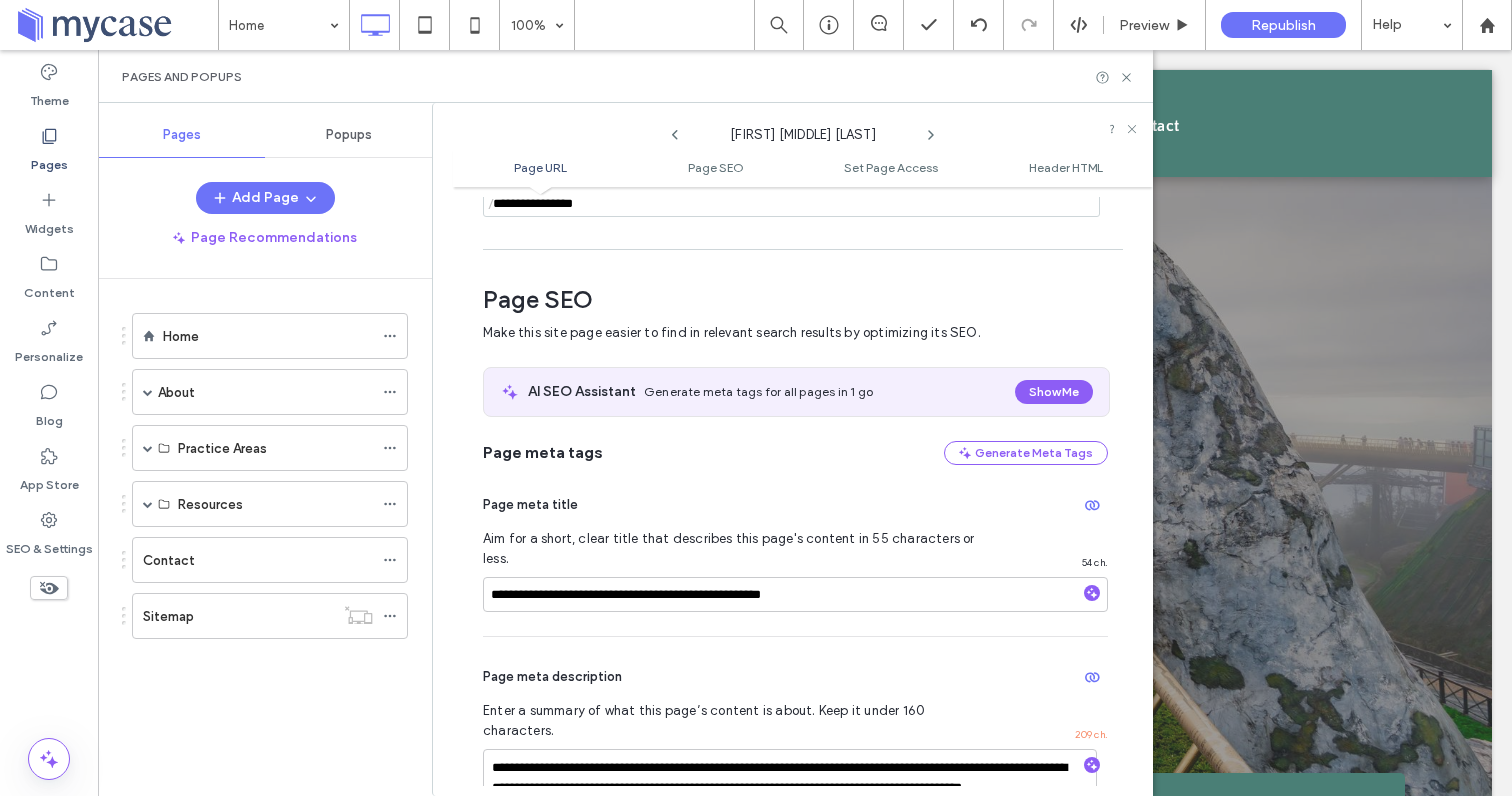 scroll, scrollTop: 144, scrollLeft: 0, axis: vertical 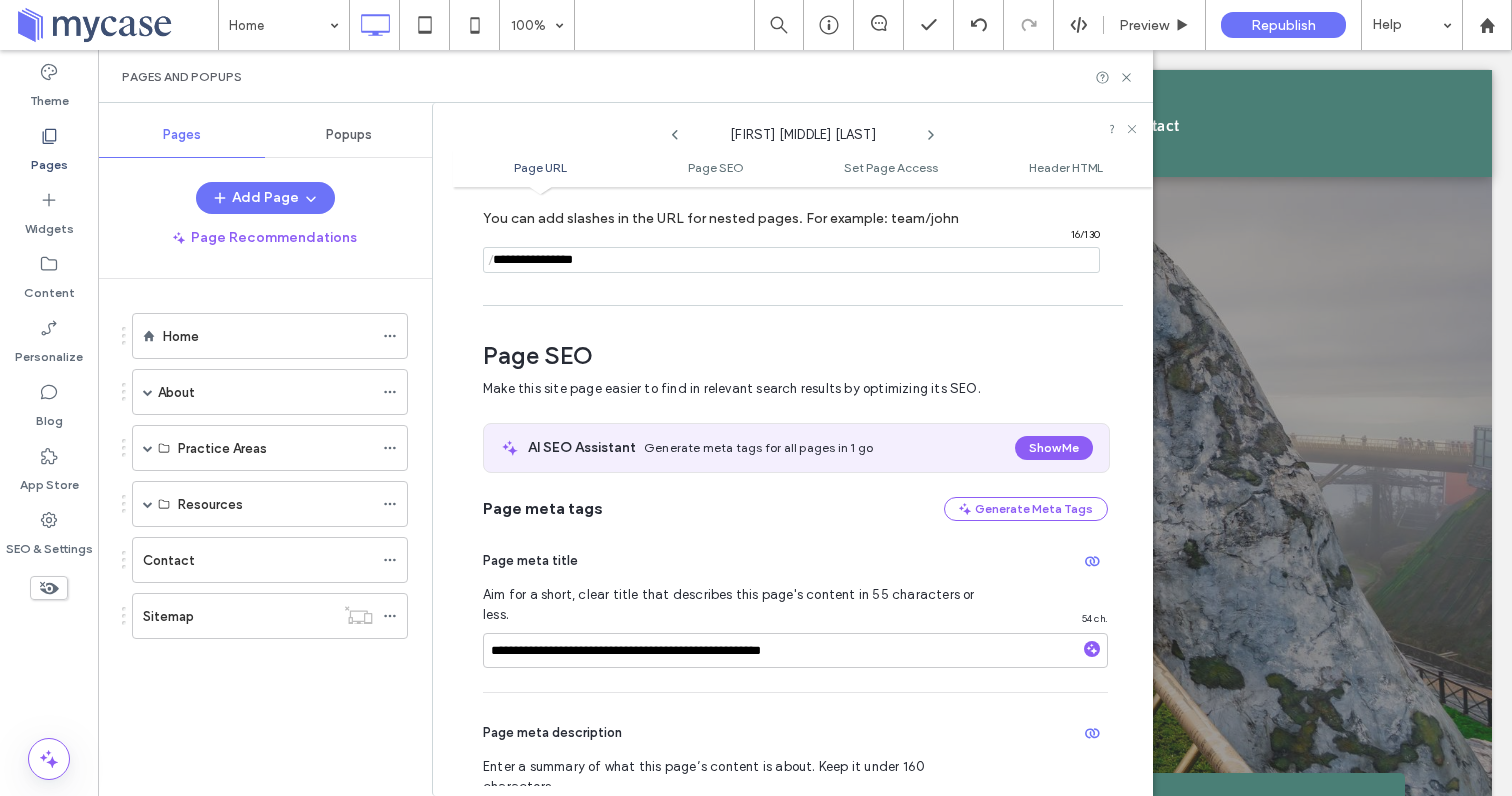 click 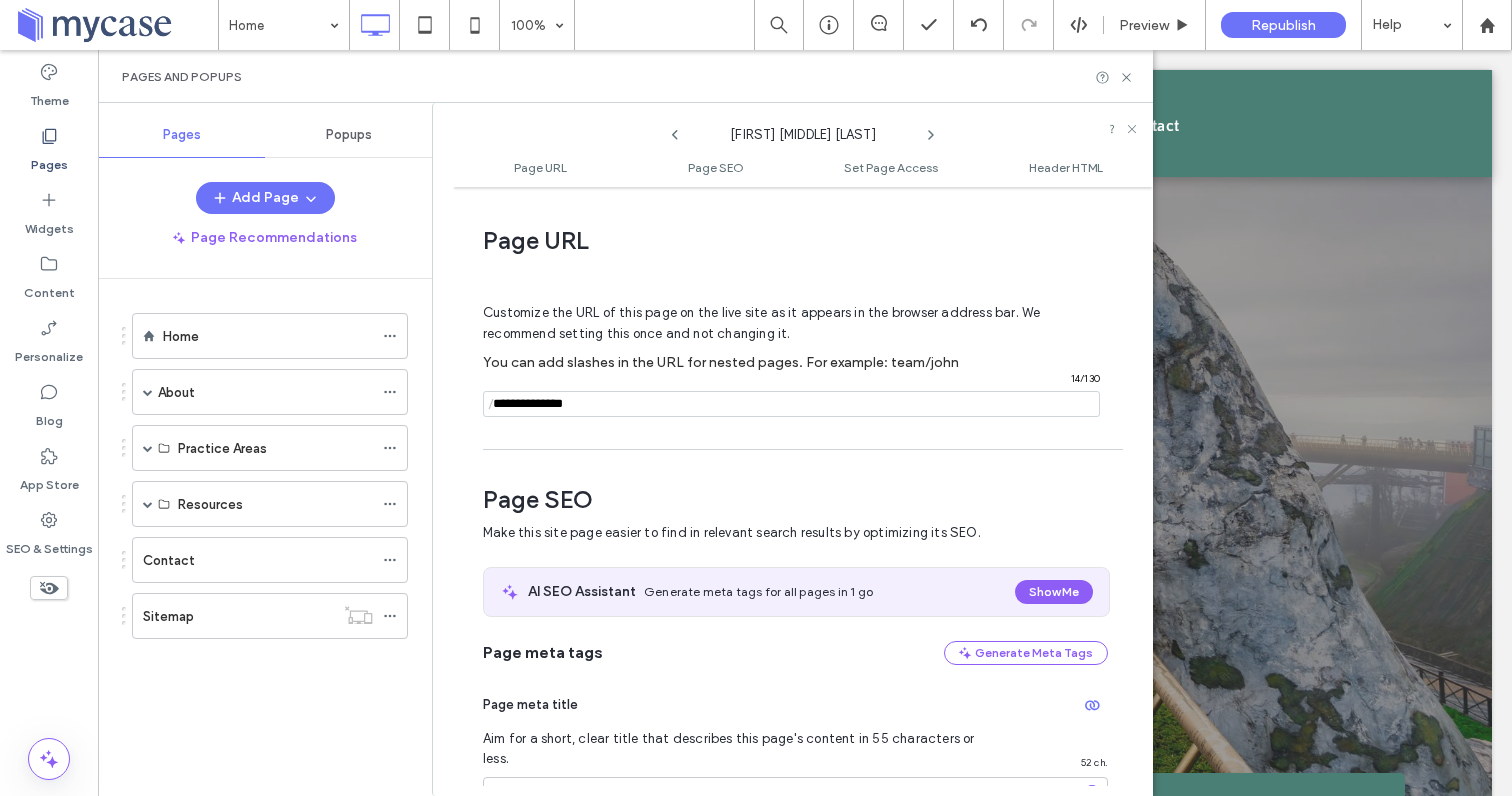 scroll, scrollTop: 275, scrollLeft: 0, axis: vertical 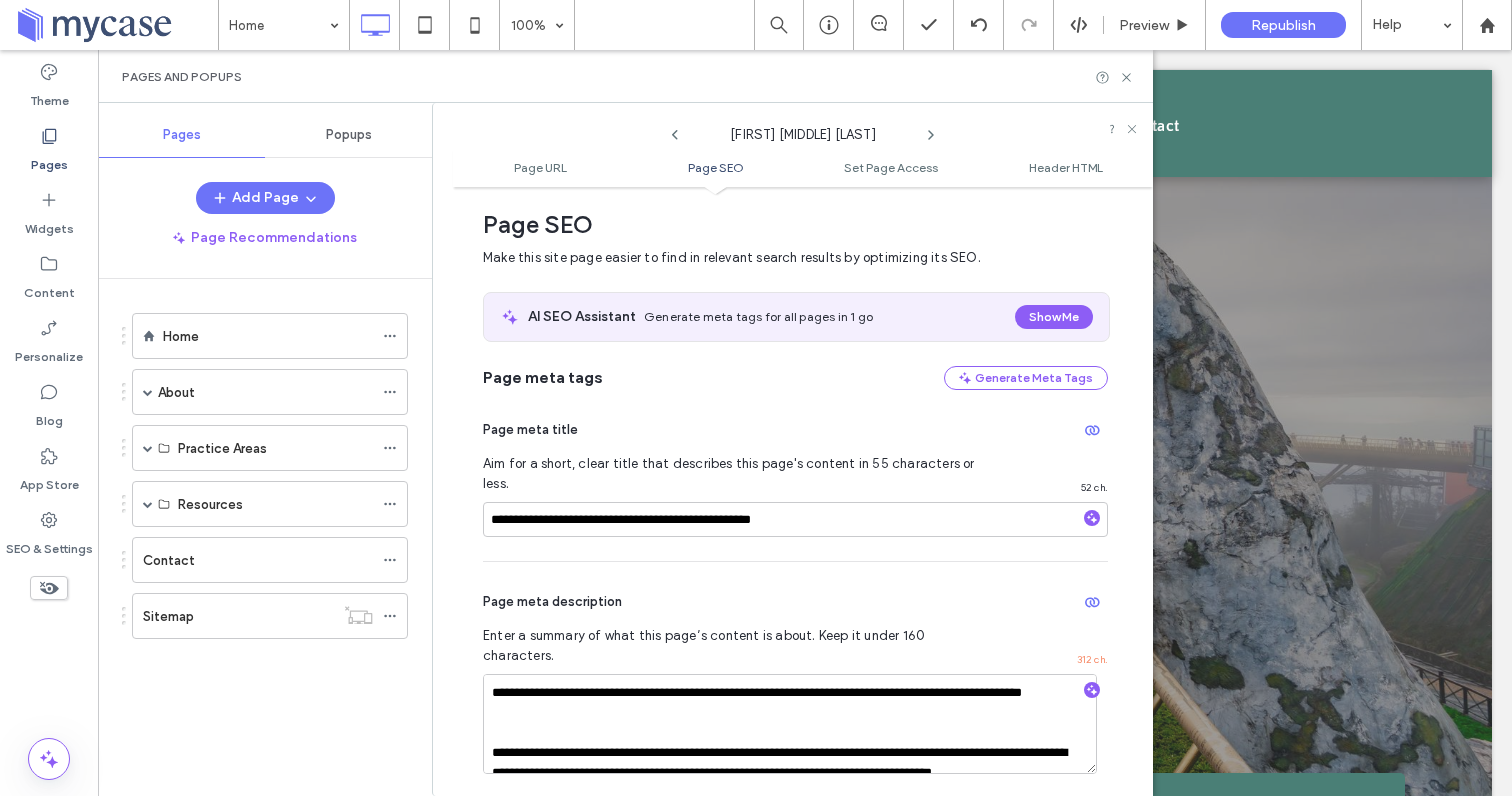 click 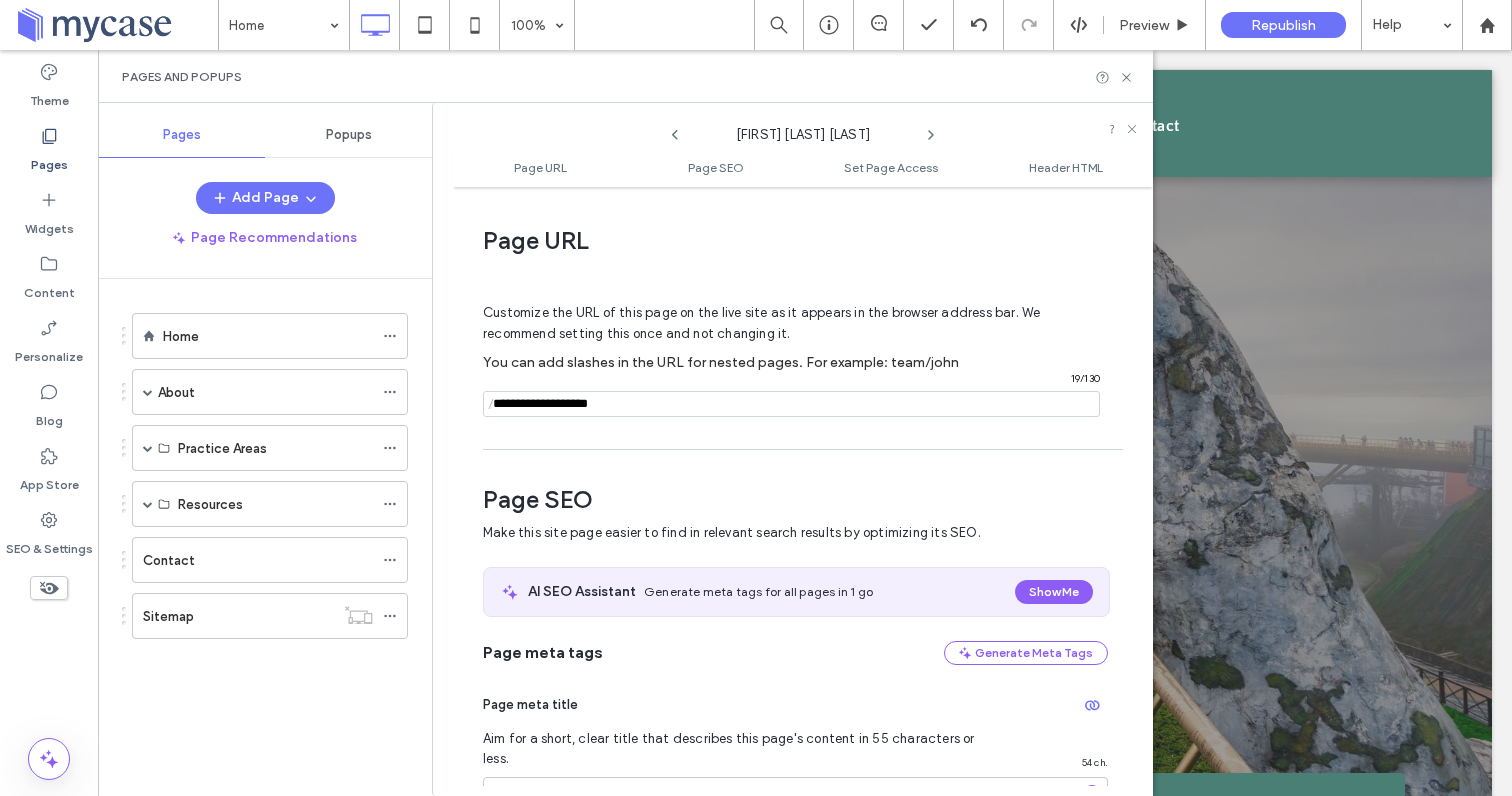 scroll, scrollTop: 275, scrollLeft: 0, axis: vertical 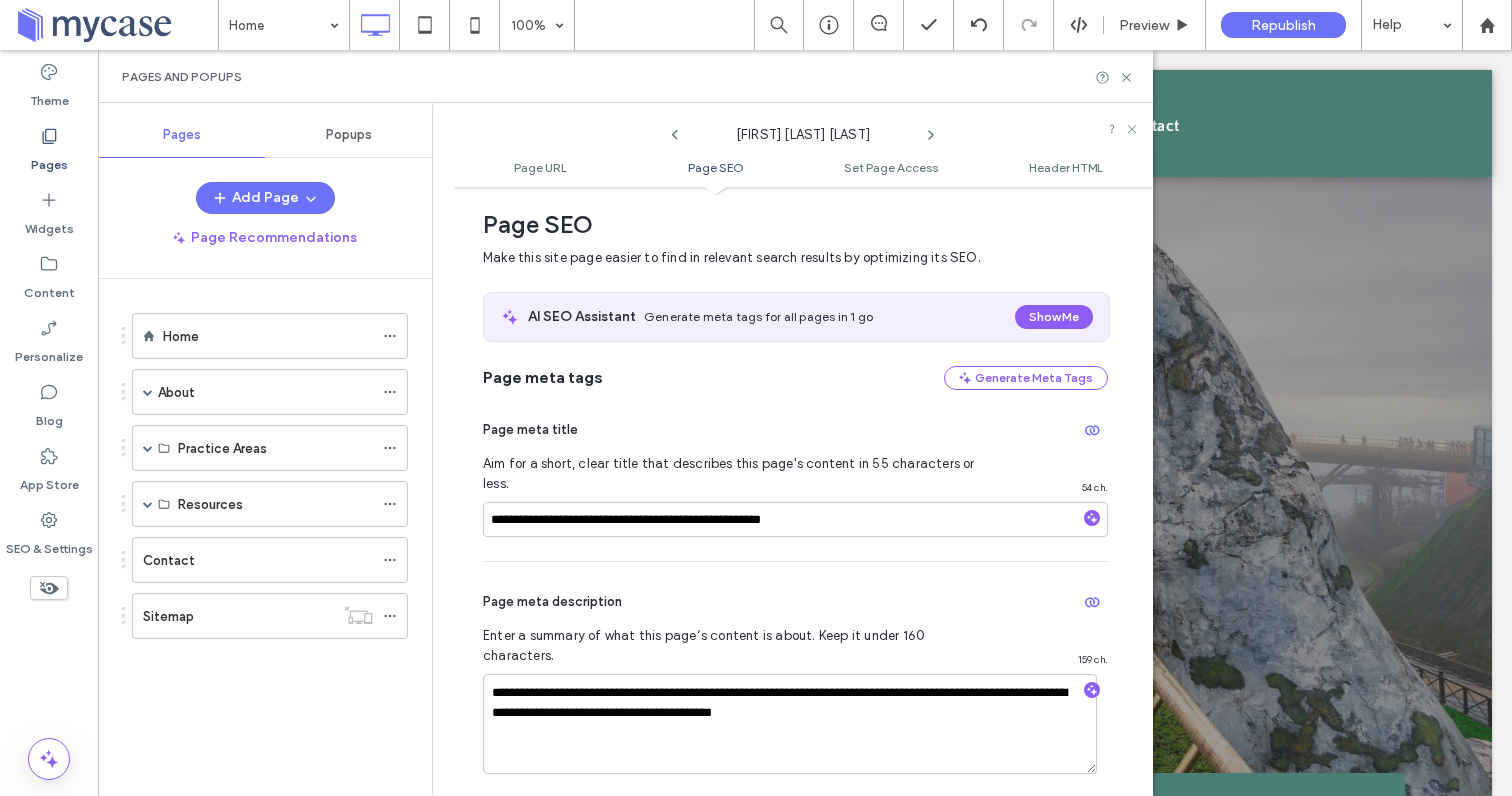 click 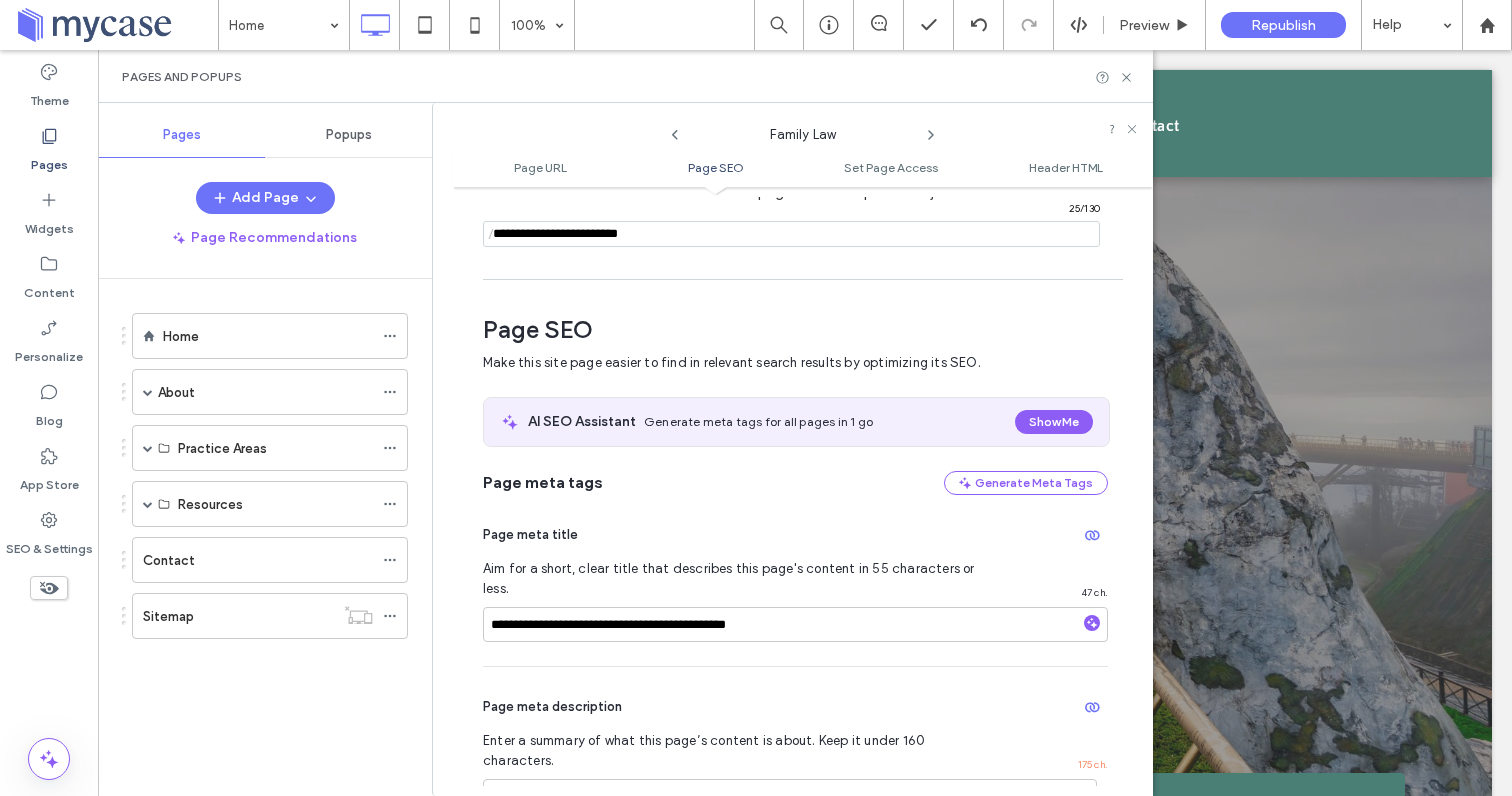 scroll, scrollTop: 275, scrollLeft: 0, axis: vertical 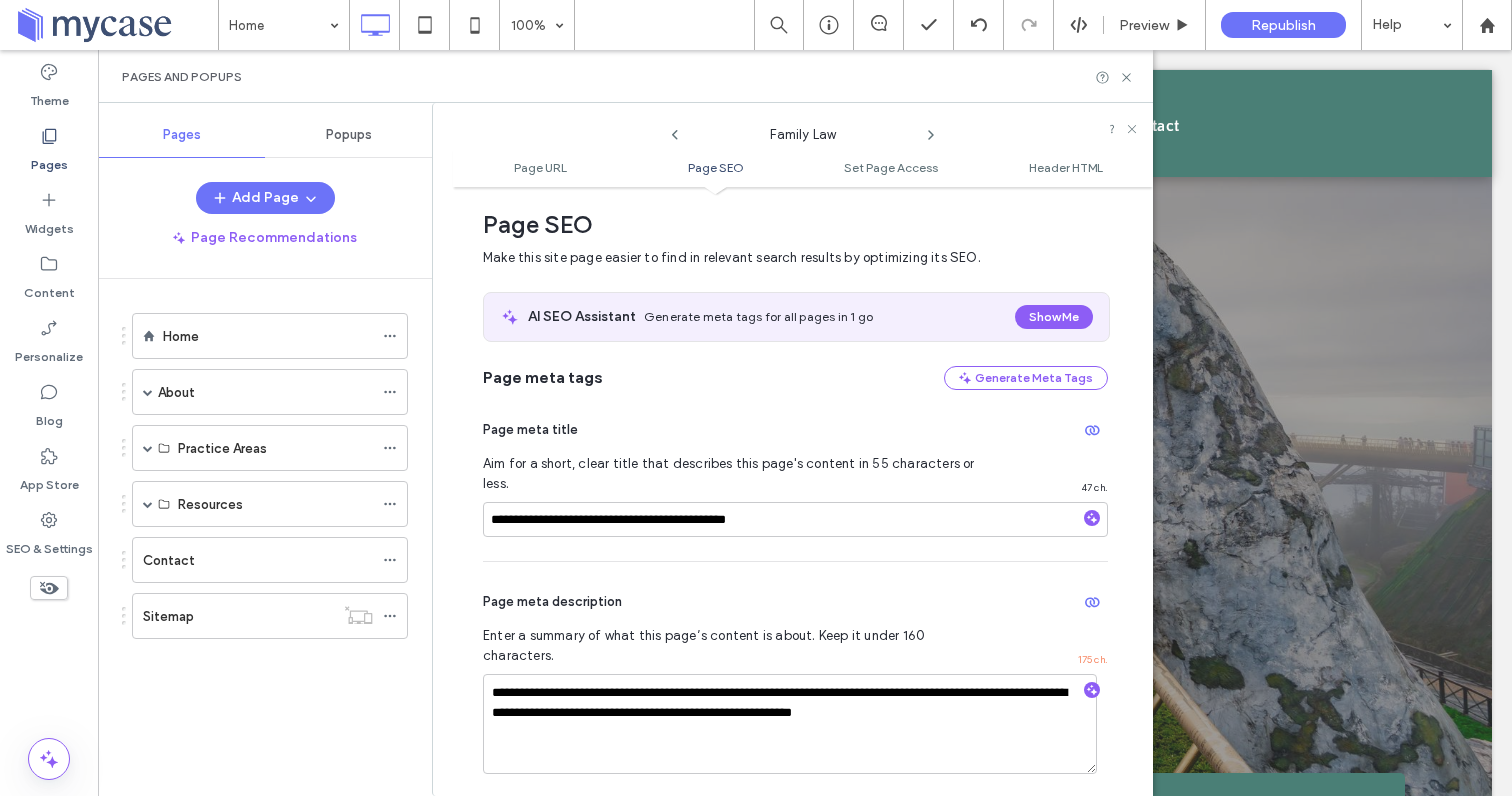 click 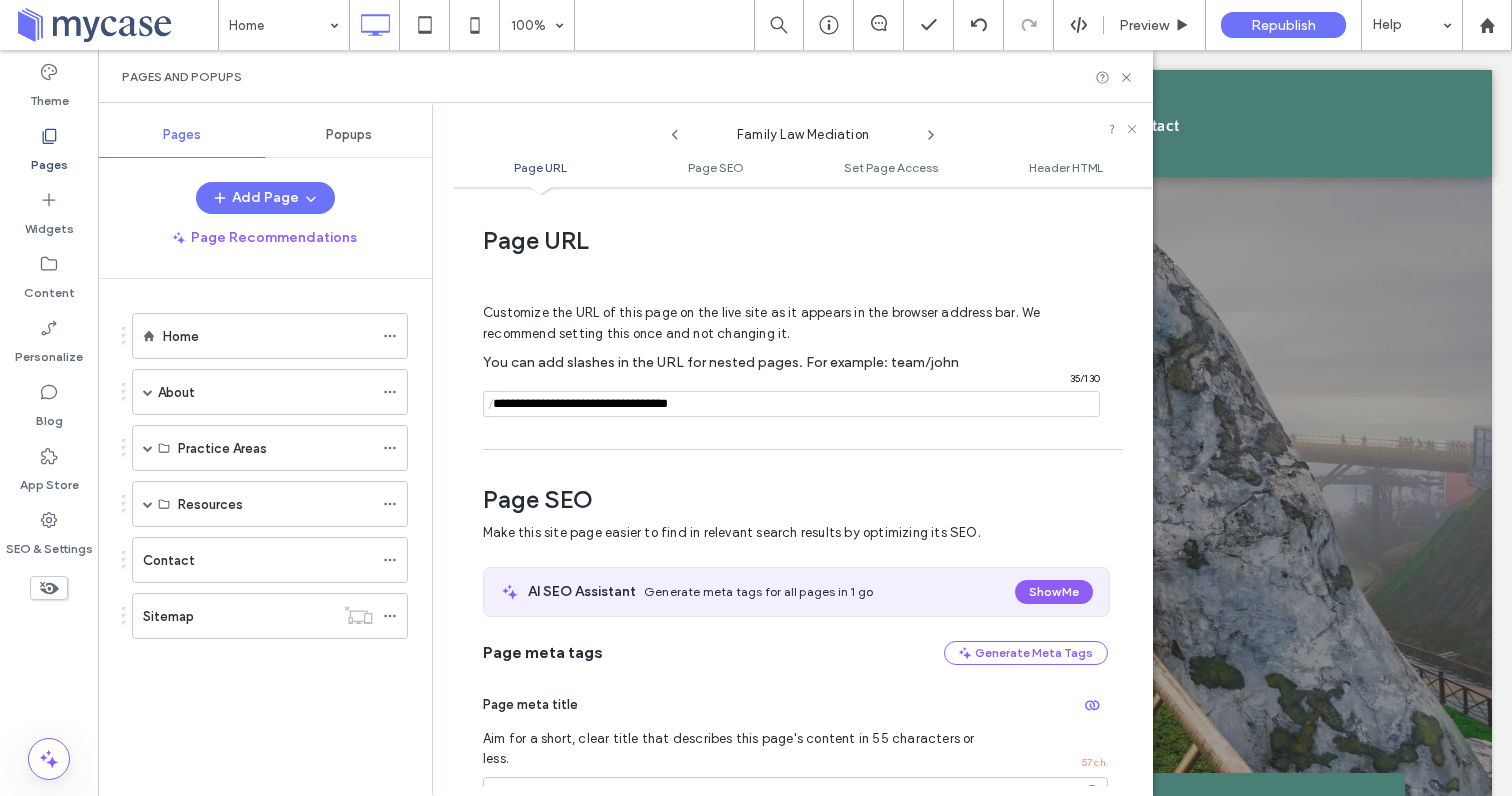 scroll, scrollTop: 275, scrollLeft: 0, axis: vertical 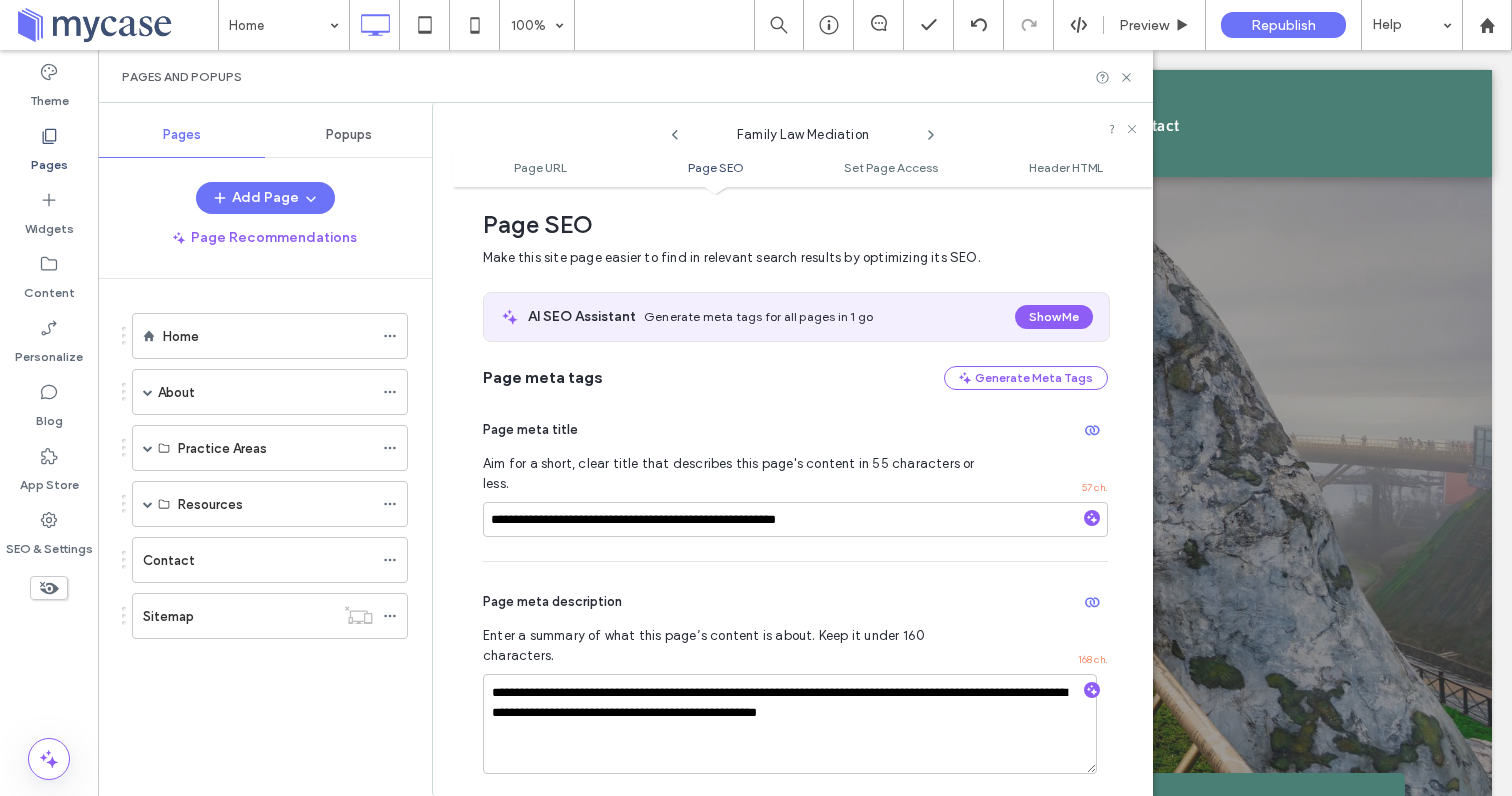click 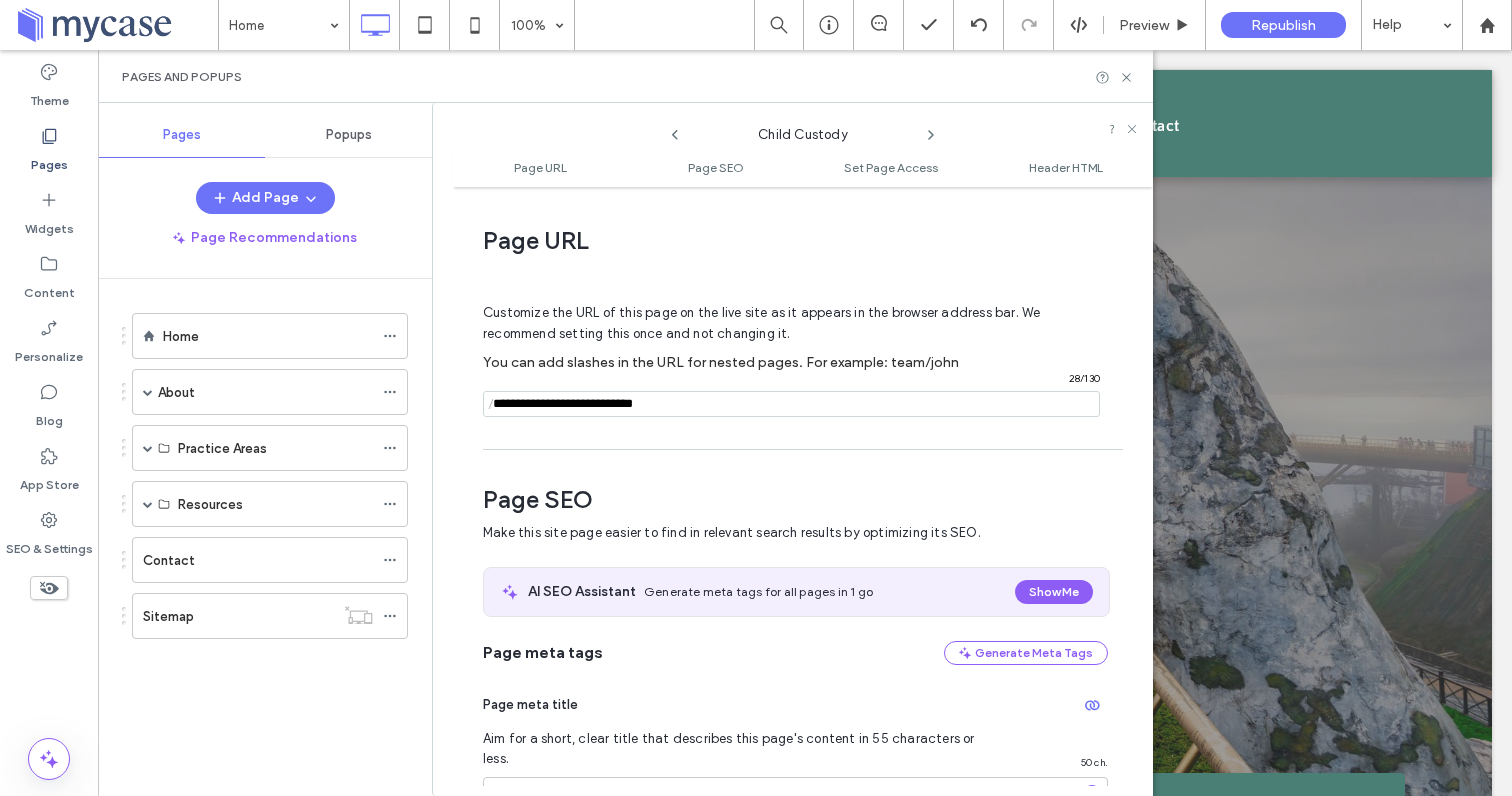 scroll, scrollTop: 275, scrollLeft: 0, axis: vertical 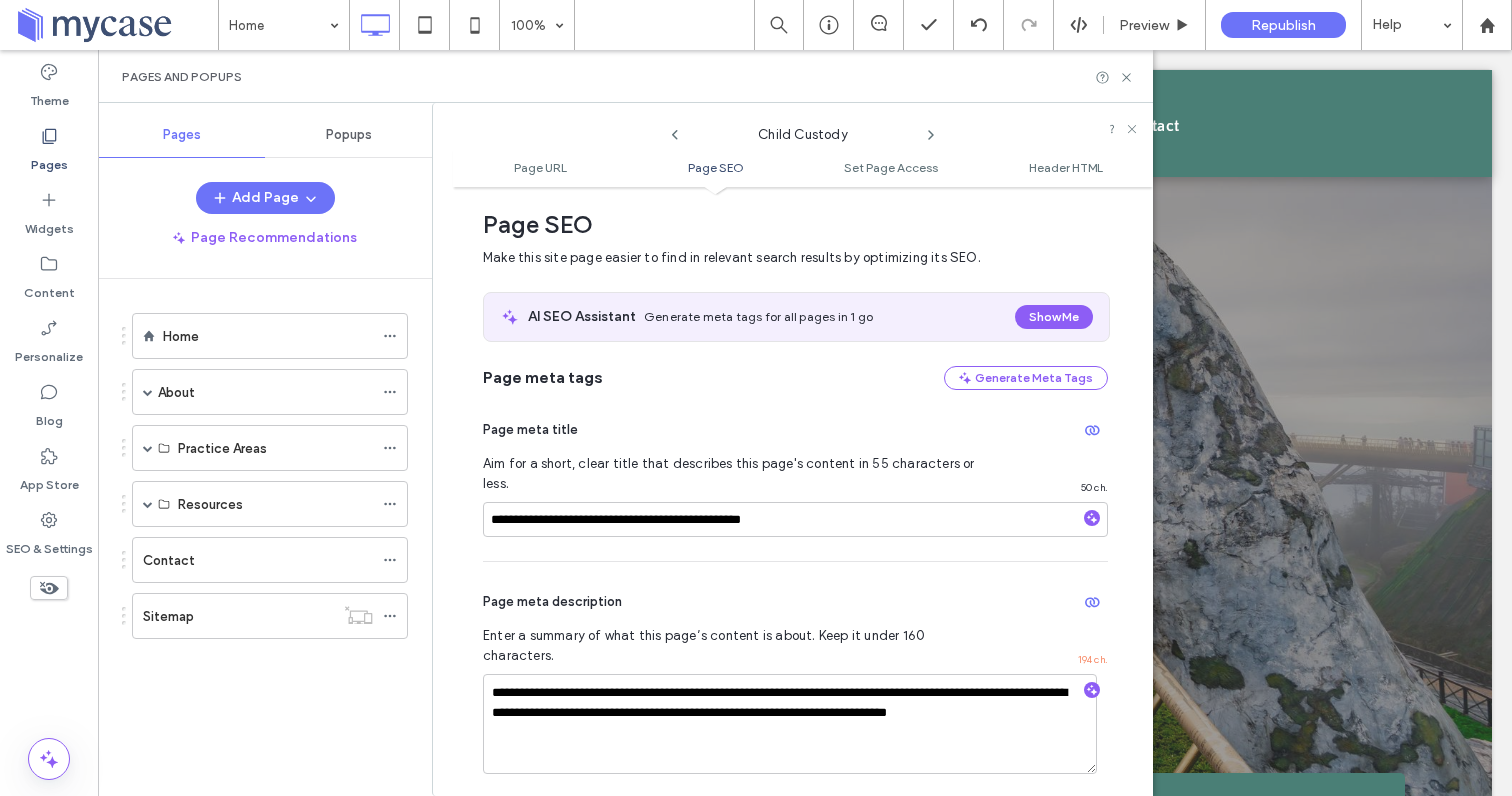 click 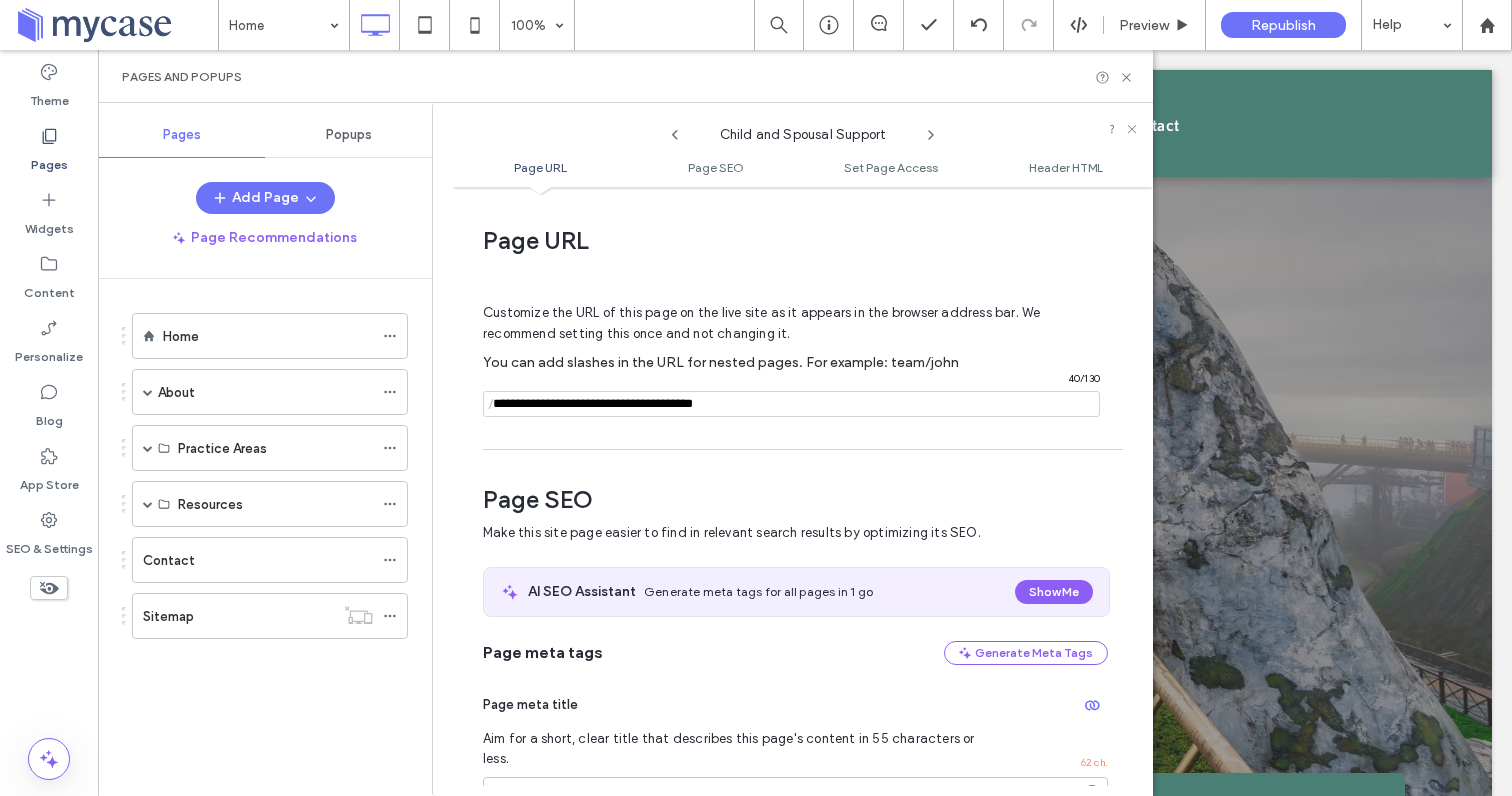 scroll, scrollTop: 275, scrollLeft: 0, axis: vertical 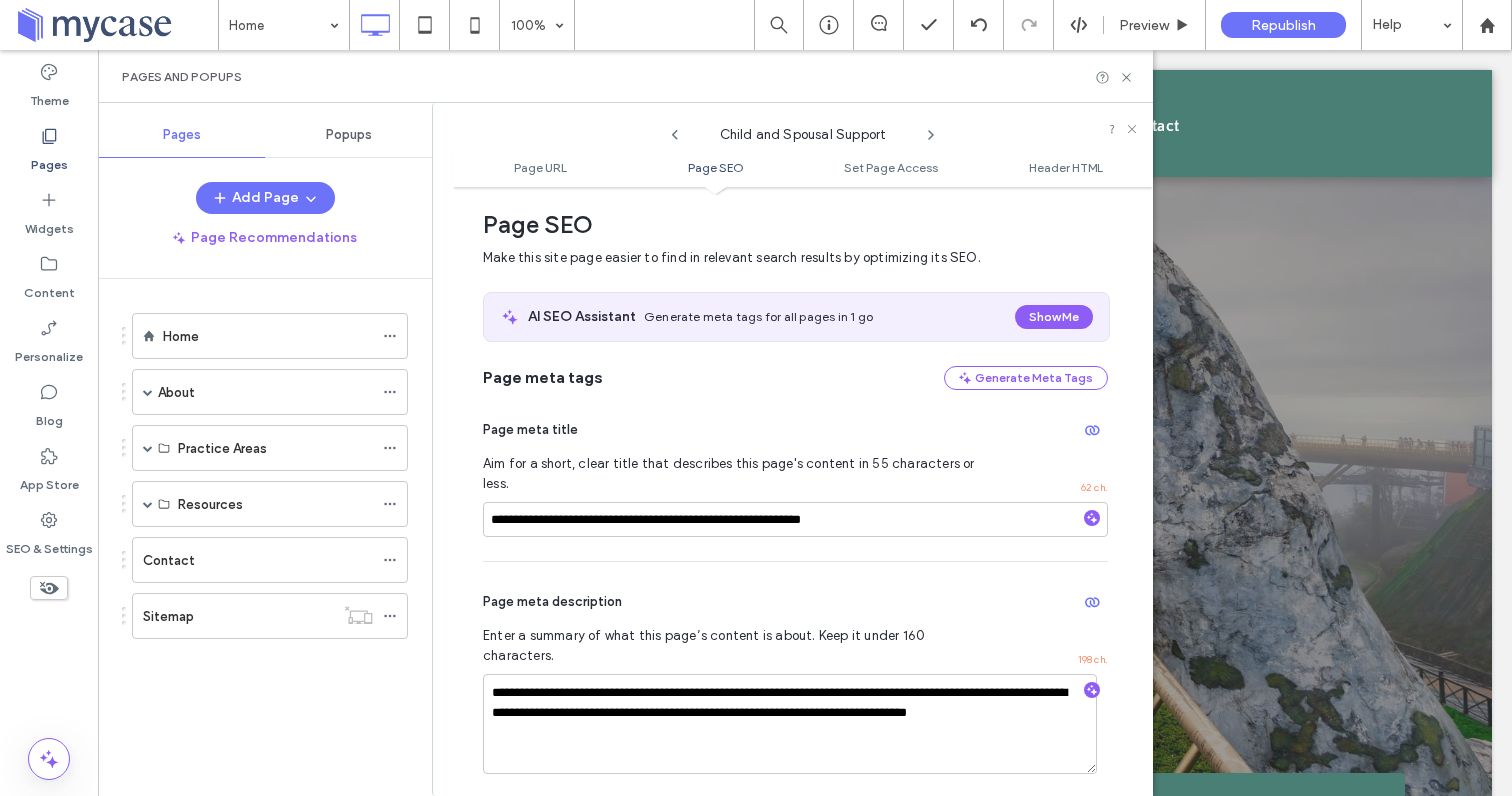 click 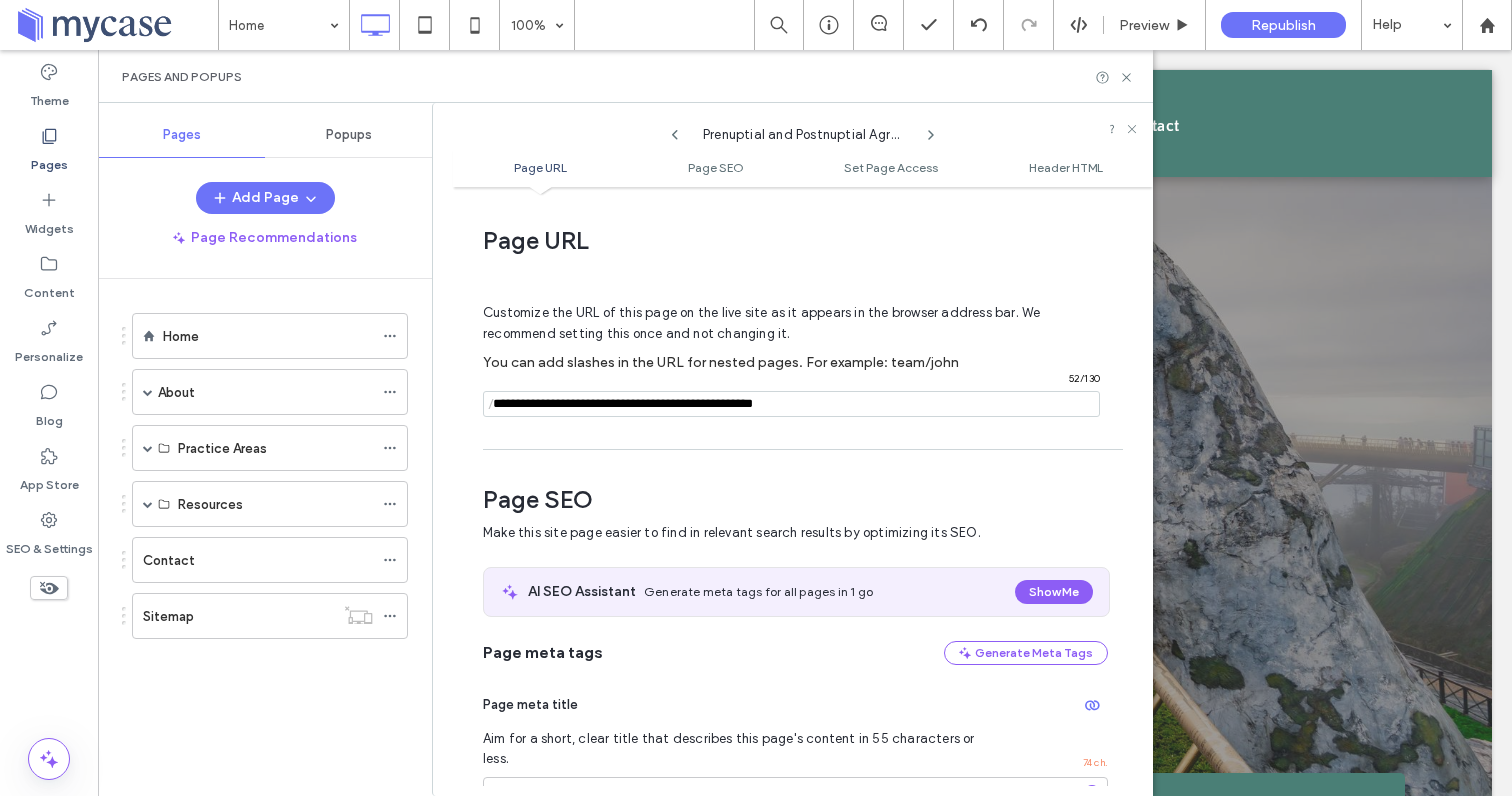 scroll, scrollTop: 275, scrollLeft: 0, axis: vertical 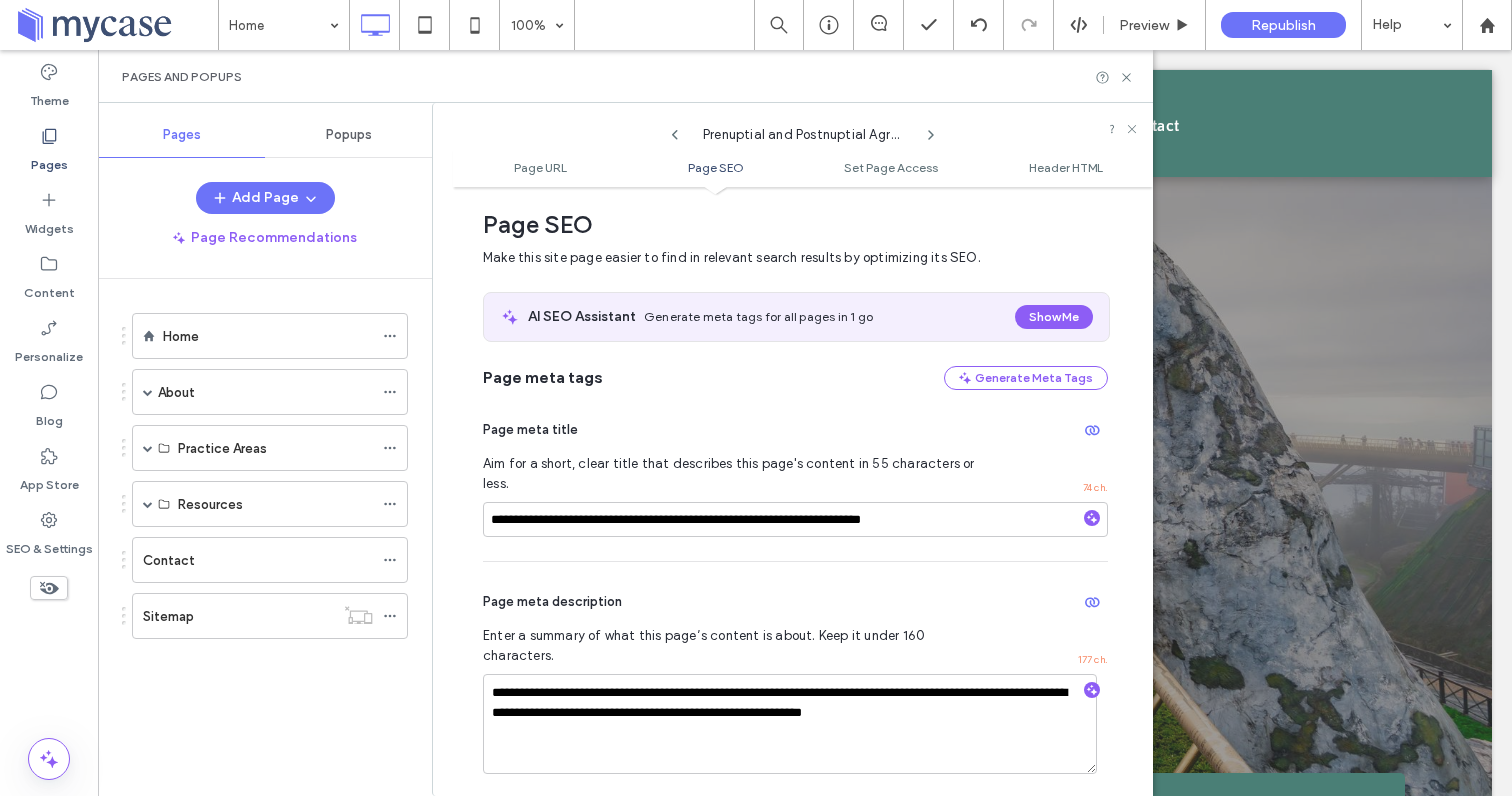 click 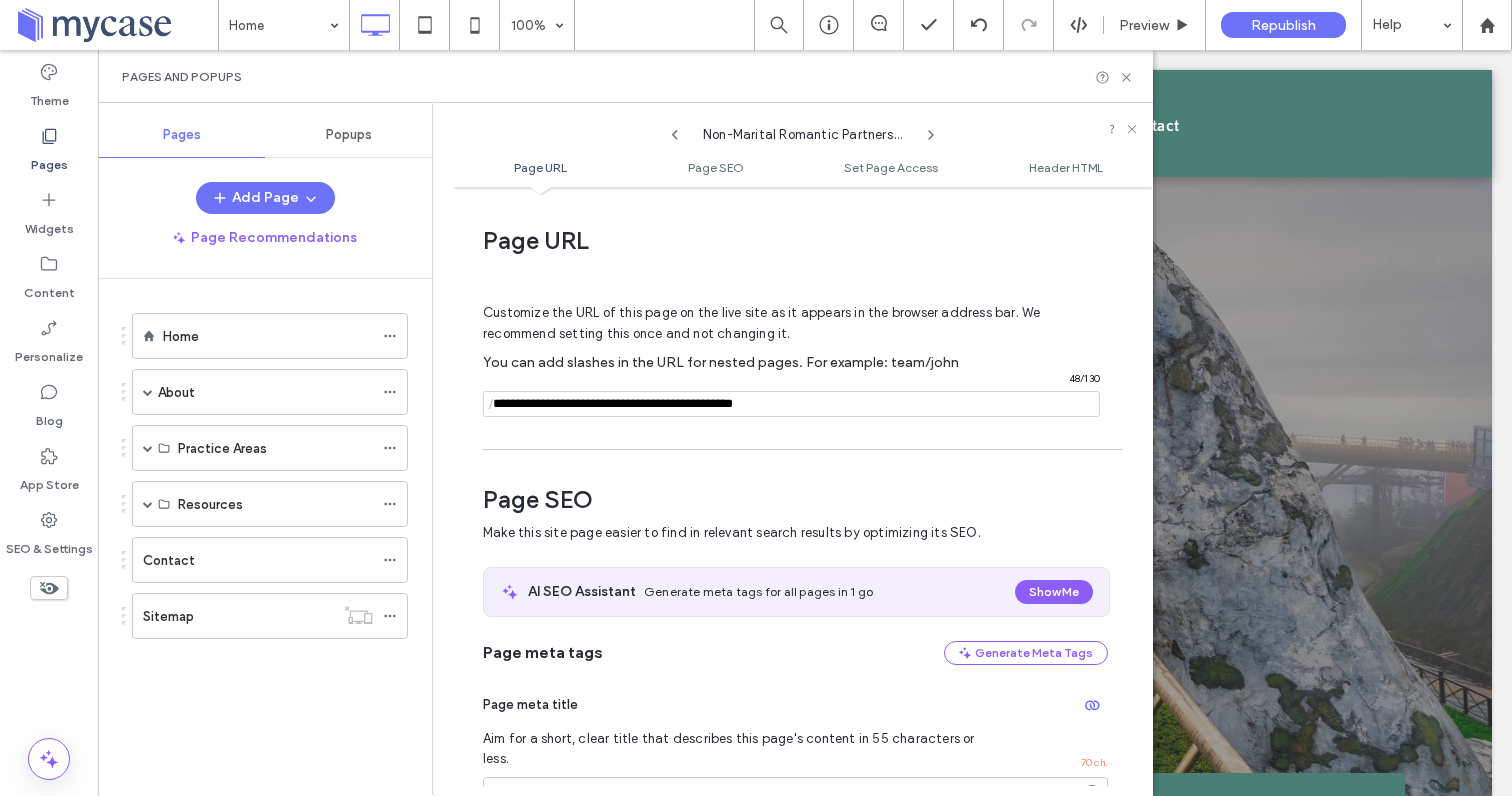scroll, scrollTop: 275, scrollLeft: 0, axis: vertical 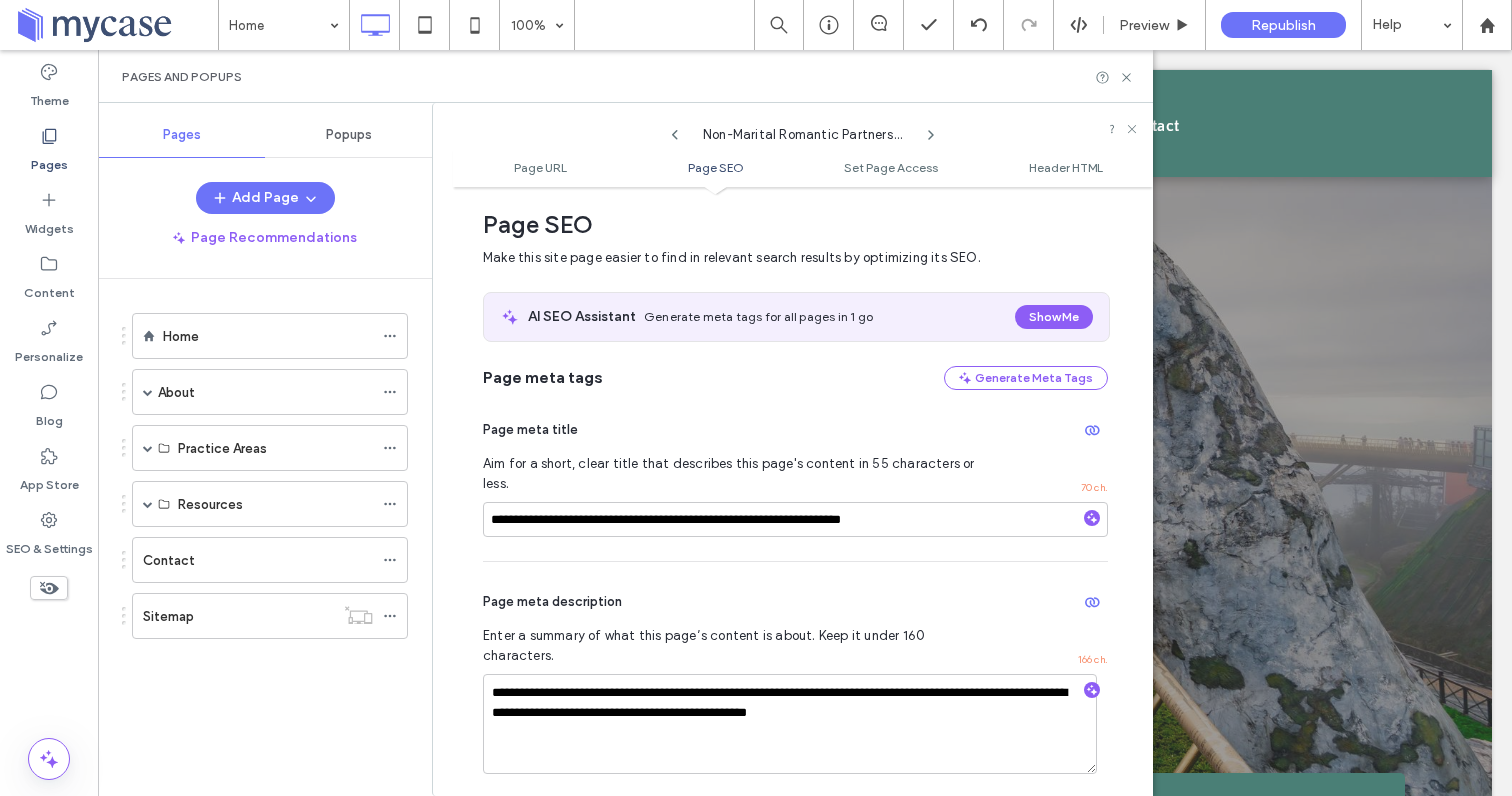 click 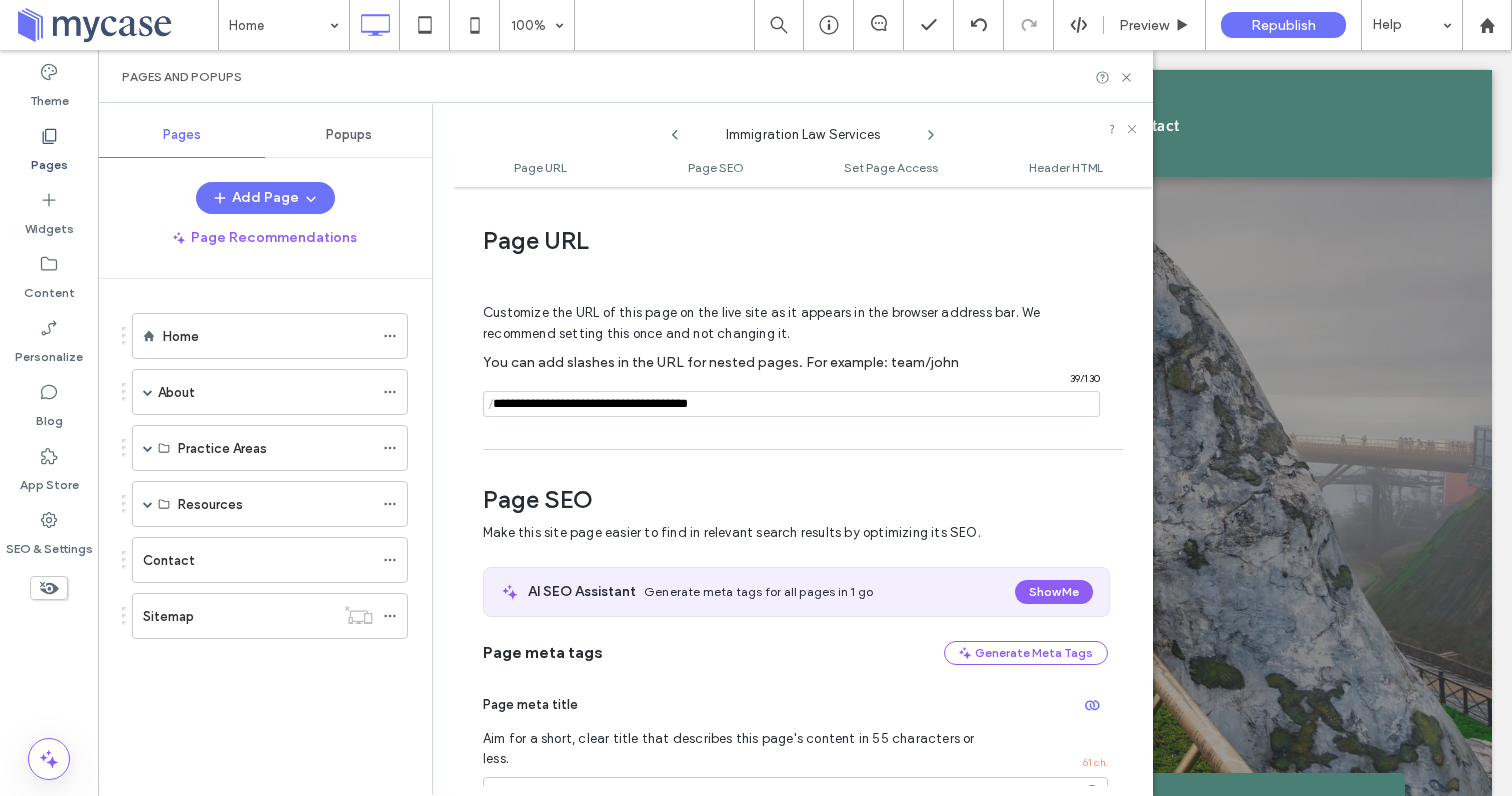 scroll, scrollTop: 275, scrollLeft: 0, axis: vertical 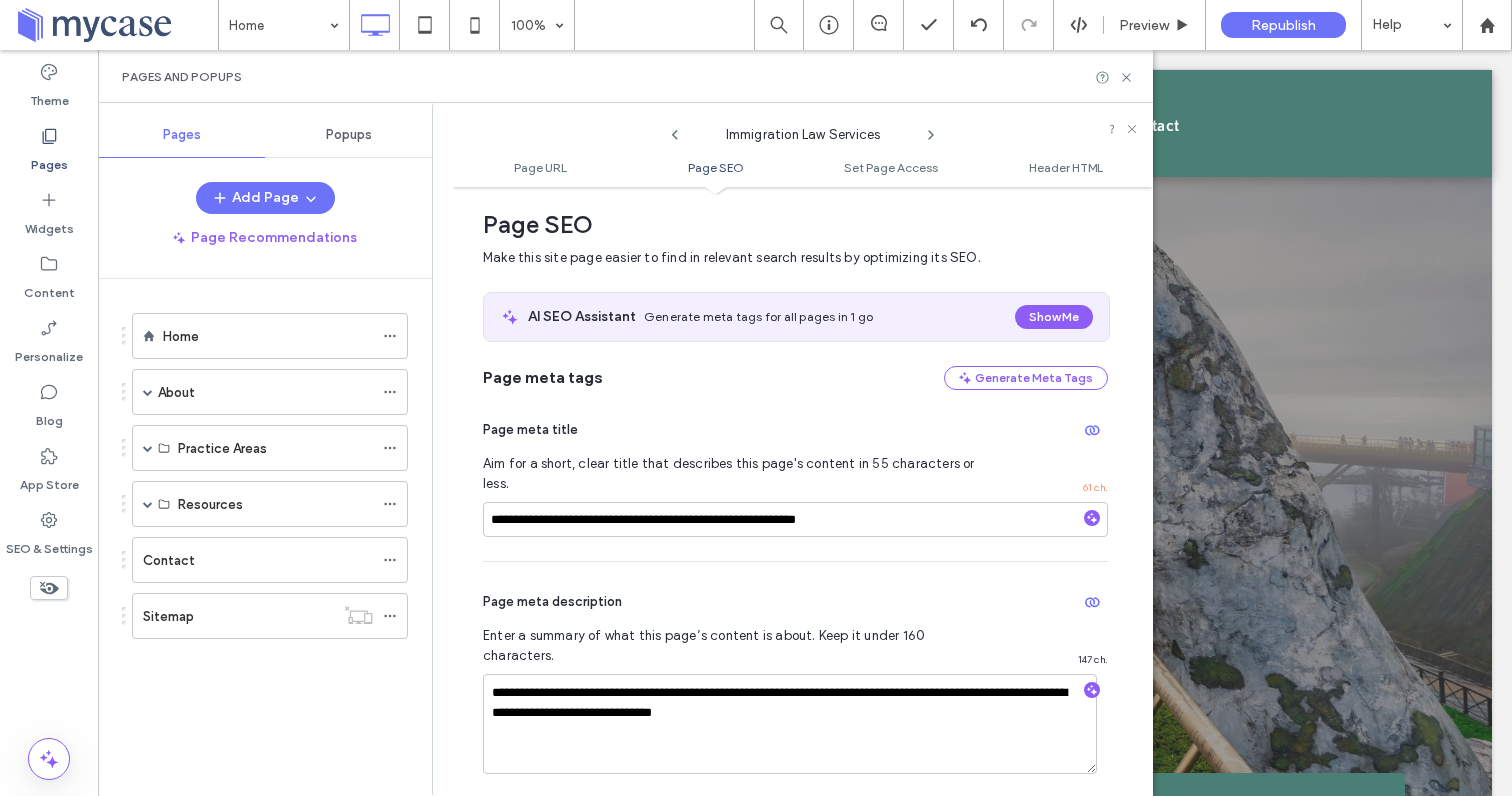click 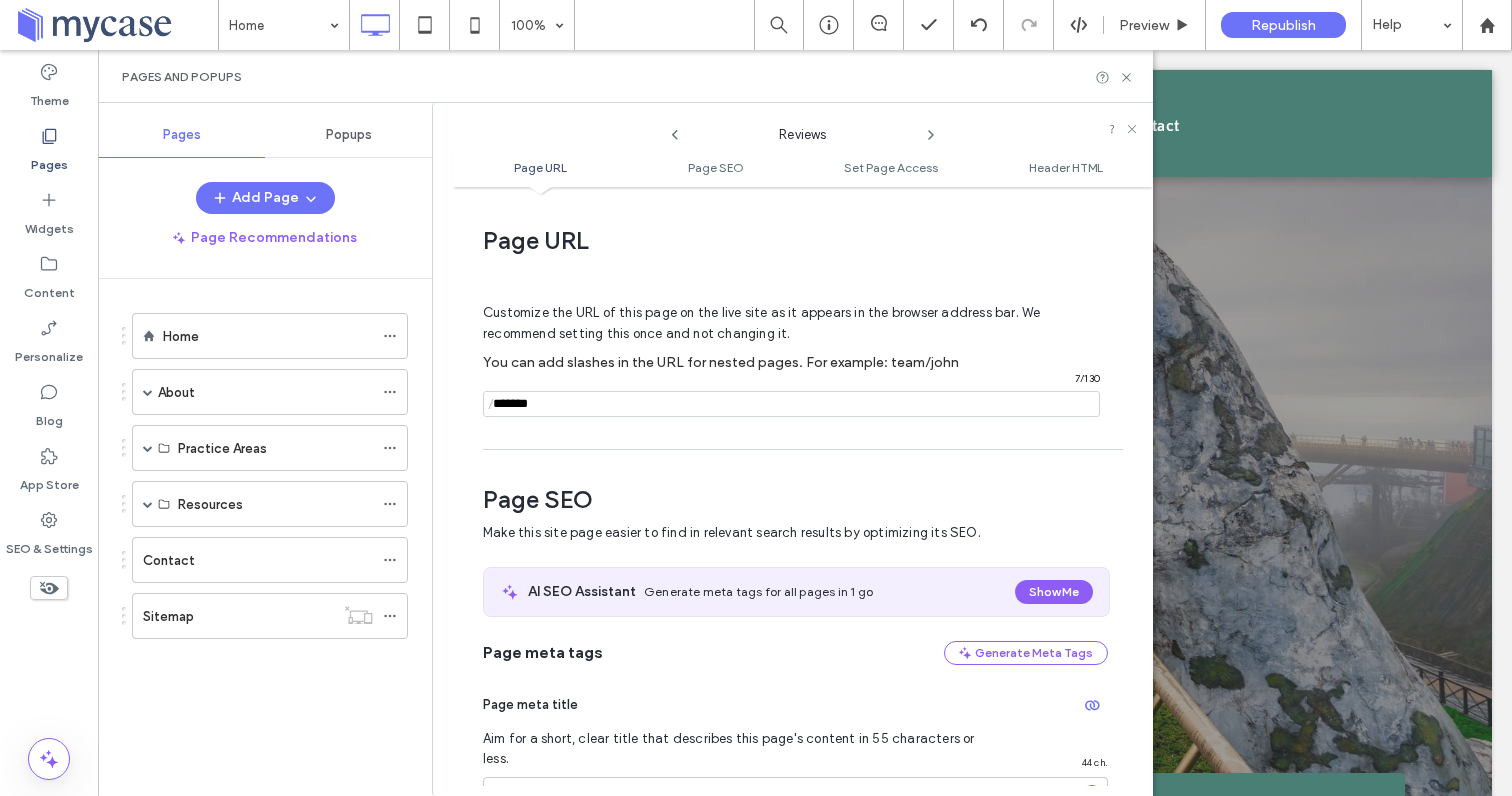 scroll, scrollTop: 275, scrollLeft: 0, axis: vertical 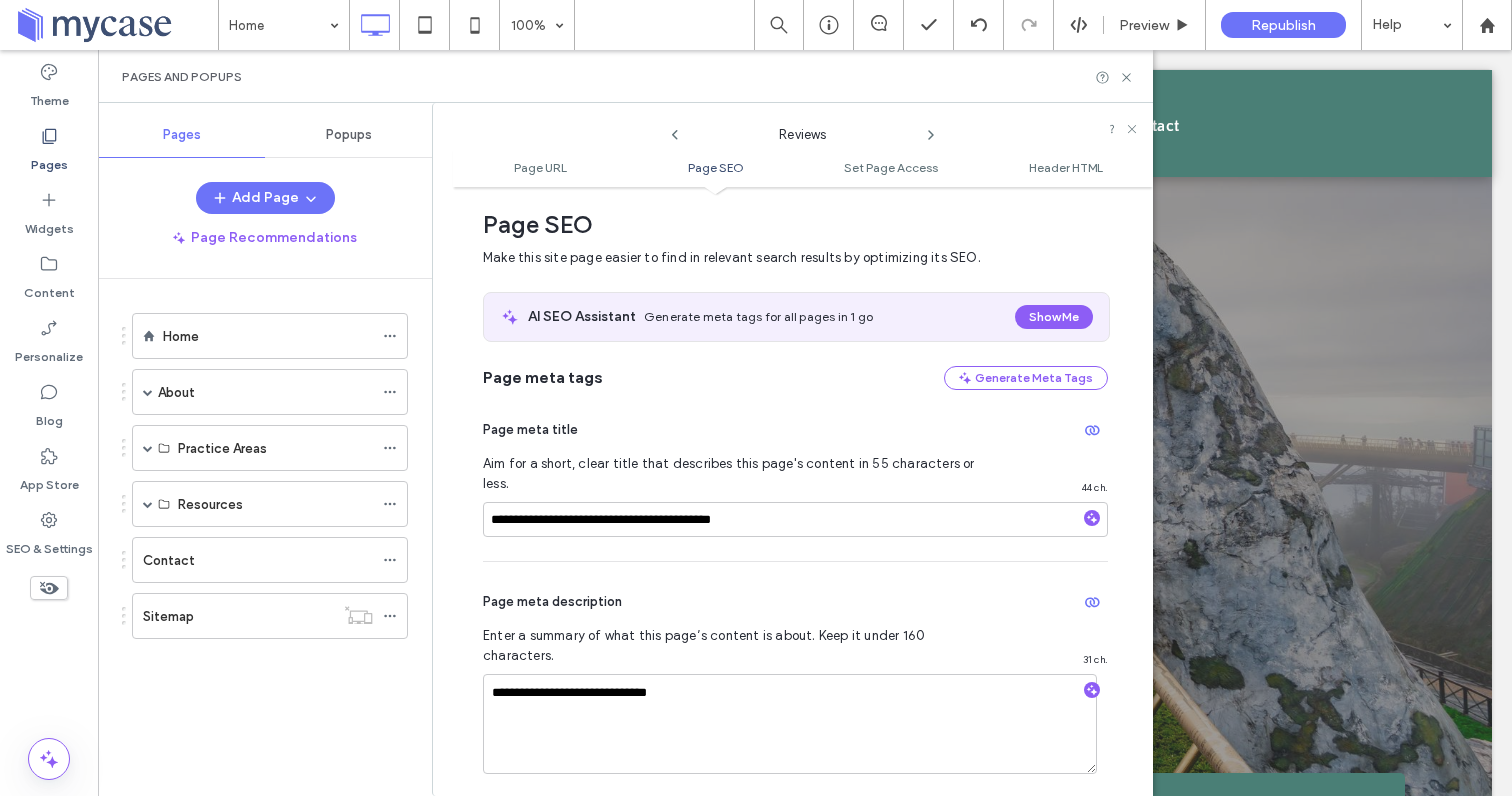 click 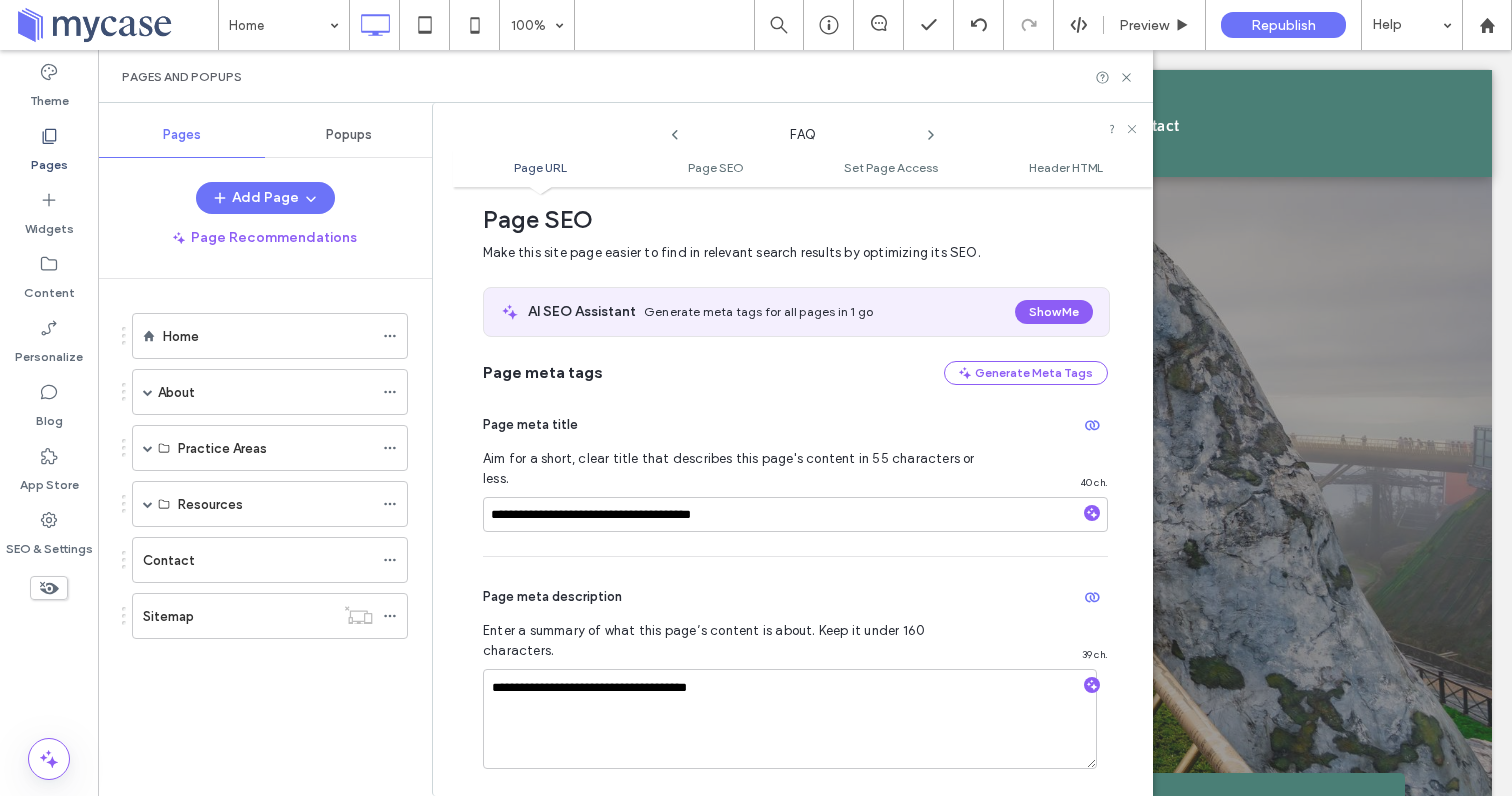 scroll, scrollTop: 275, scrollLeft: 0, axis: vertical 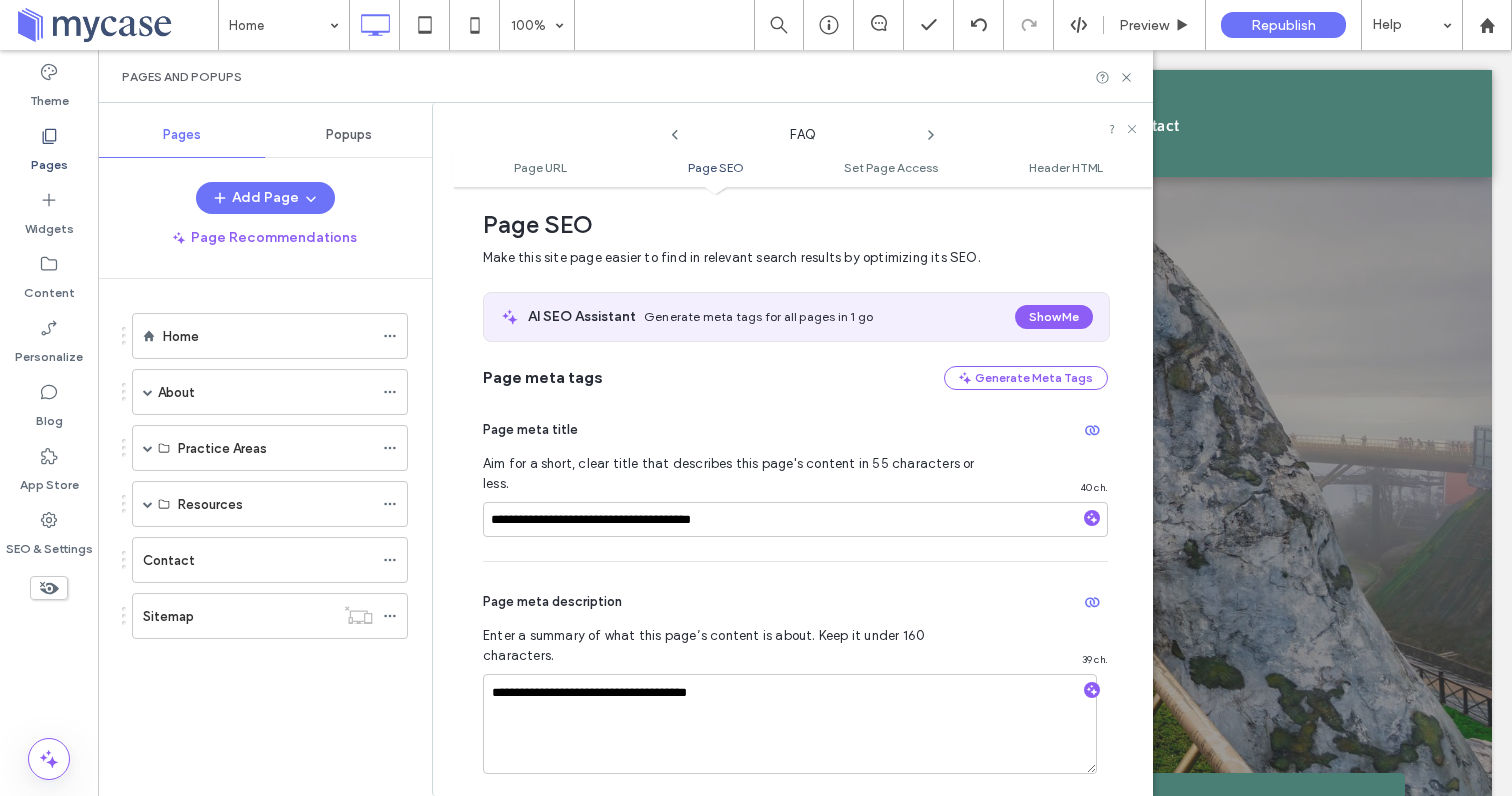 click 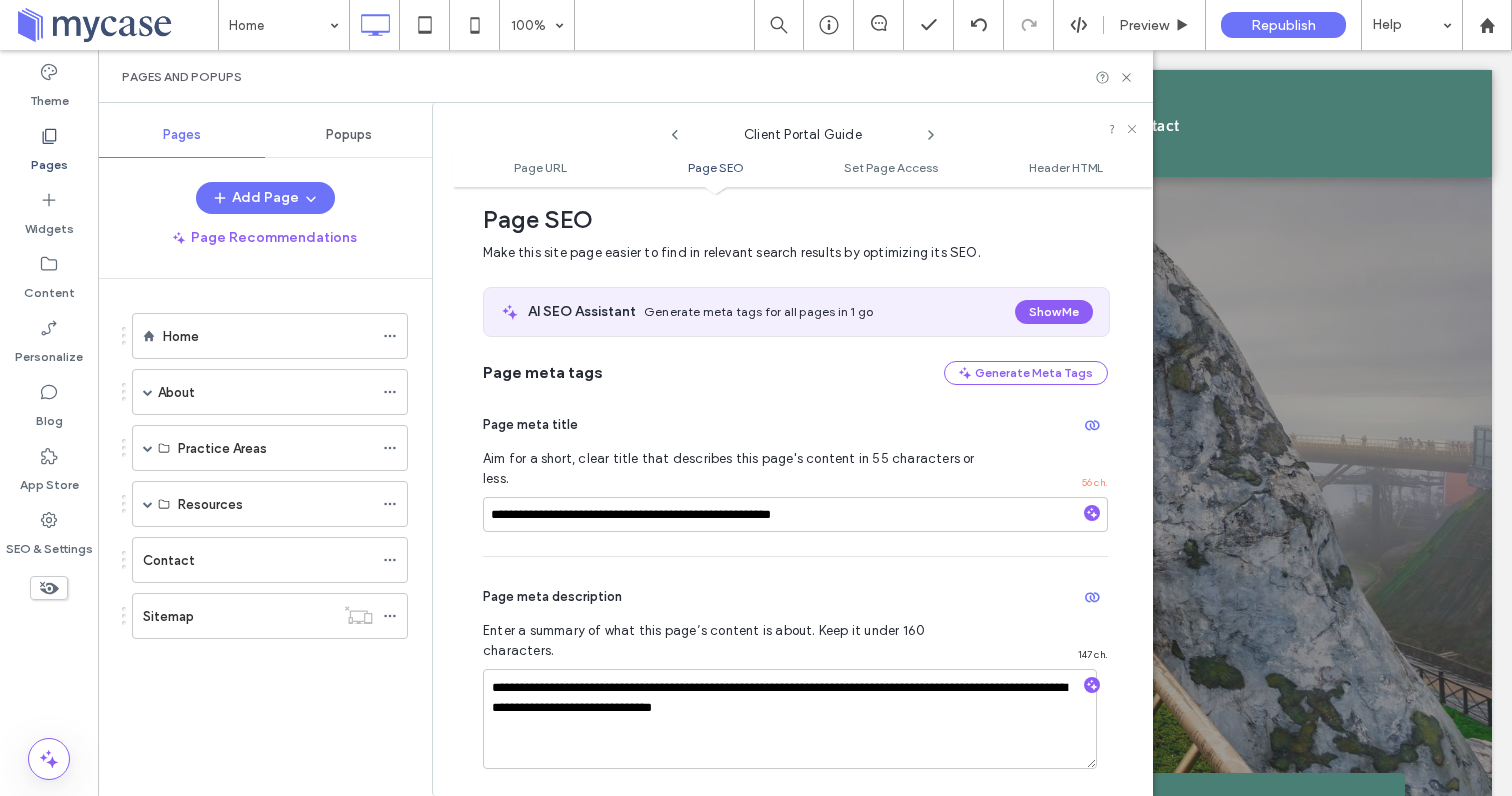 scroll, scrollTop: 275, scrollLeft: 0, axis: vertical 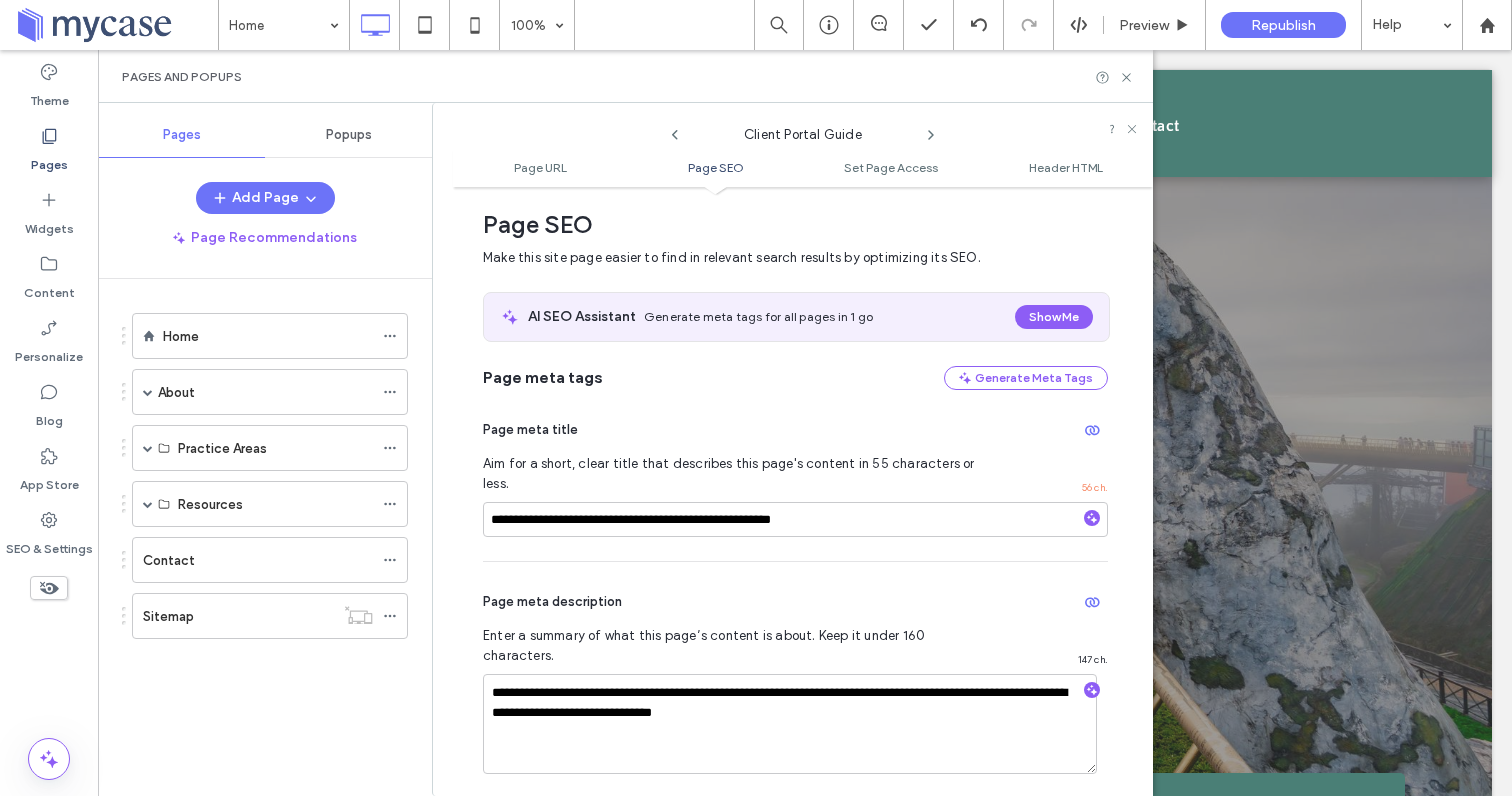 click 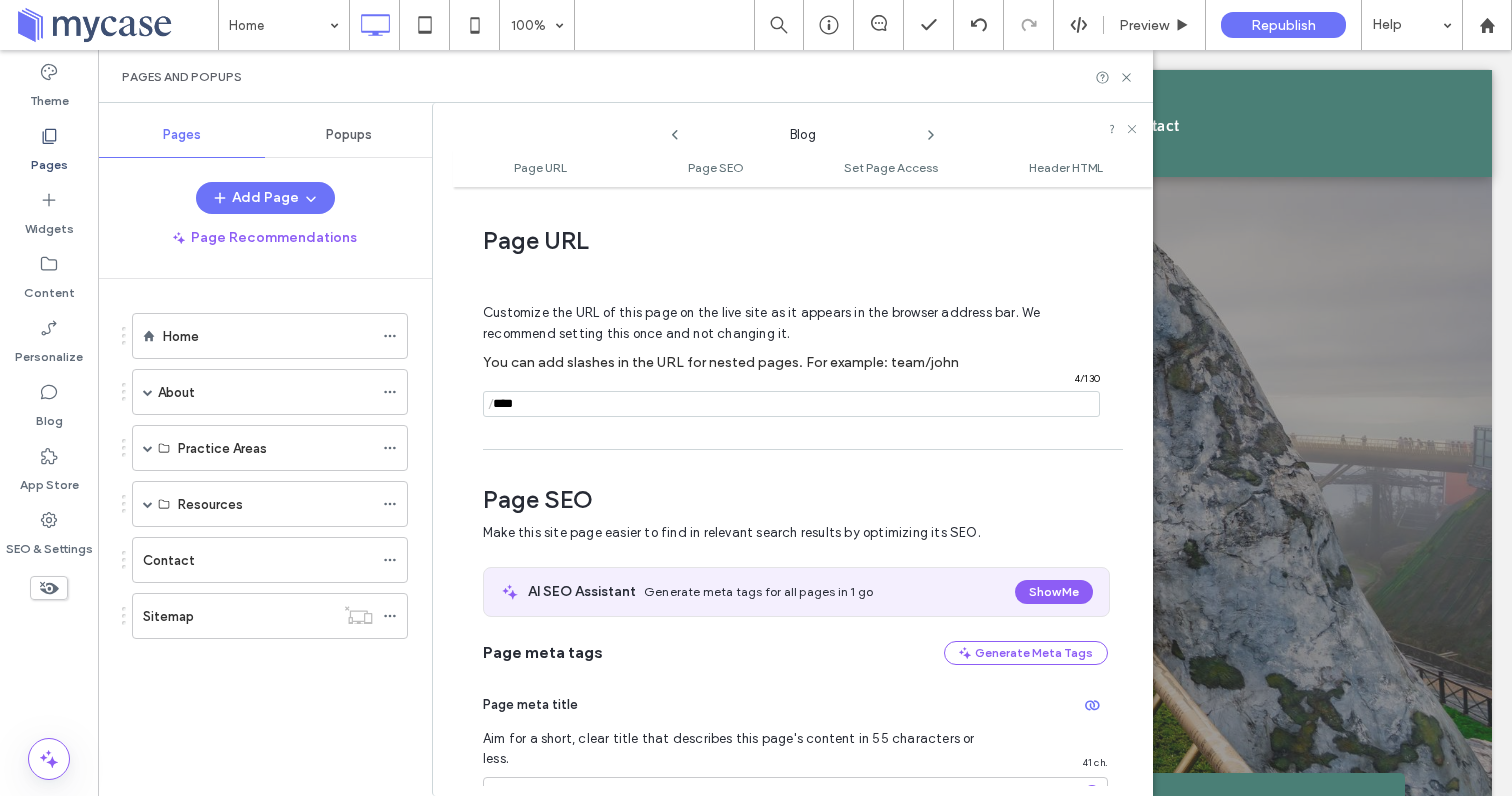 scroll, scrollTop: 275, scrollLeft: 0, axis: vertical 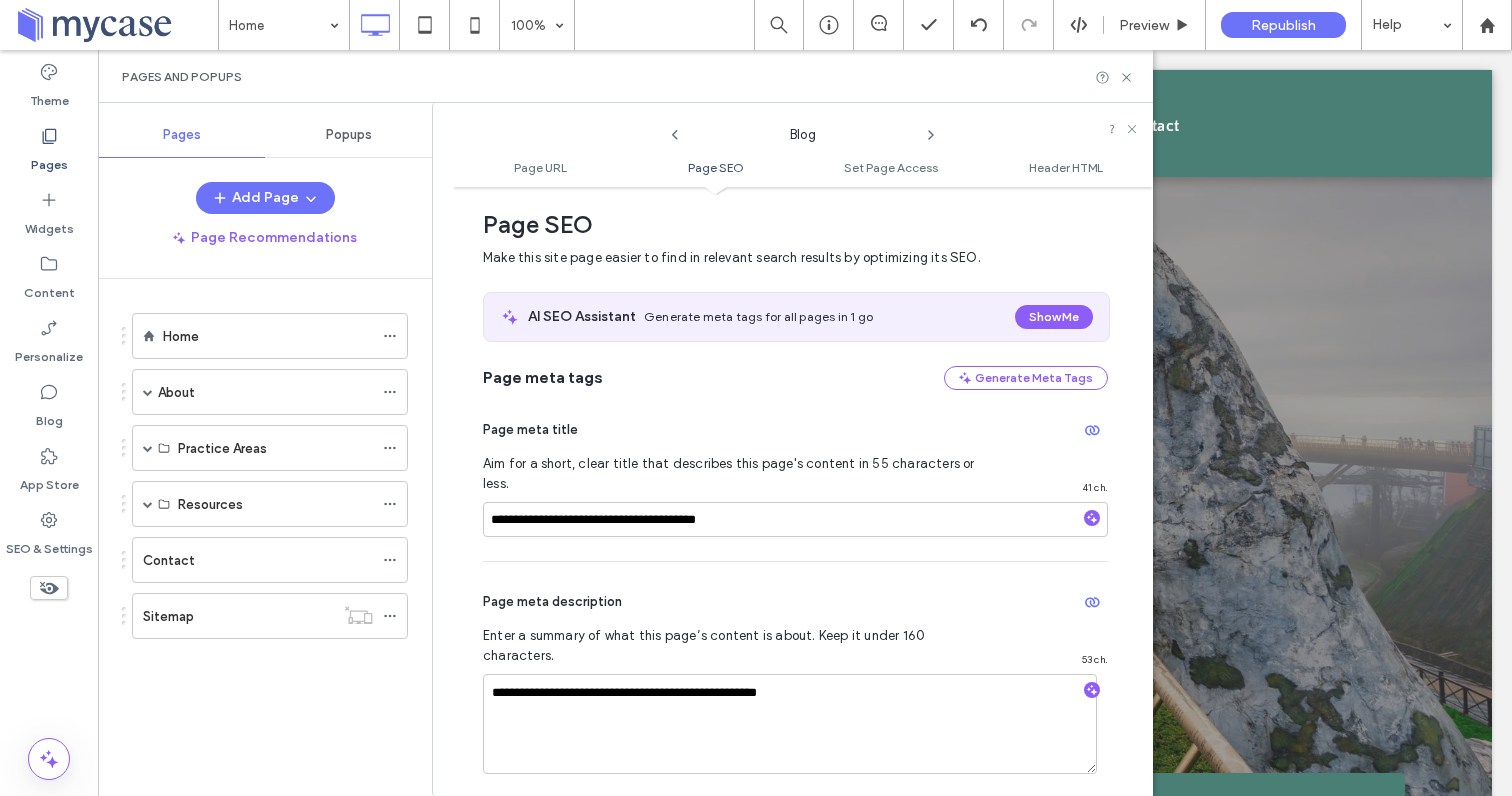 click 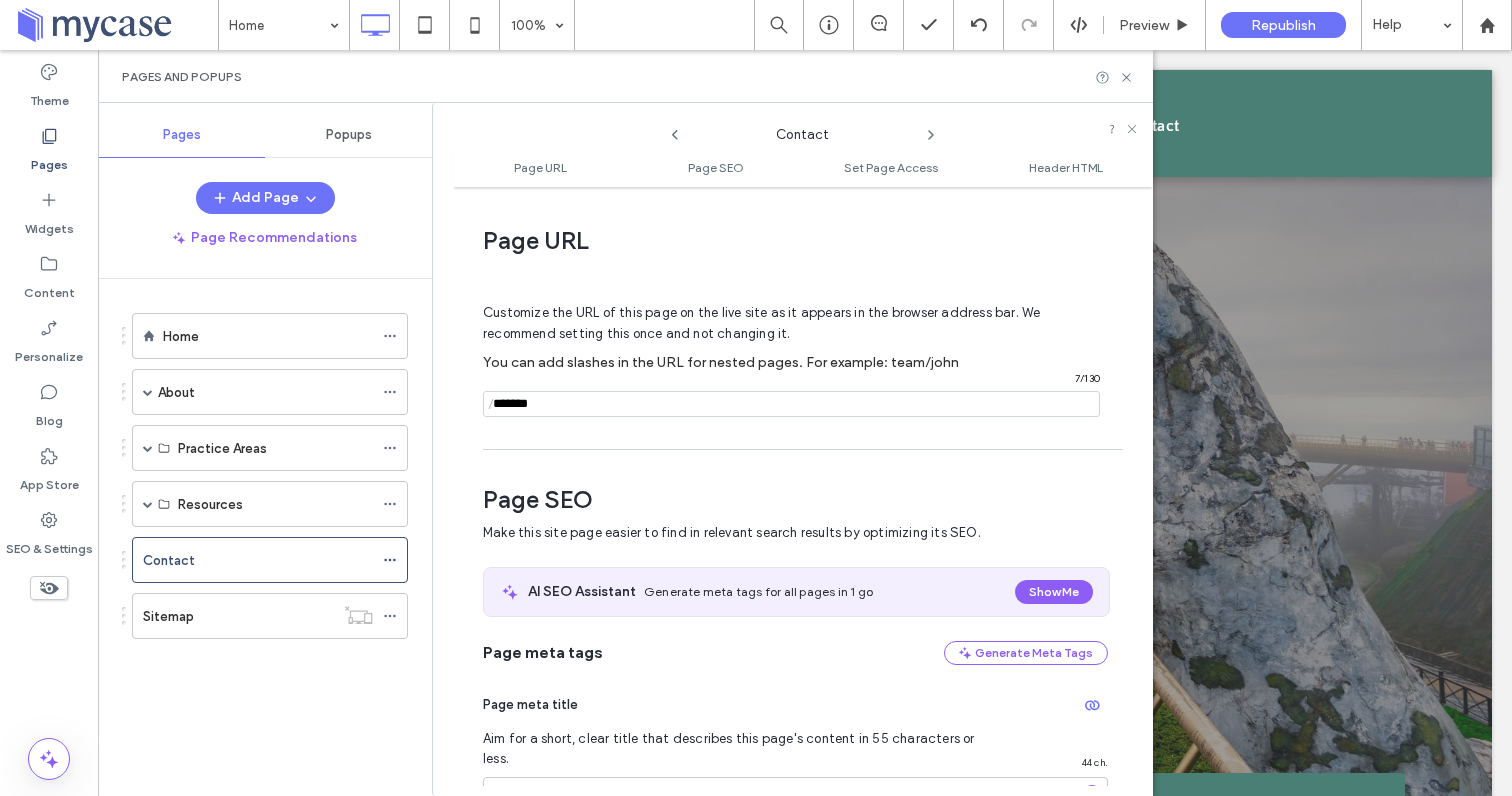 scroll, scrollTop: 275, scrollLeft: 0, axis: vertical 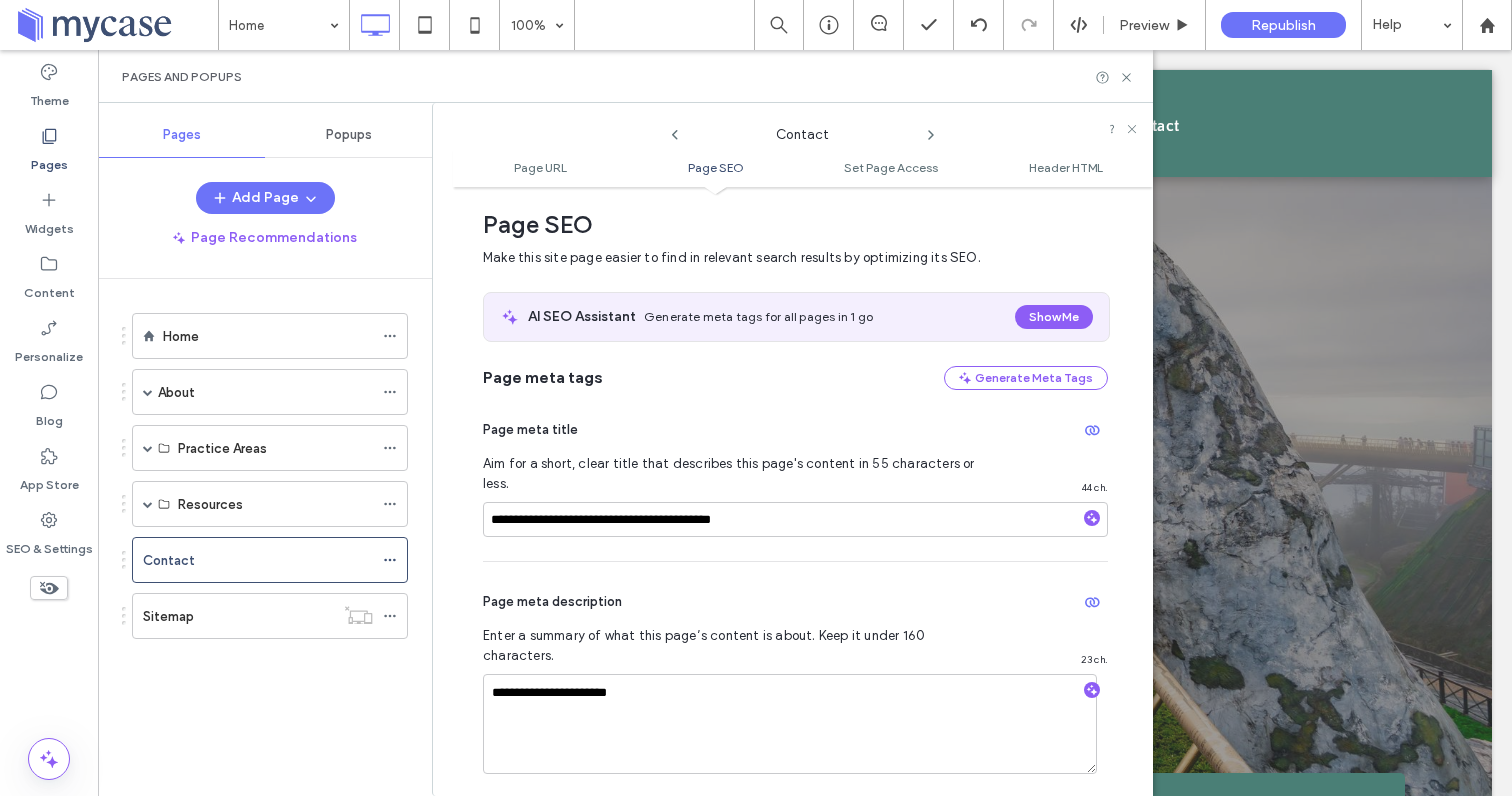 click 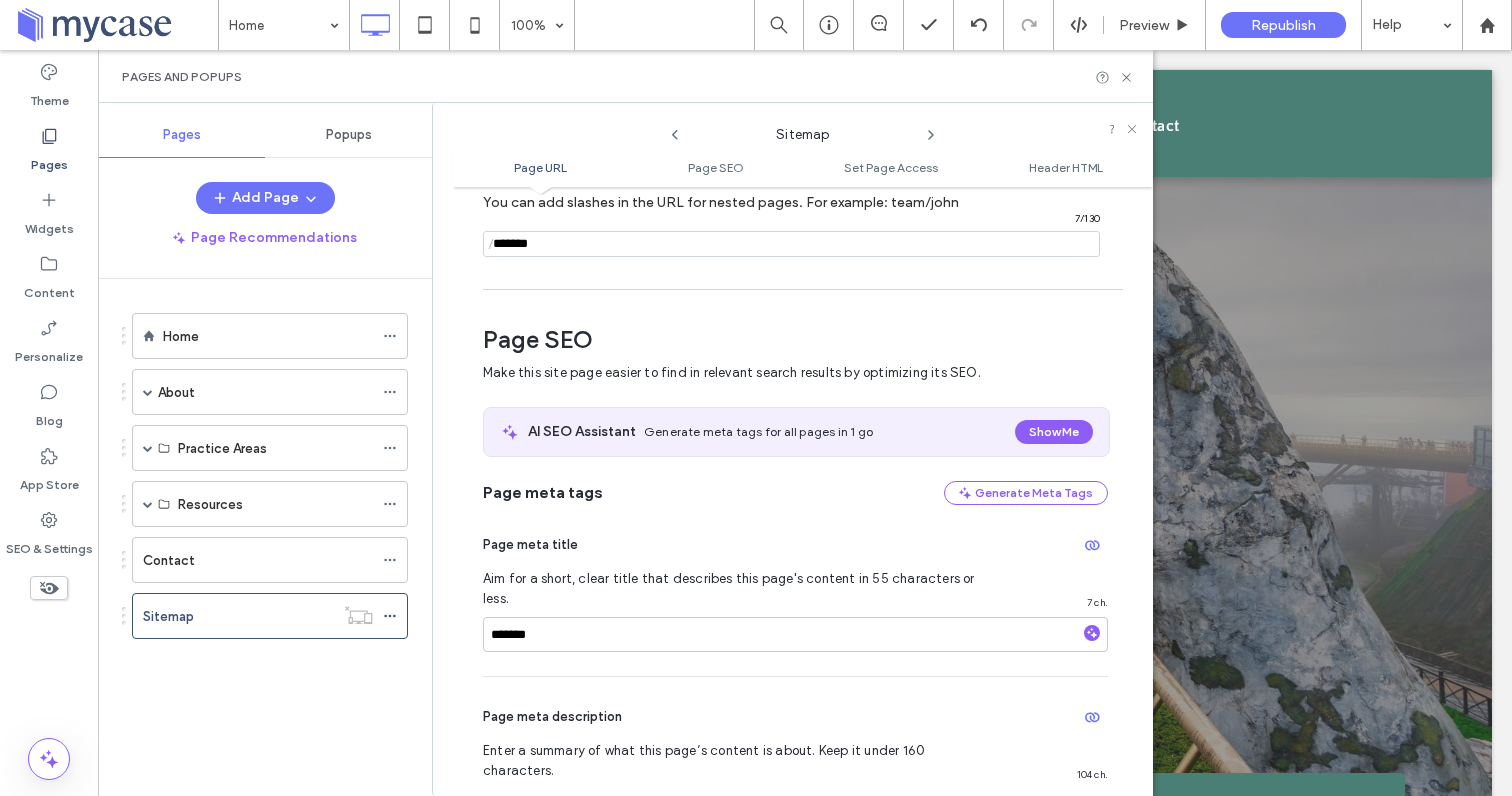 scroll, scrollTop: 275, scrollLeft: 0, axis: vertical 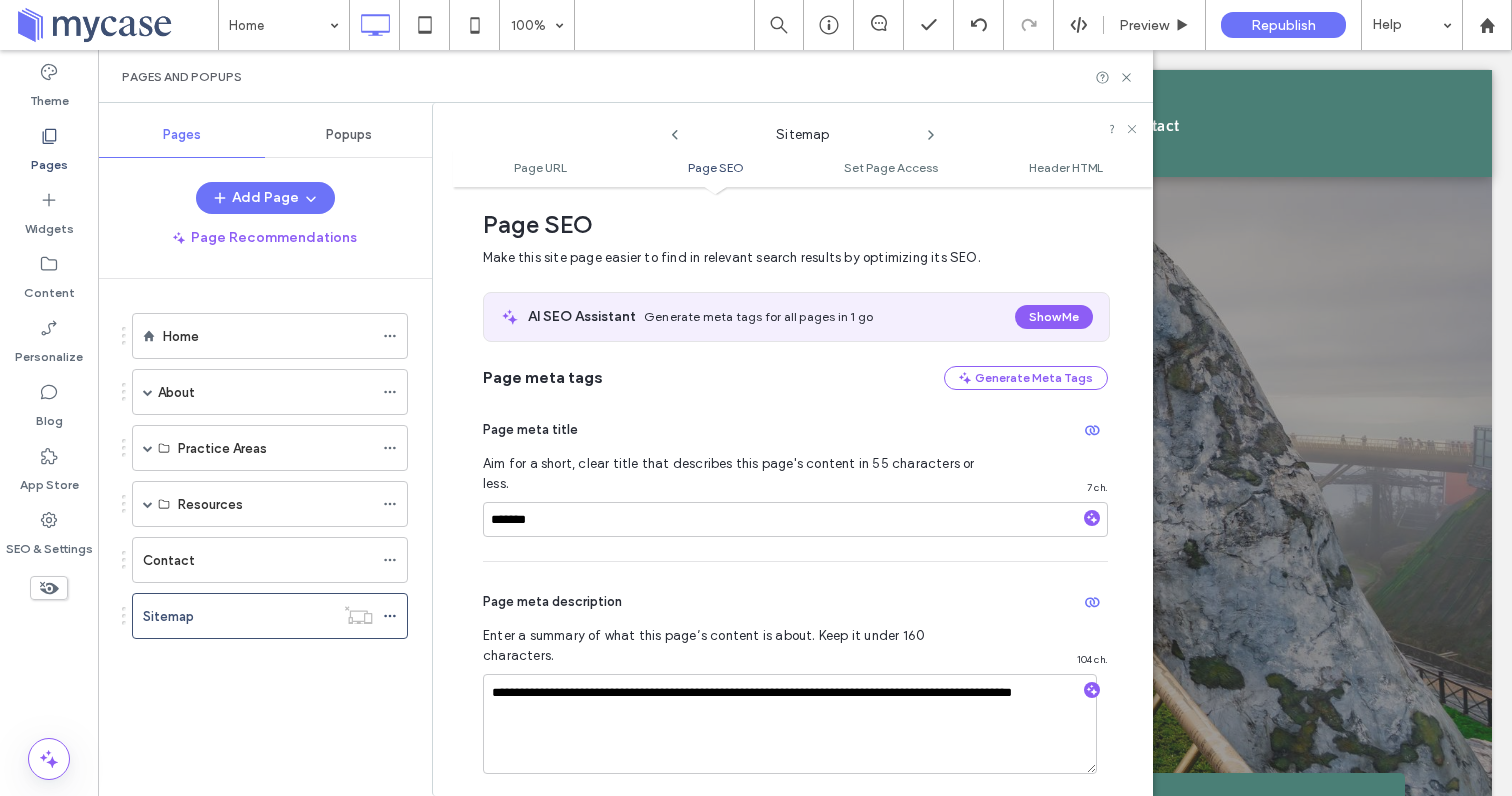 click 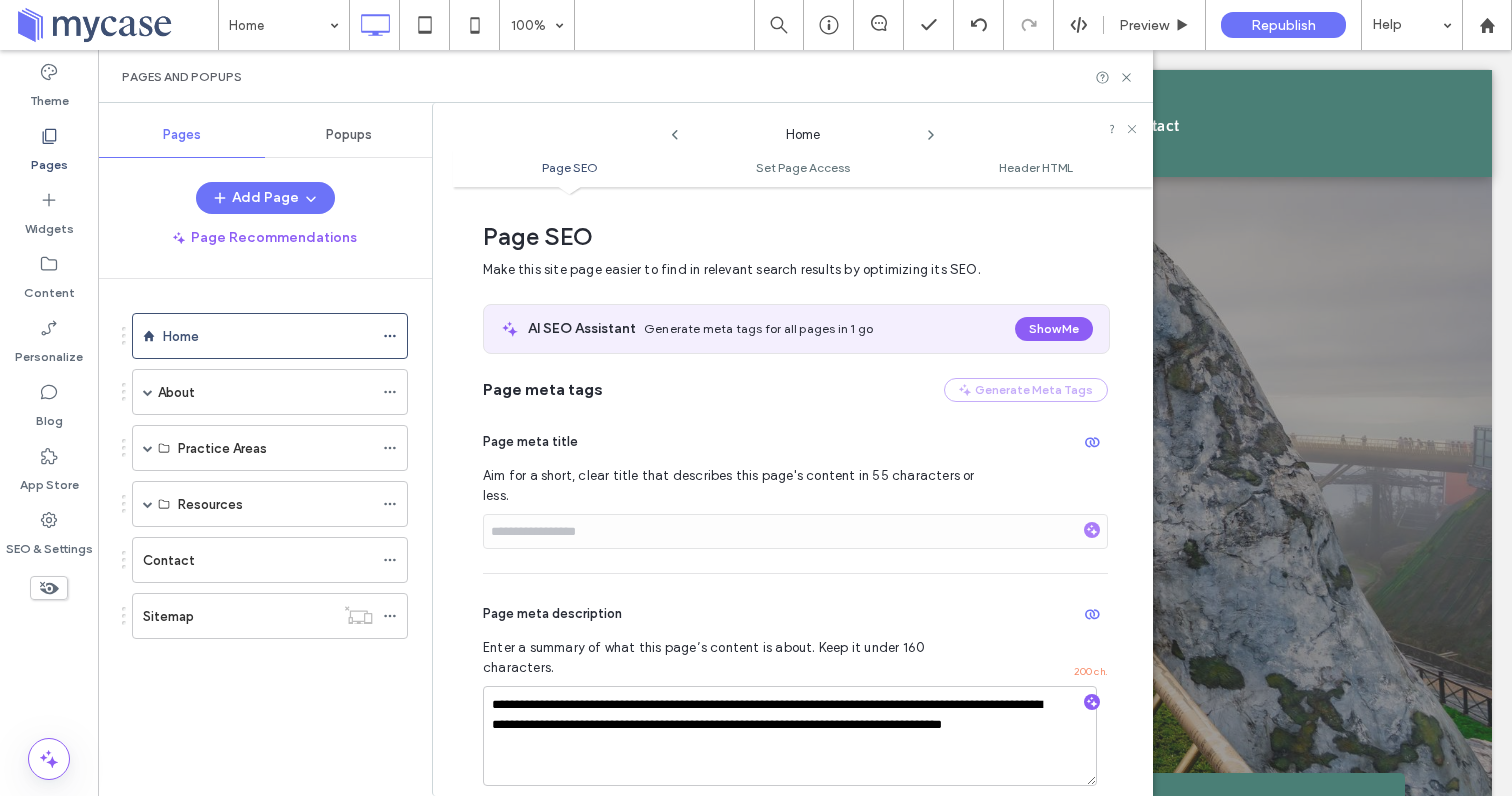 scroll, scrollTop: 10, scrollLeft: 0, axis: vertical 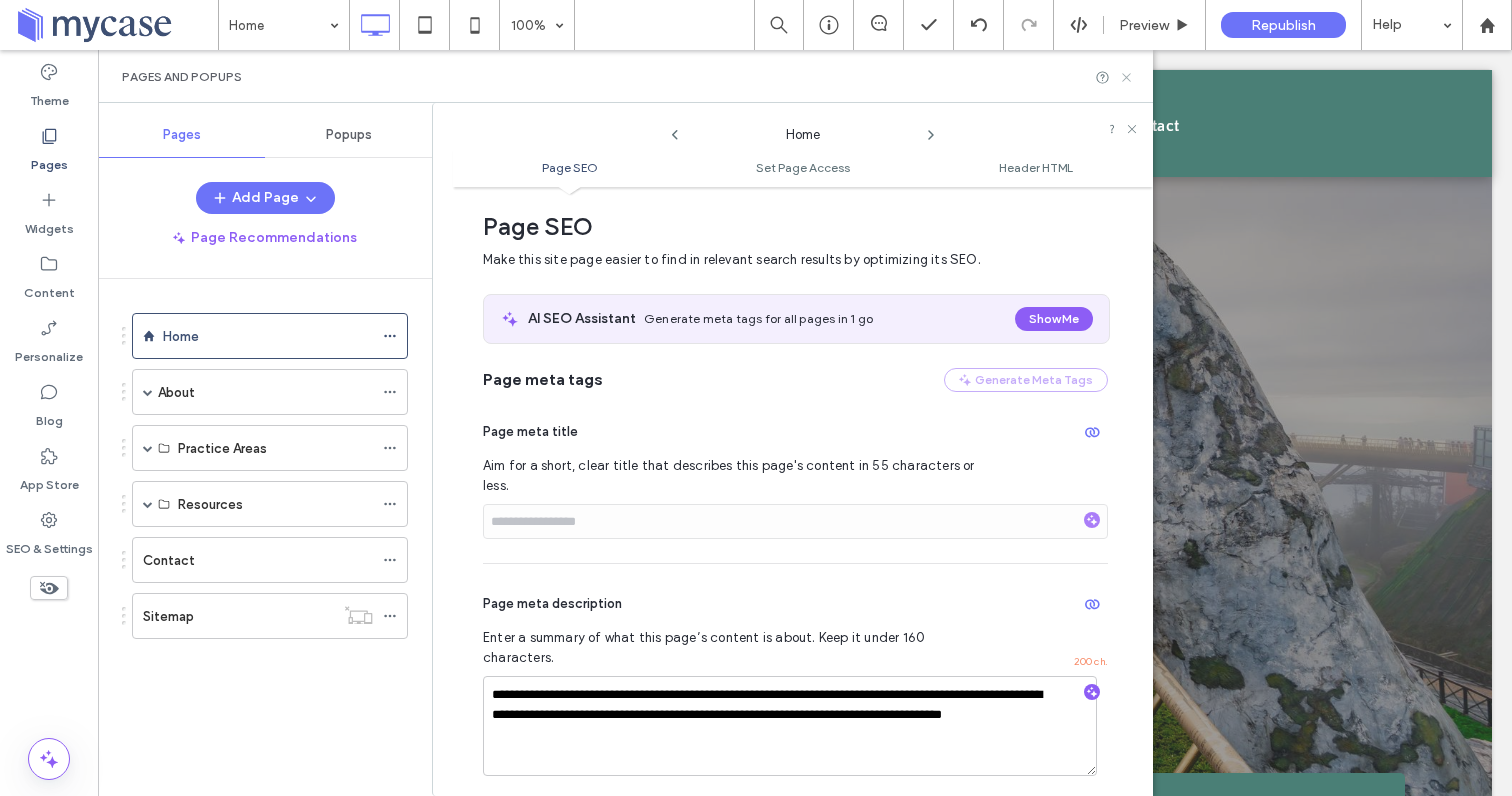 click 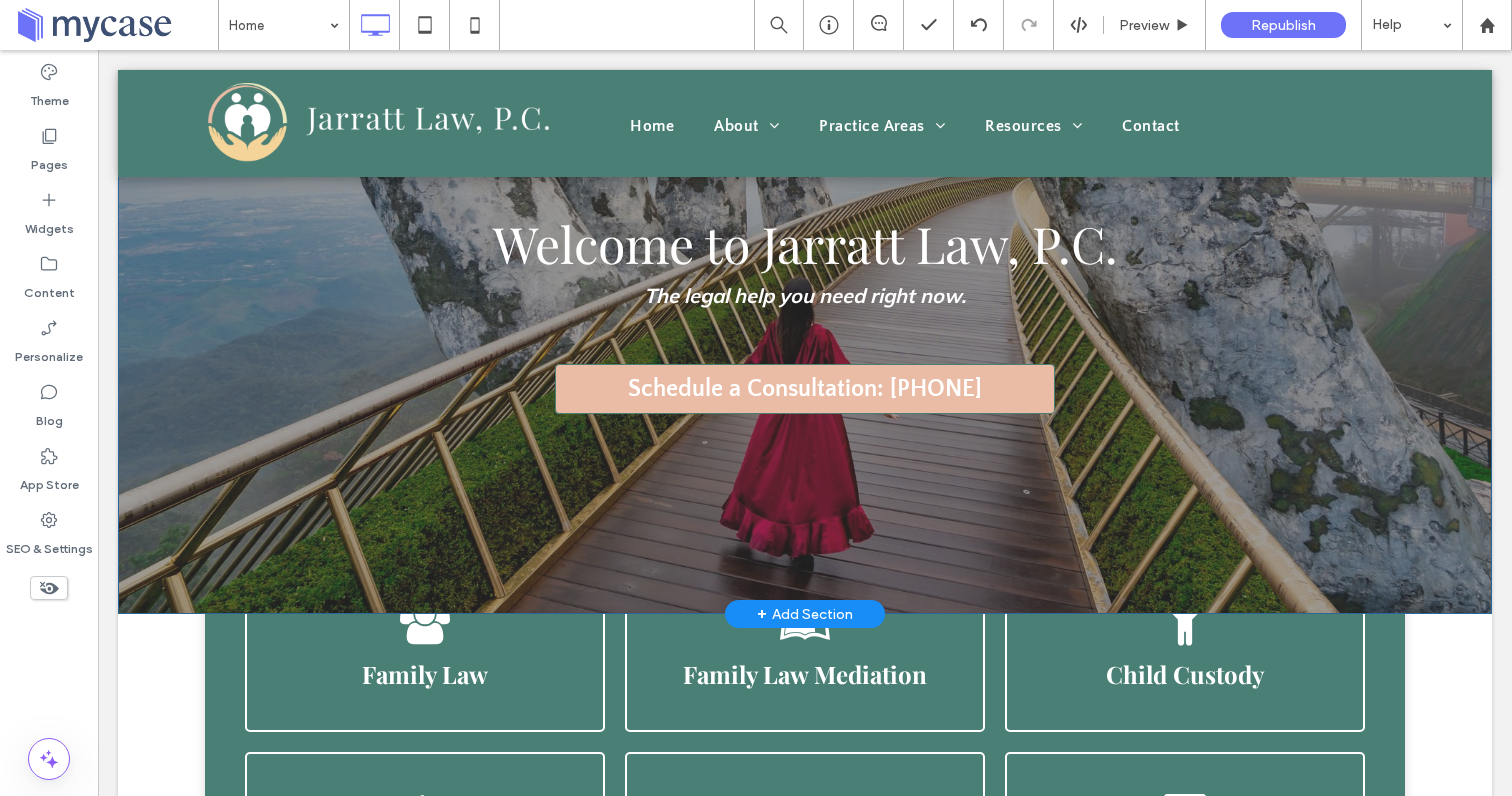 scroll, scrollTop: 255, scrollLeft: 0, axis: vertical 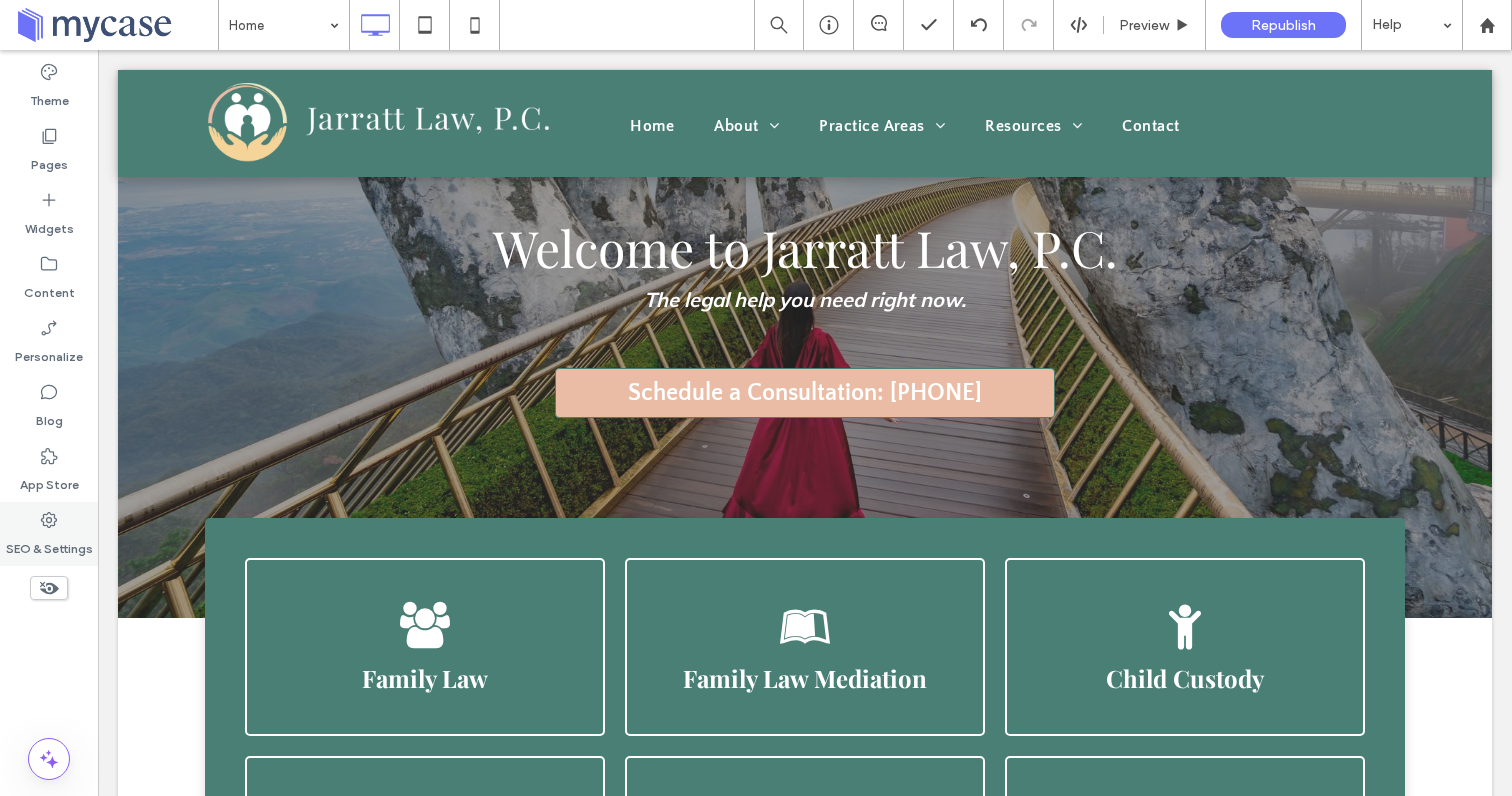 click on "SEO & Settings" at bounding box center (49, 544) 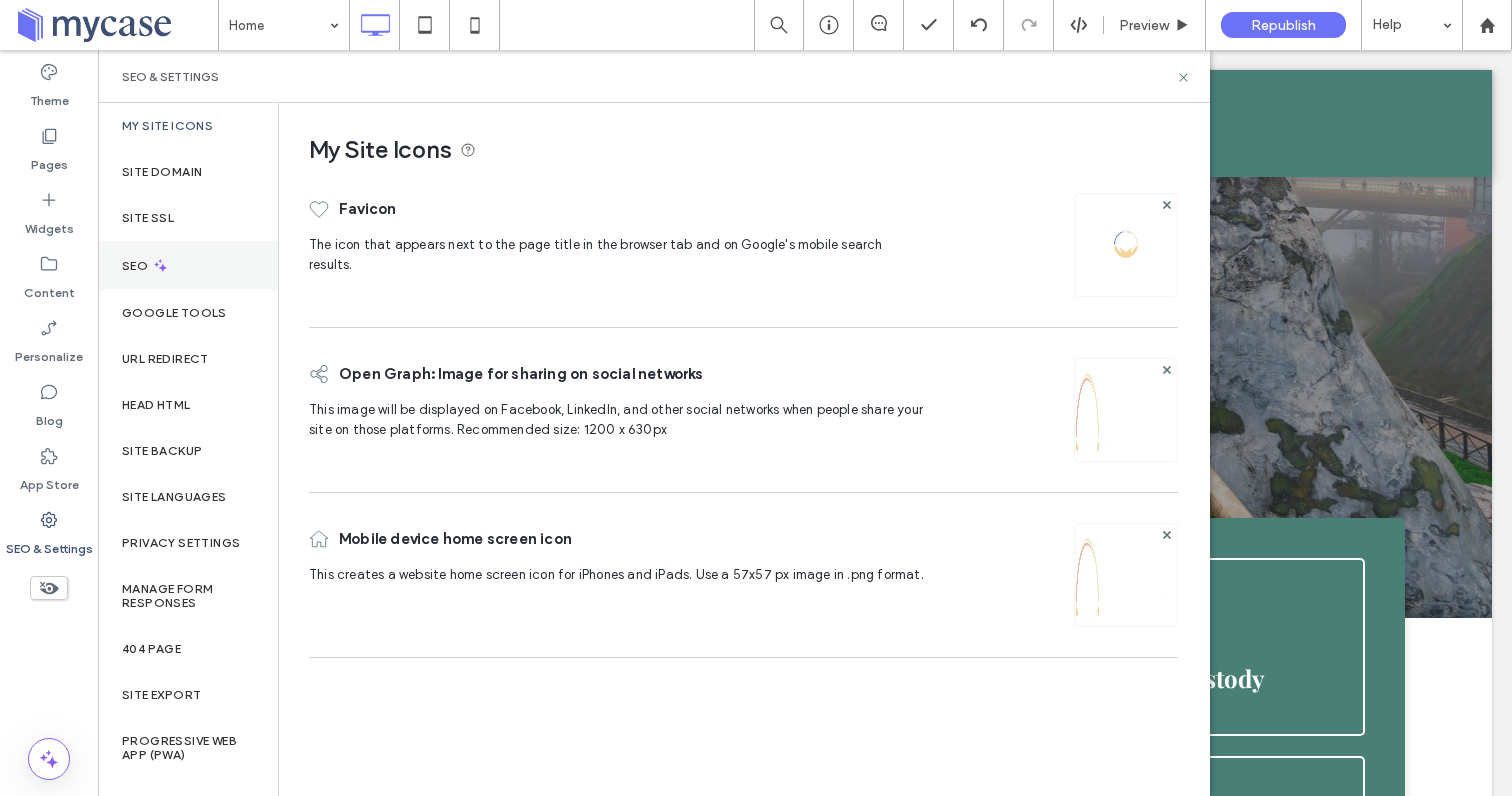 click on "SEO" at bounding box center (188, 265) 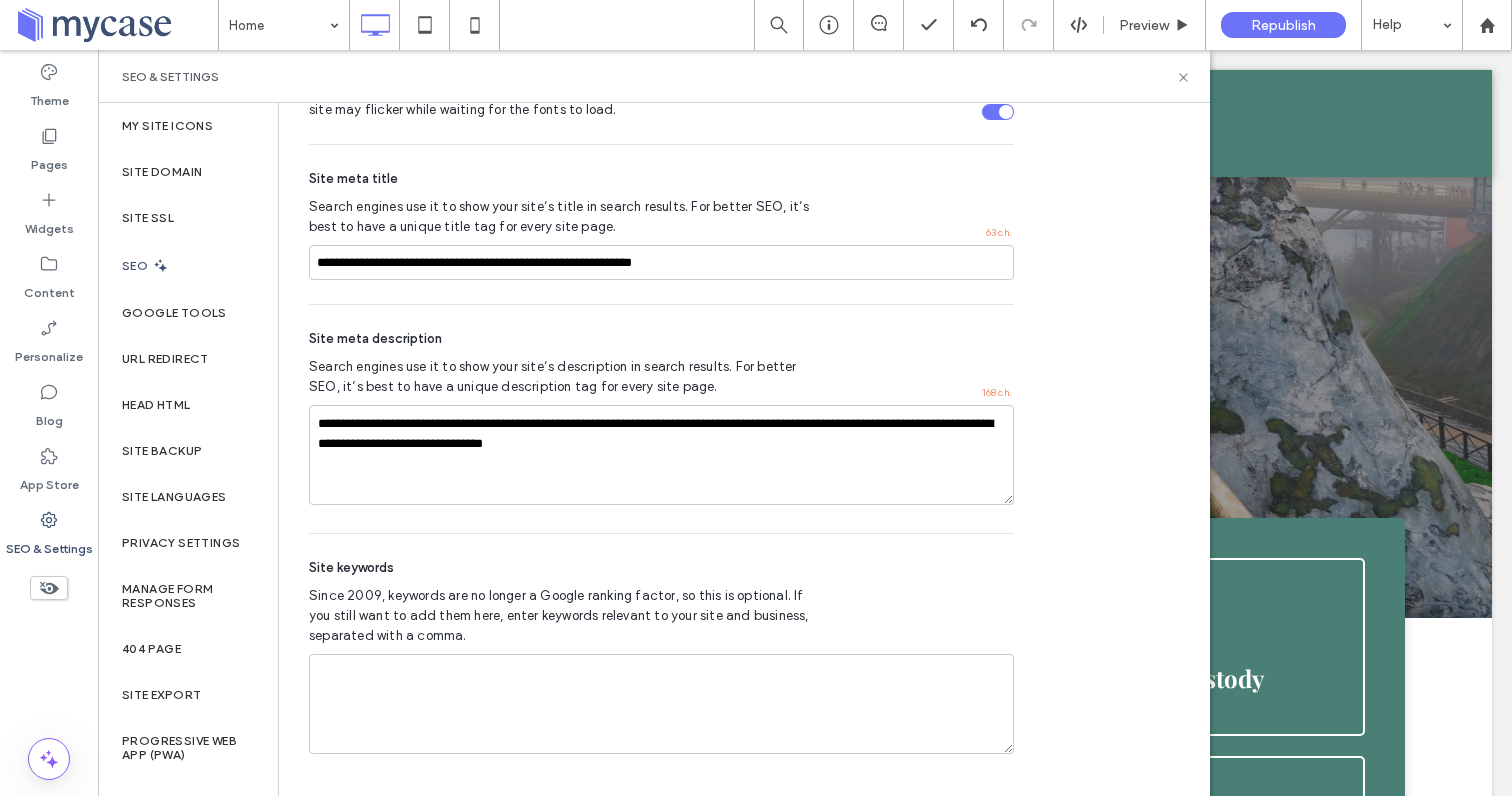 scroll, scrollTop: 1176, scrollLeft: 0, axis: vertical 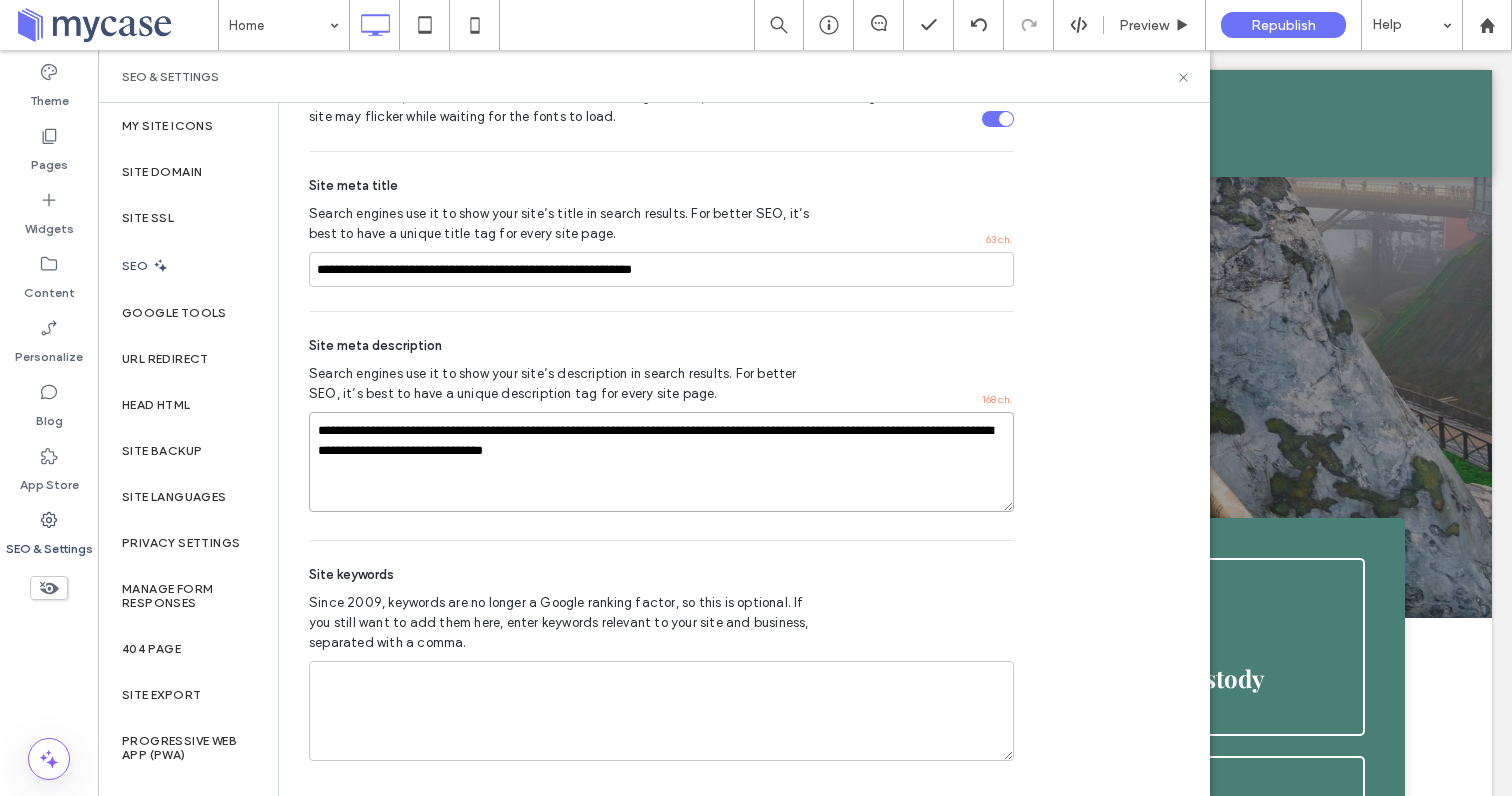 click on "**********" at bounding box center (661, 462) 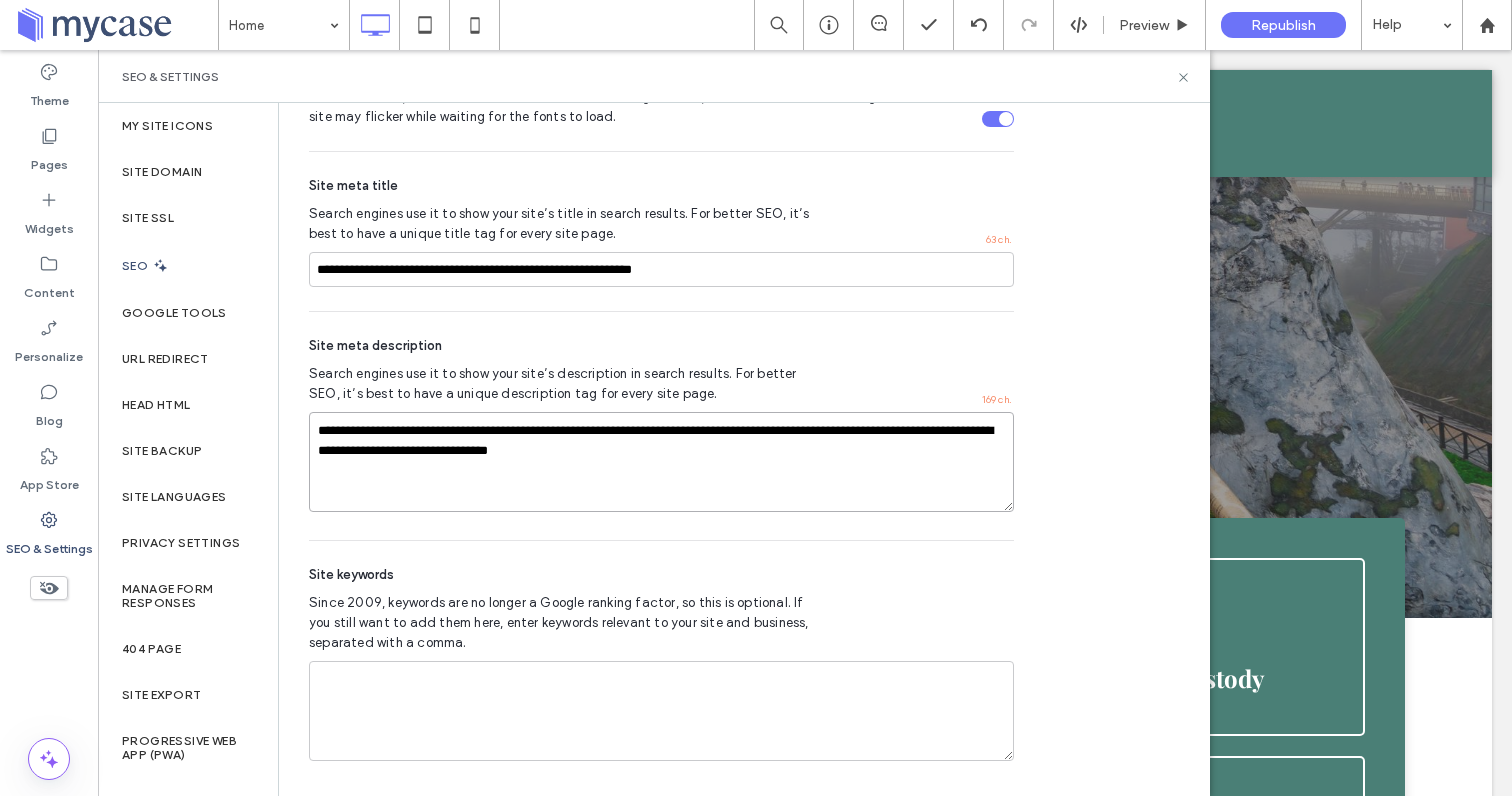 paste on "**********" 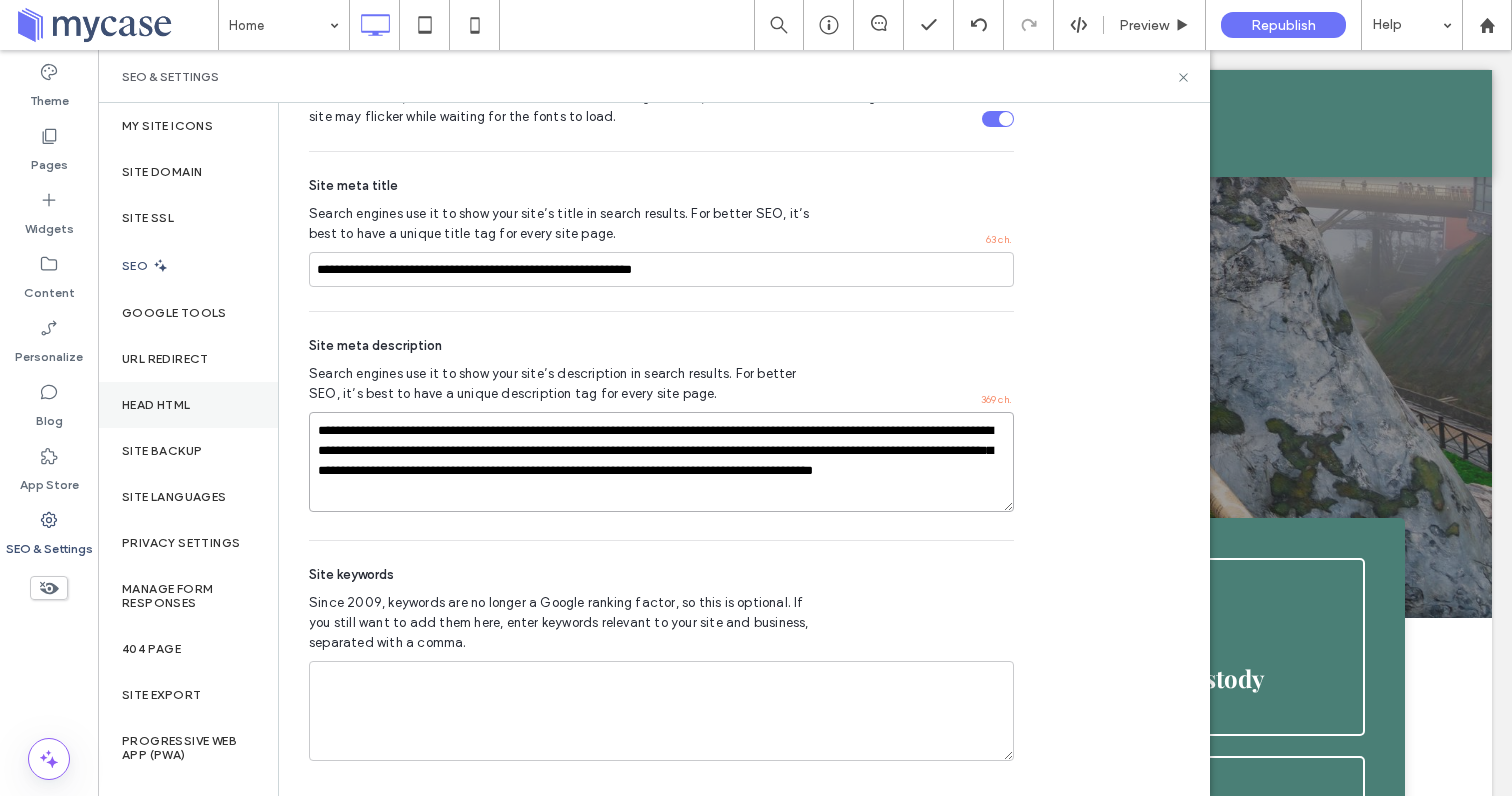 drag, startPoint x: 486, startPoint y: 453, endPoint x: 245, endPoint y: 389, distance: 249.35316 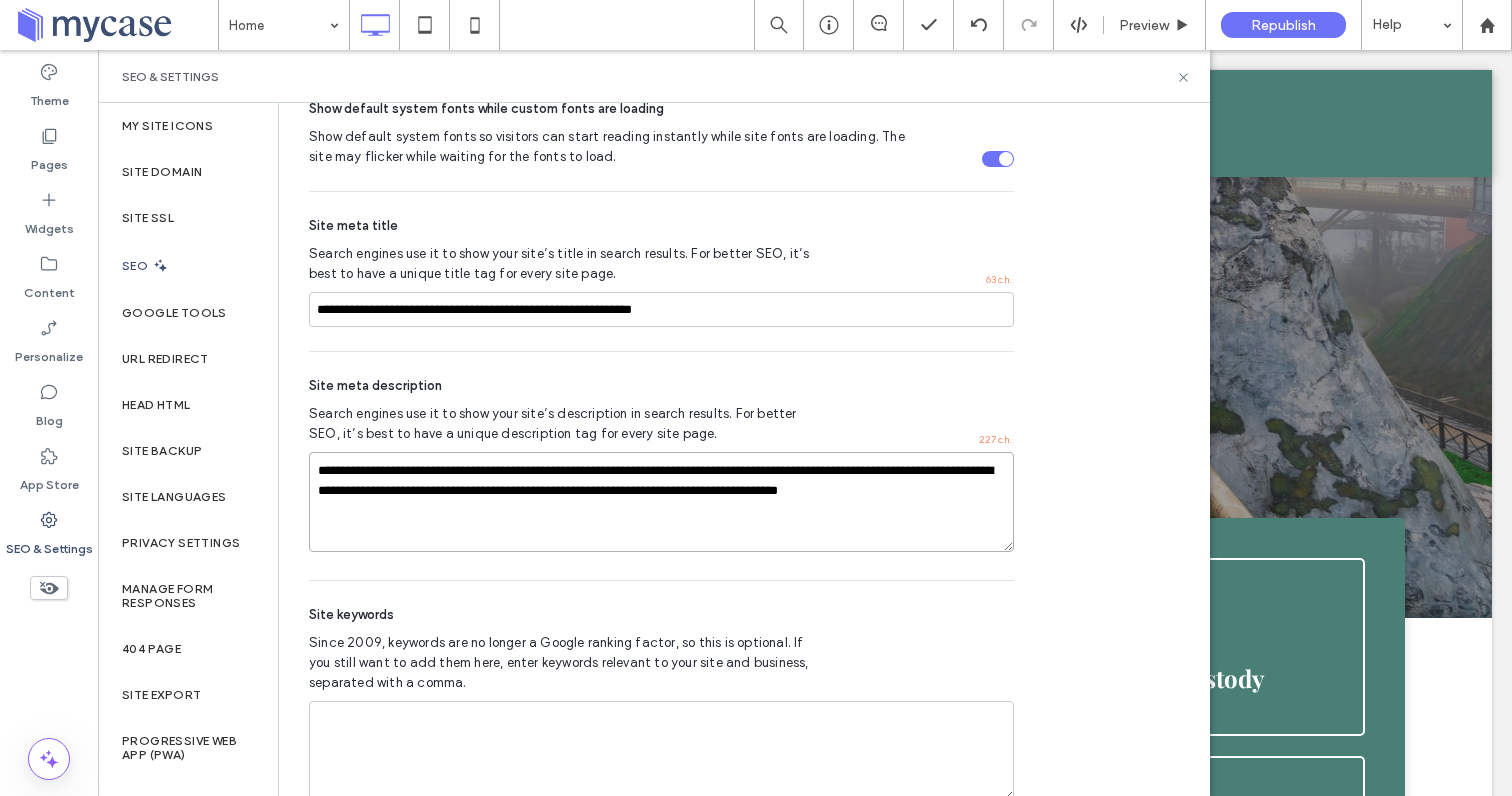 scroll, scrollTop: 1137, scrollLeft: 0, axis: vertical 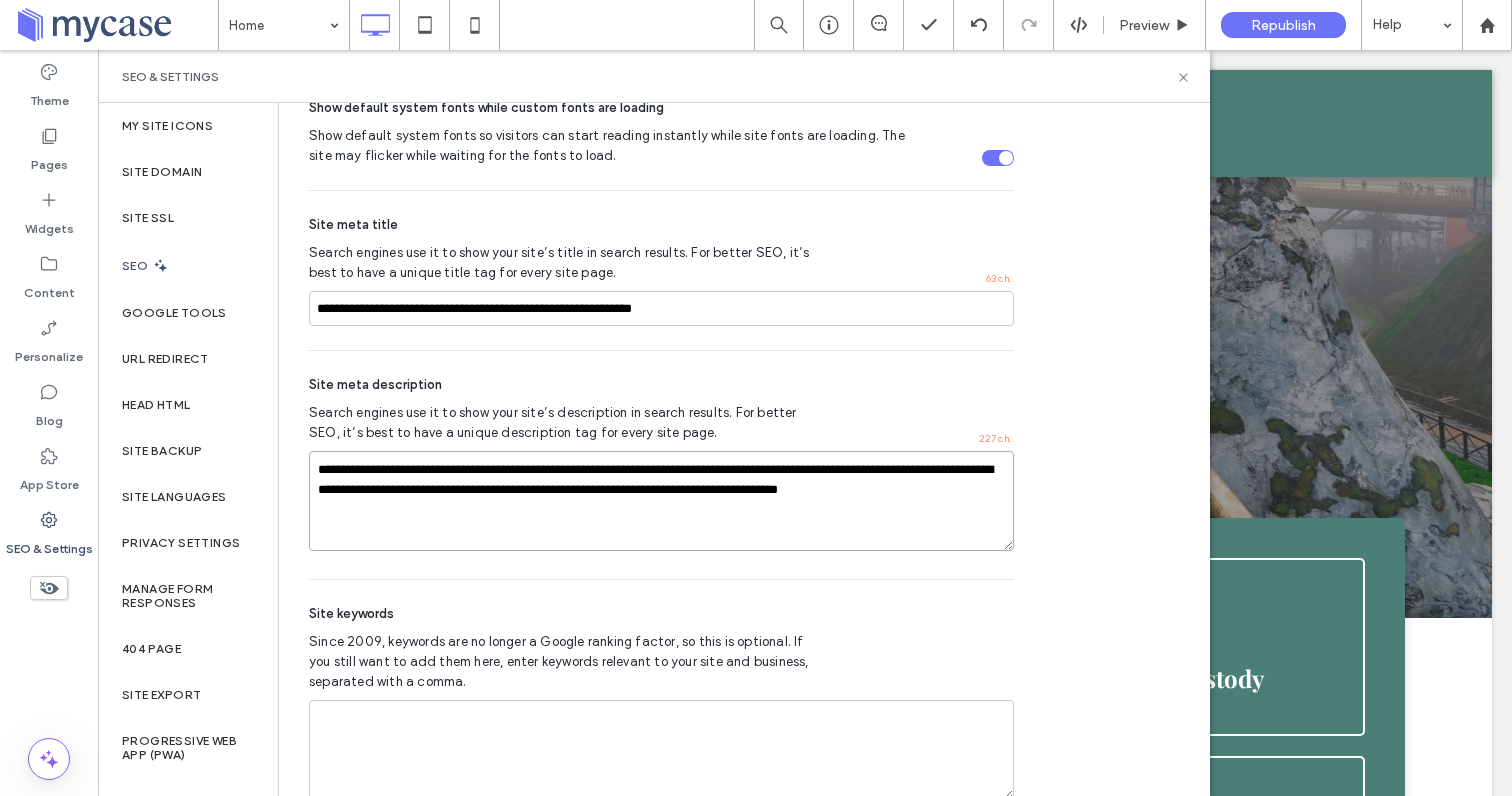 type on "**********" 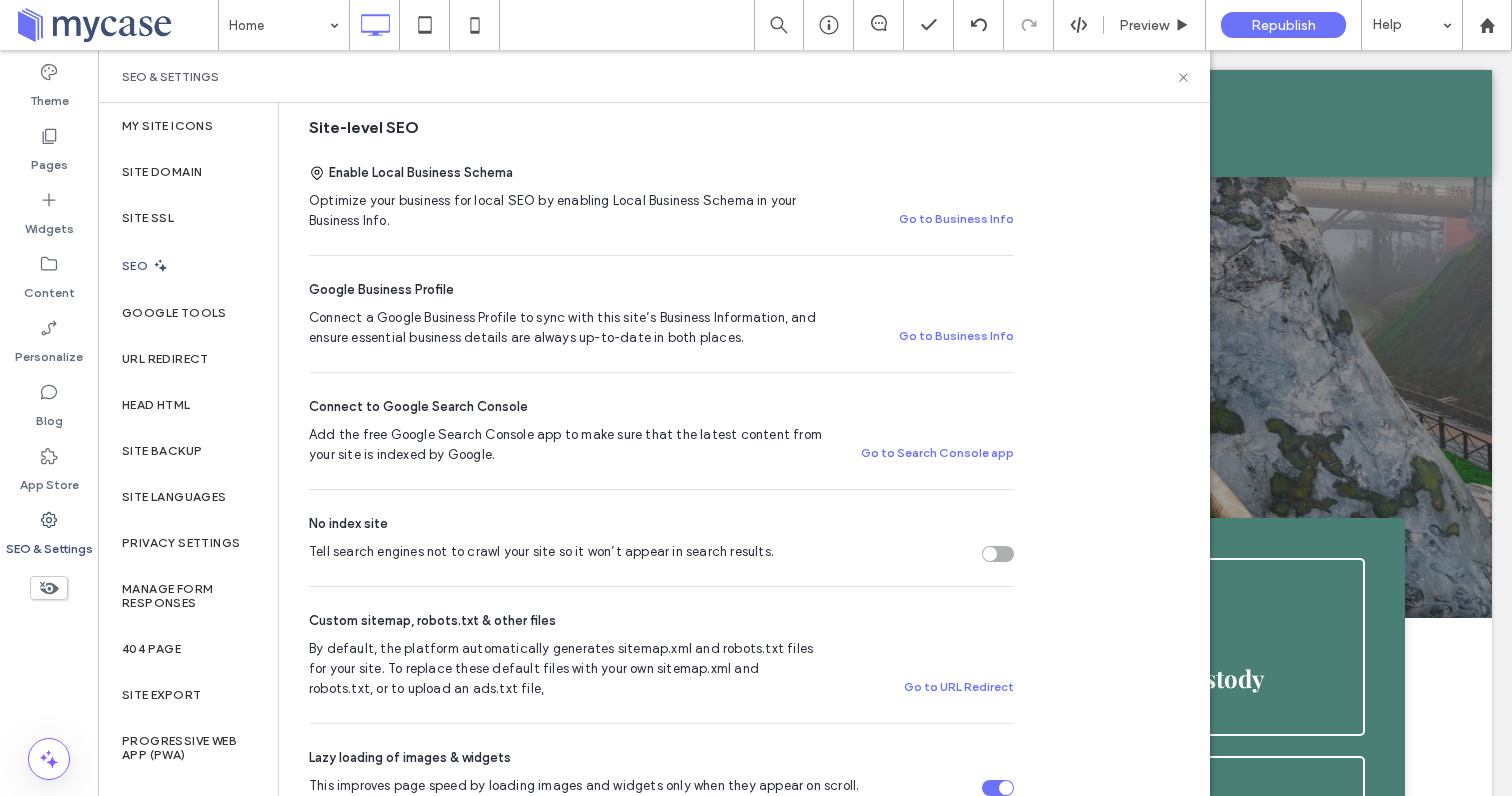 scroll, scrollTop: 0, scrollLeft: 0, axis: both 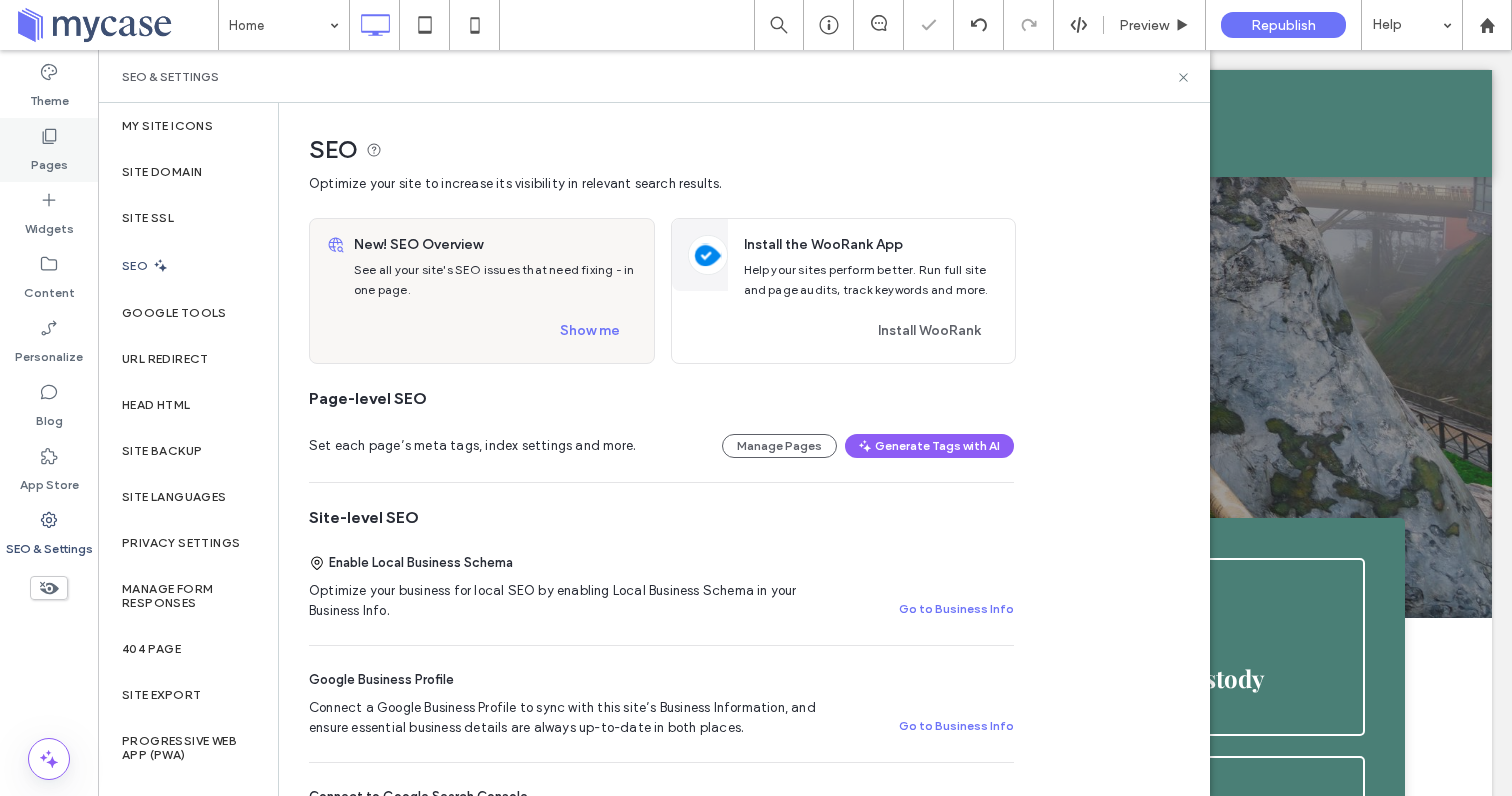 click on "Pages" at bounding box center [49, 160] 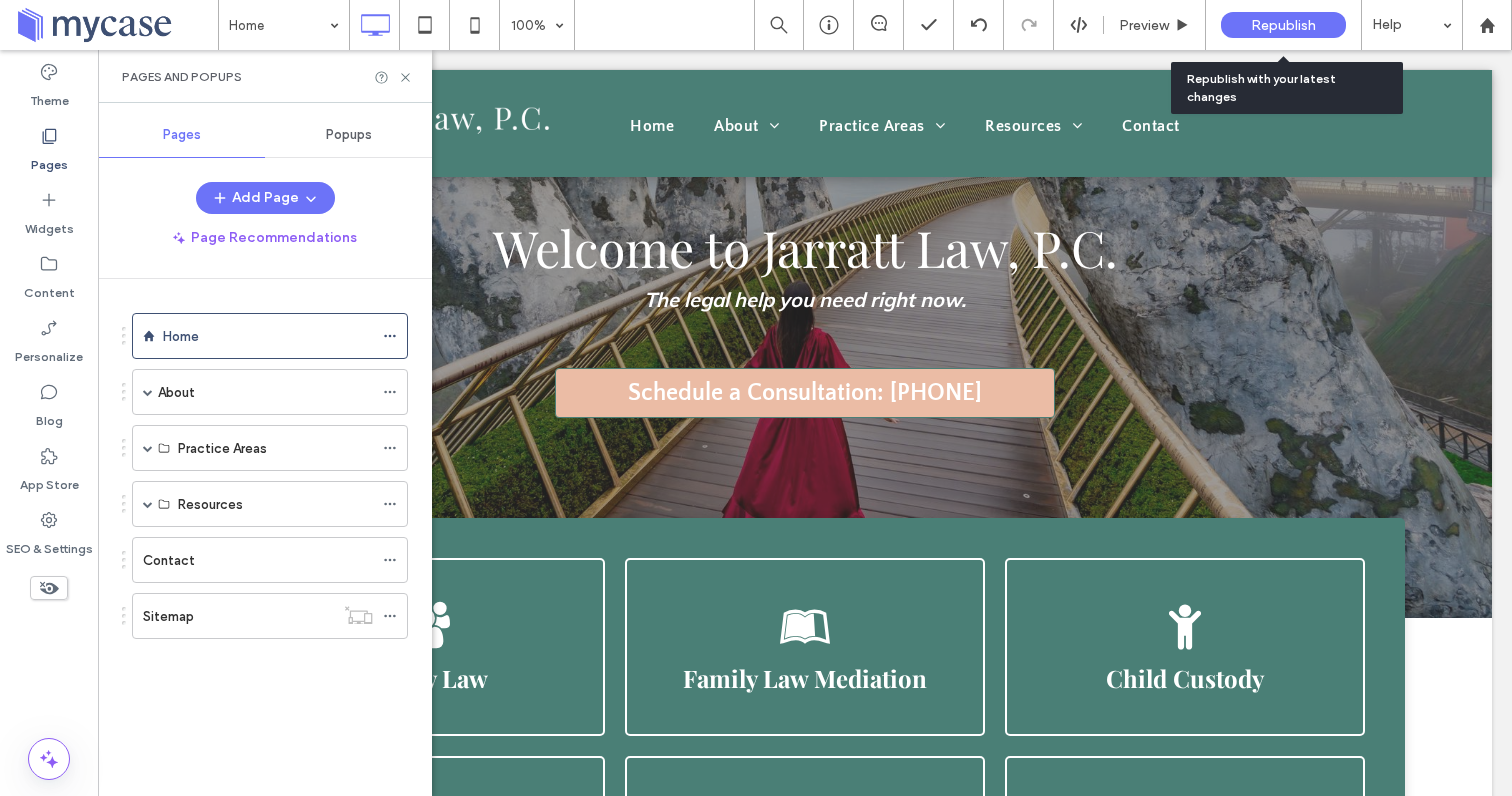 click on "Republish" at bounding box center [1283, 25] 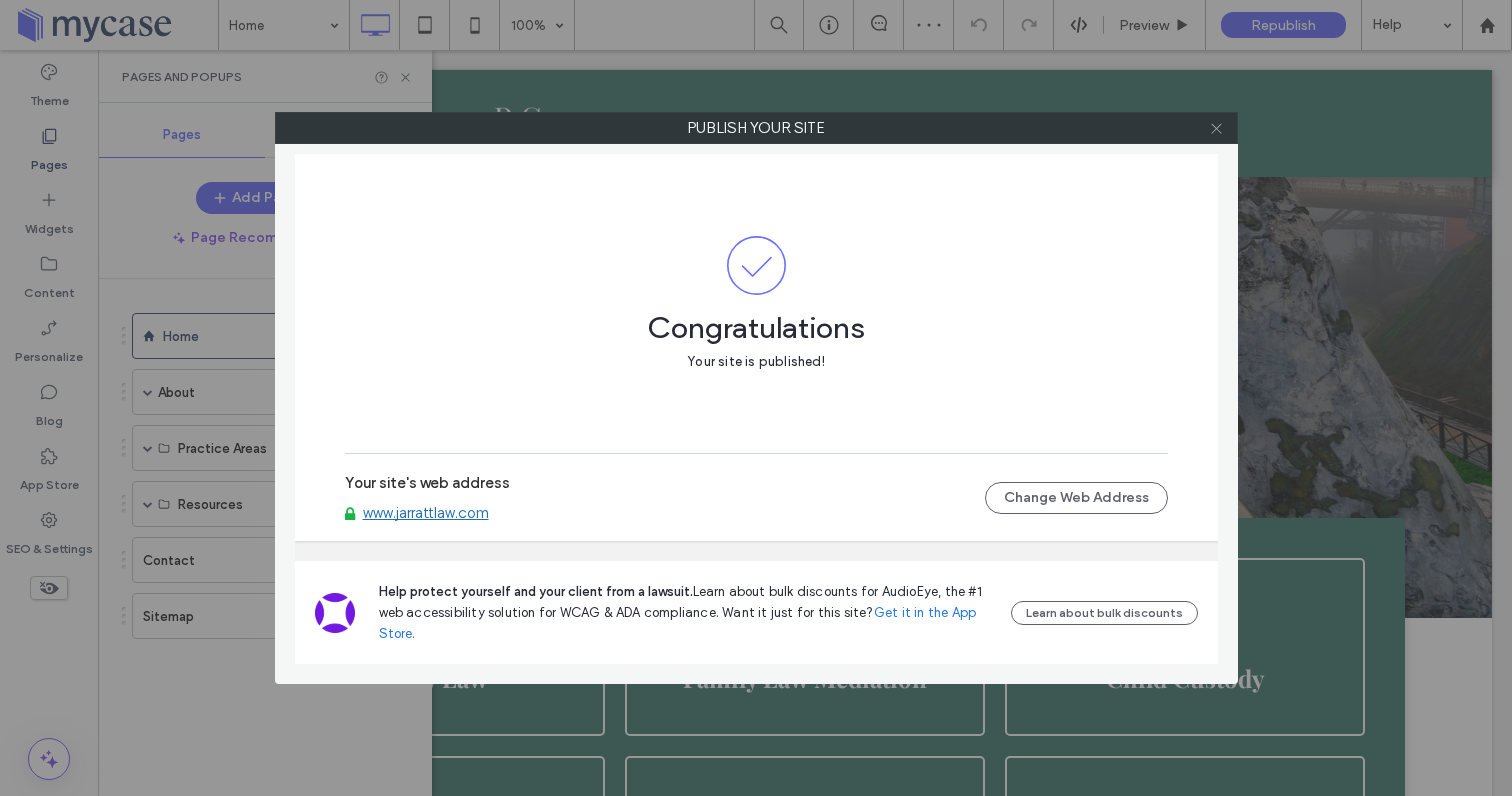 click at bounding box center [1216, 128] 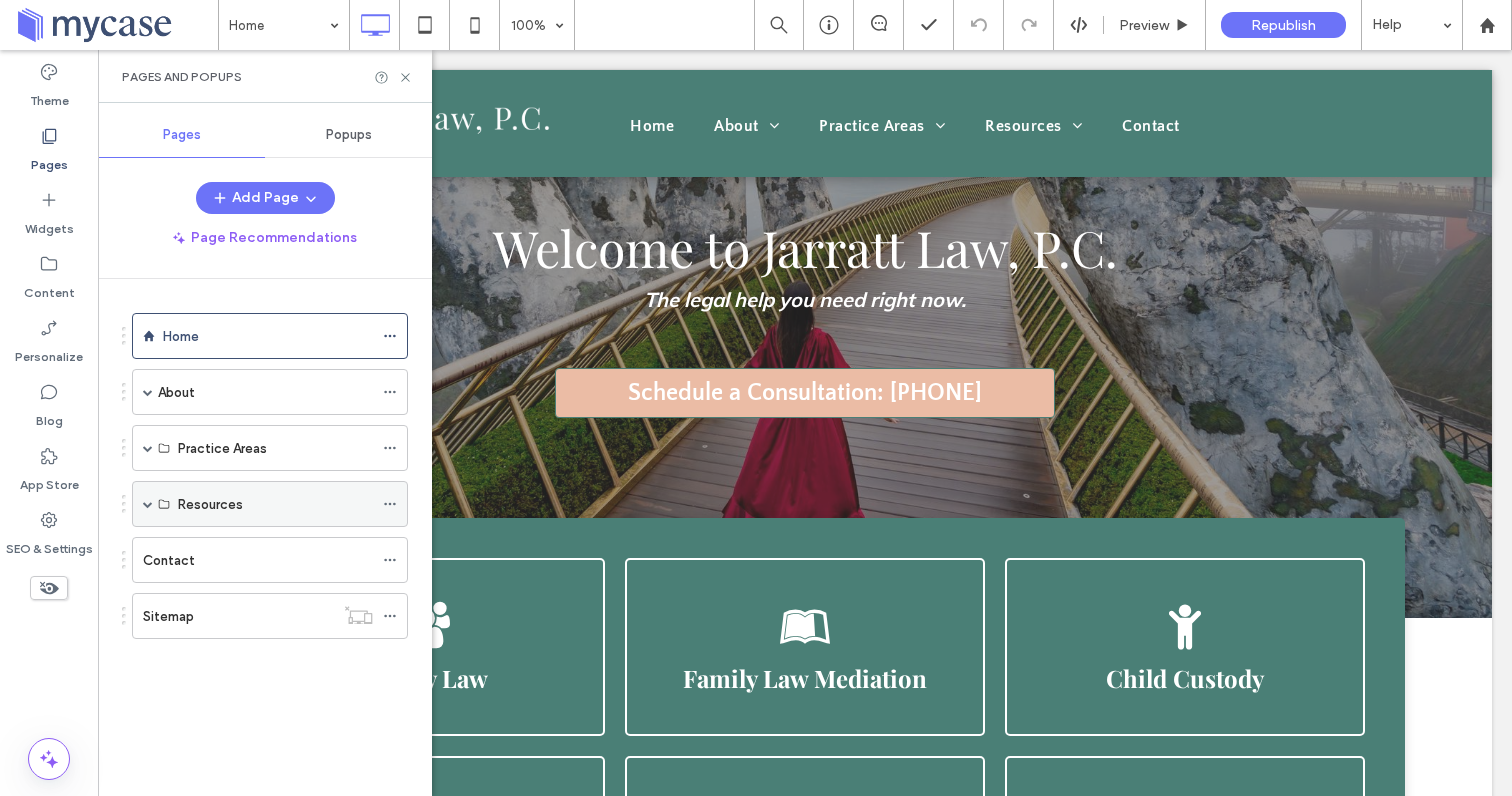 click at bounding box center [148, 504] 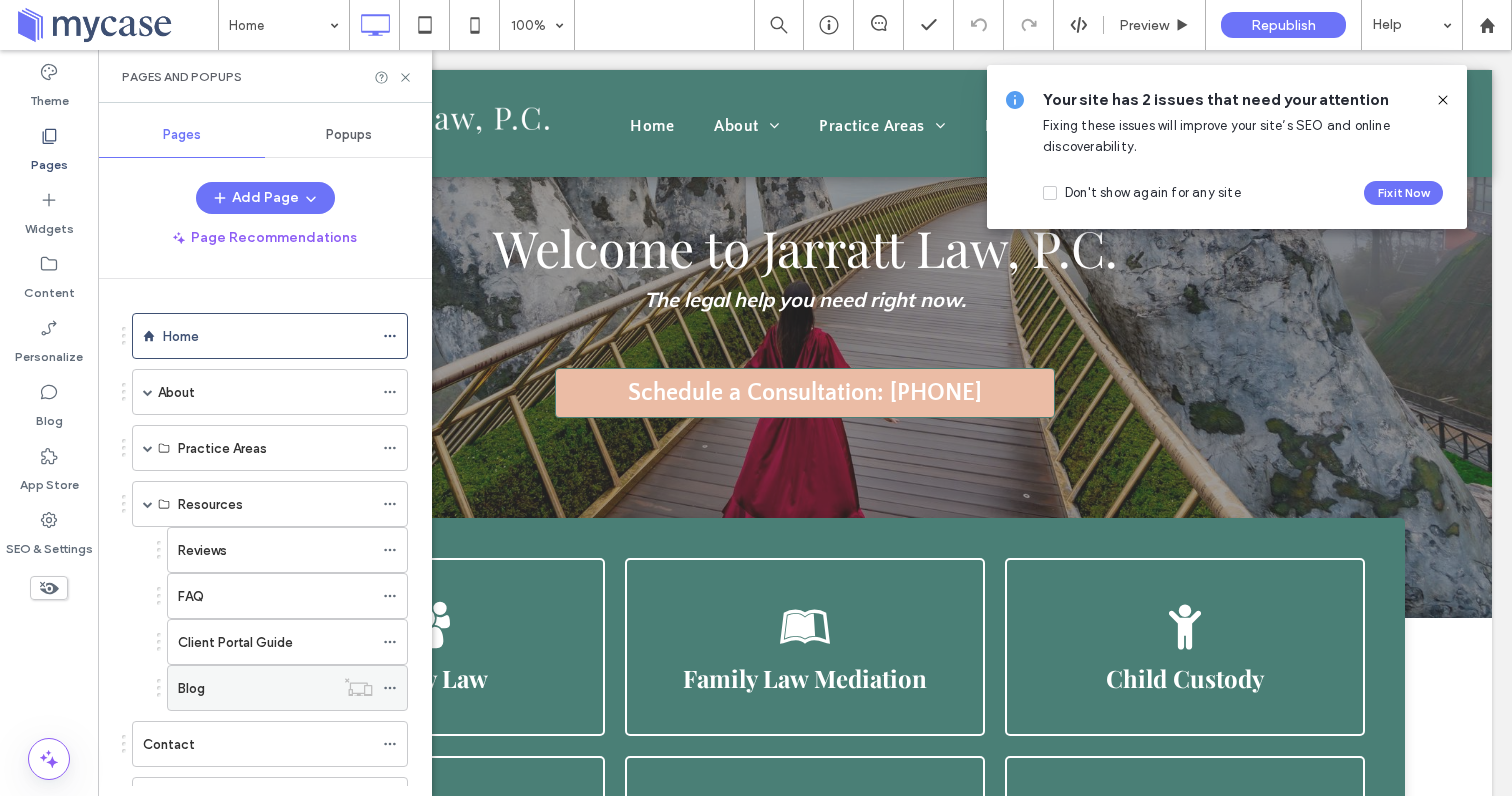 click 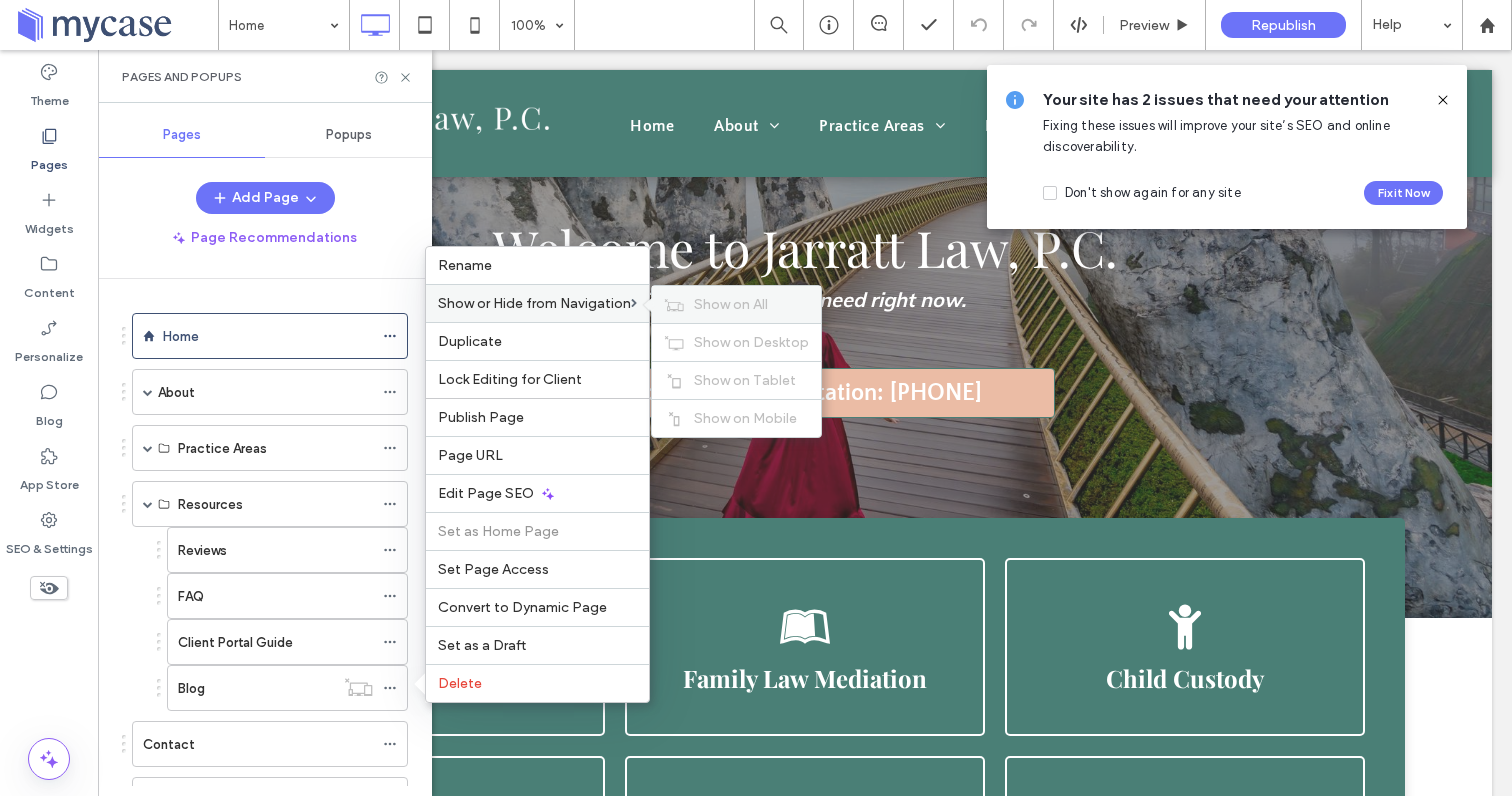 click on "Show on All" at bounding box center [731, 304] 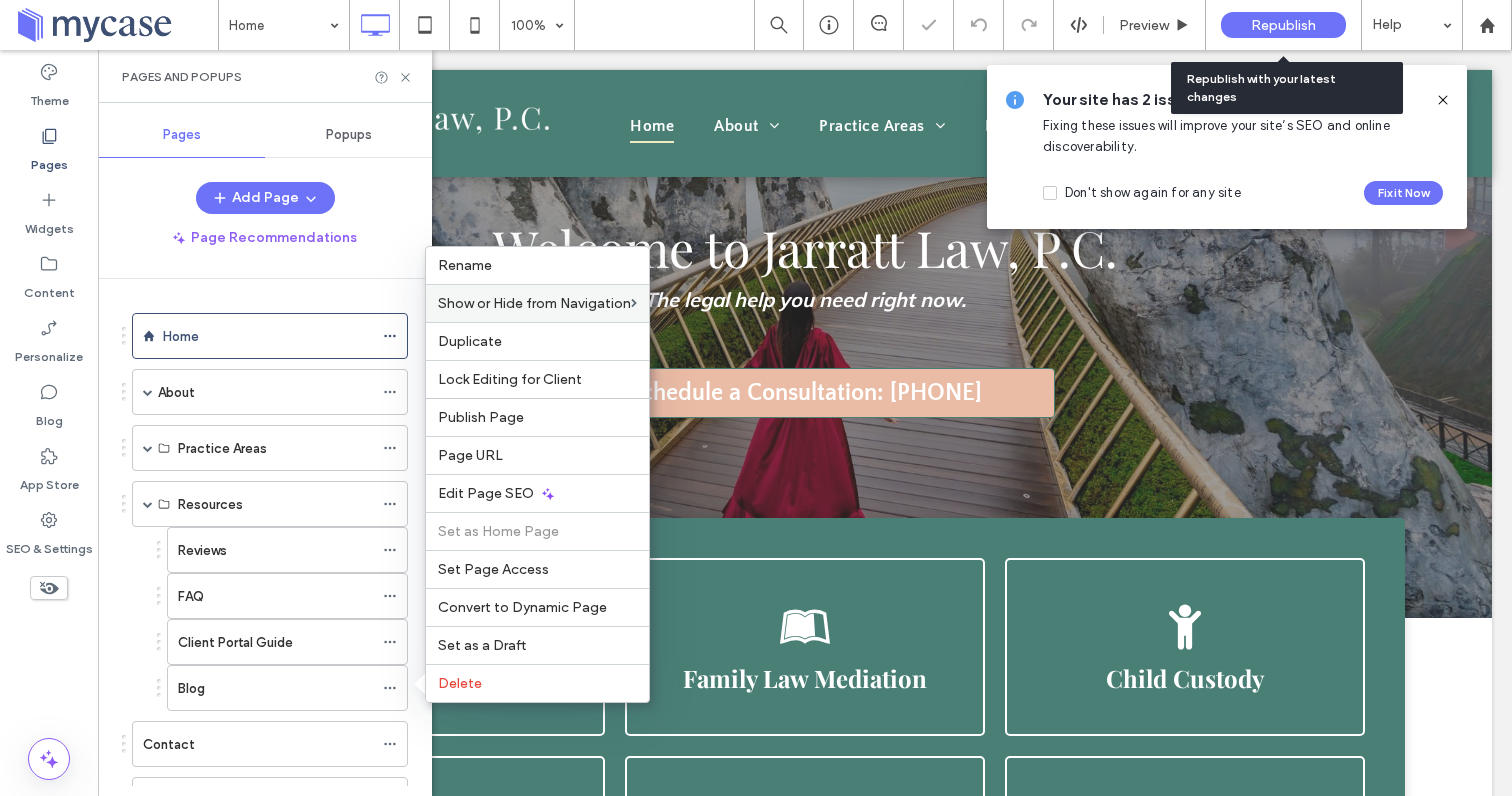click on "Republish" at bounding box center [1283, 25] 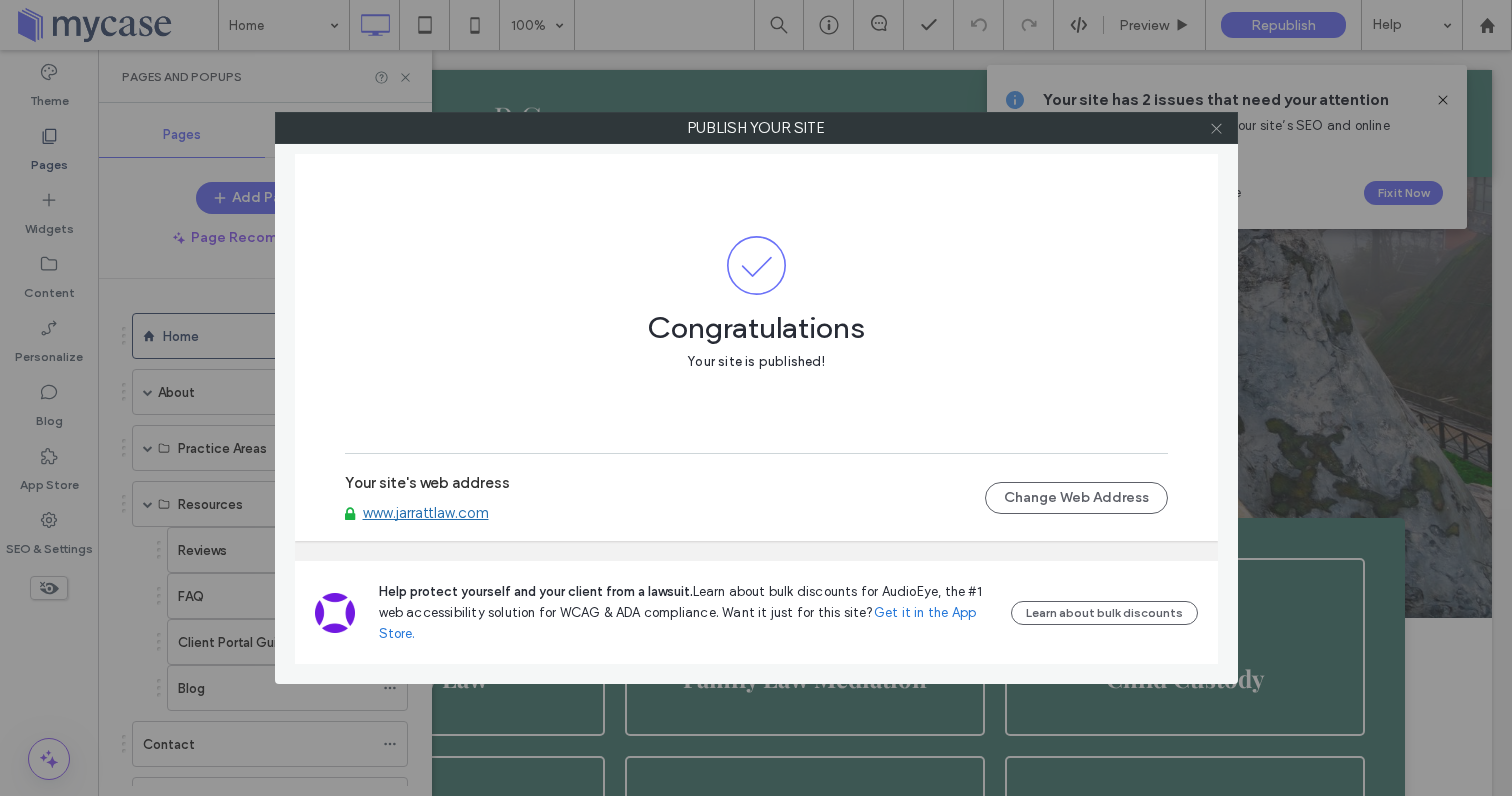 click 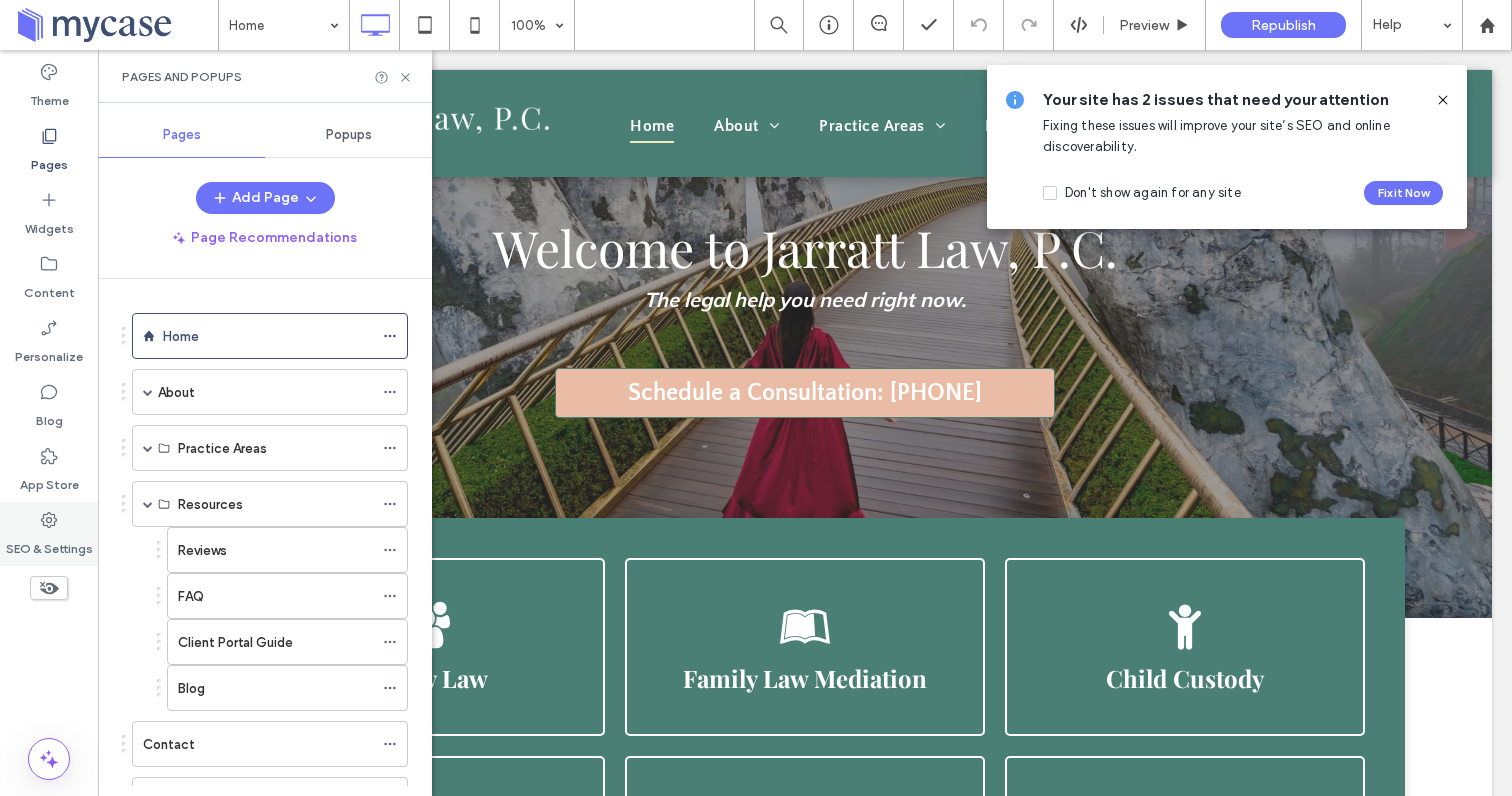 click on "SEO & Settings" at bounding box center (49, 544) 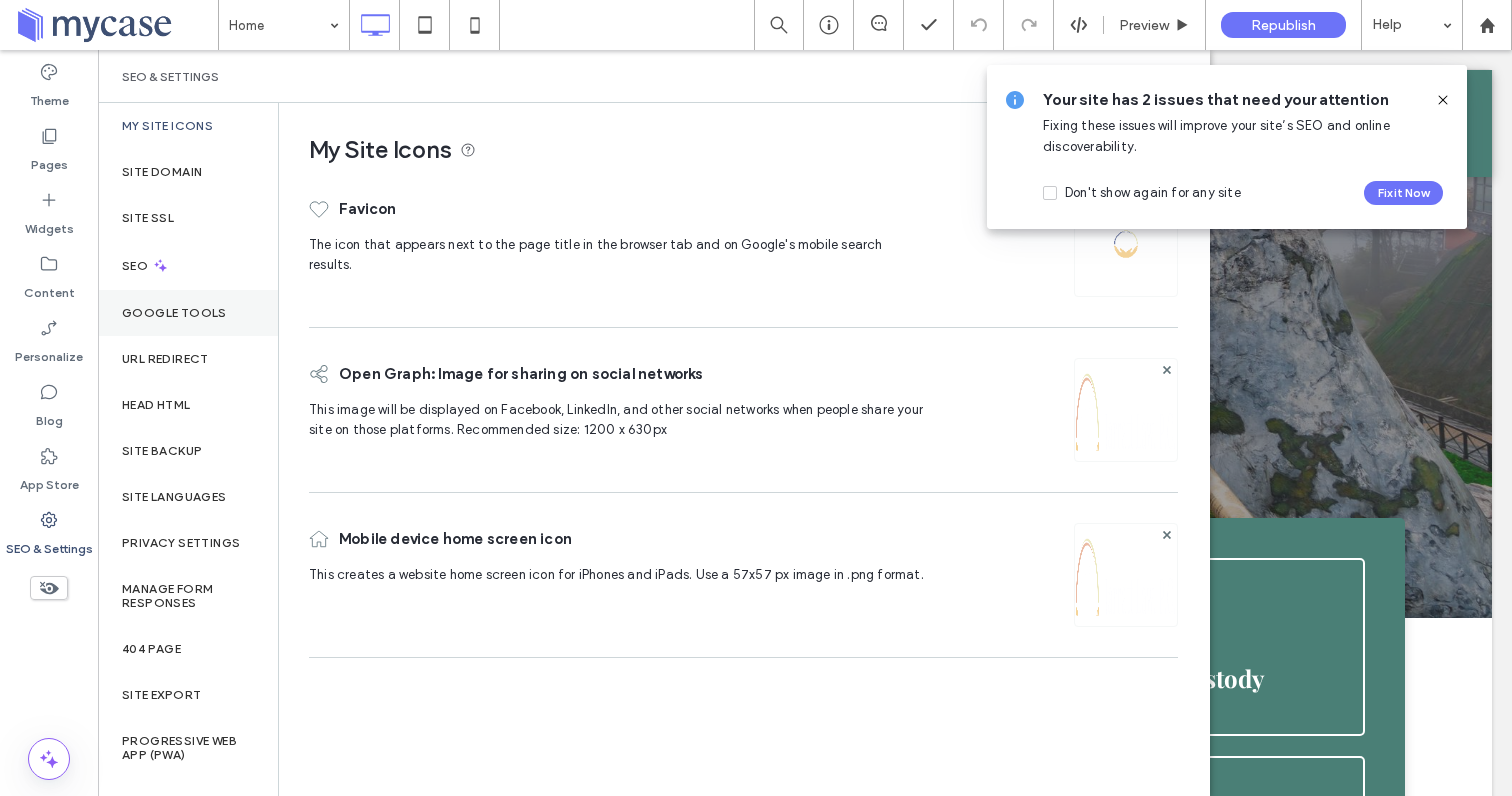 click on "Google Tools" at bounding box center (188, 313) 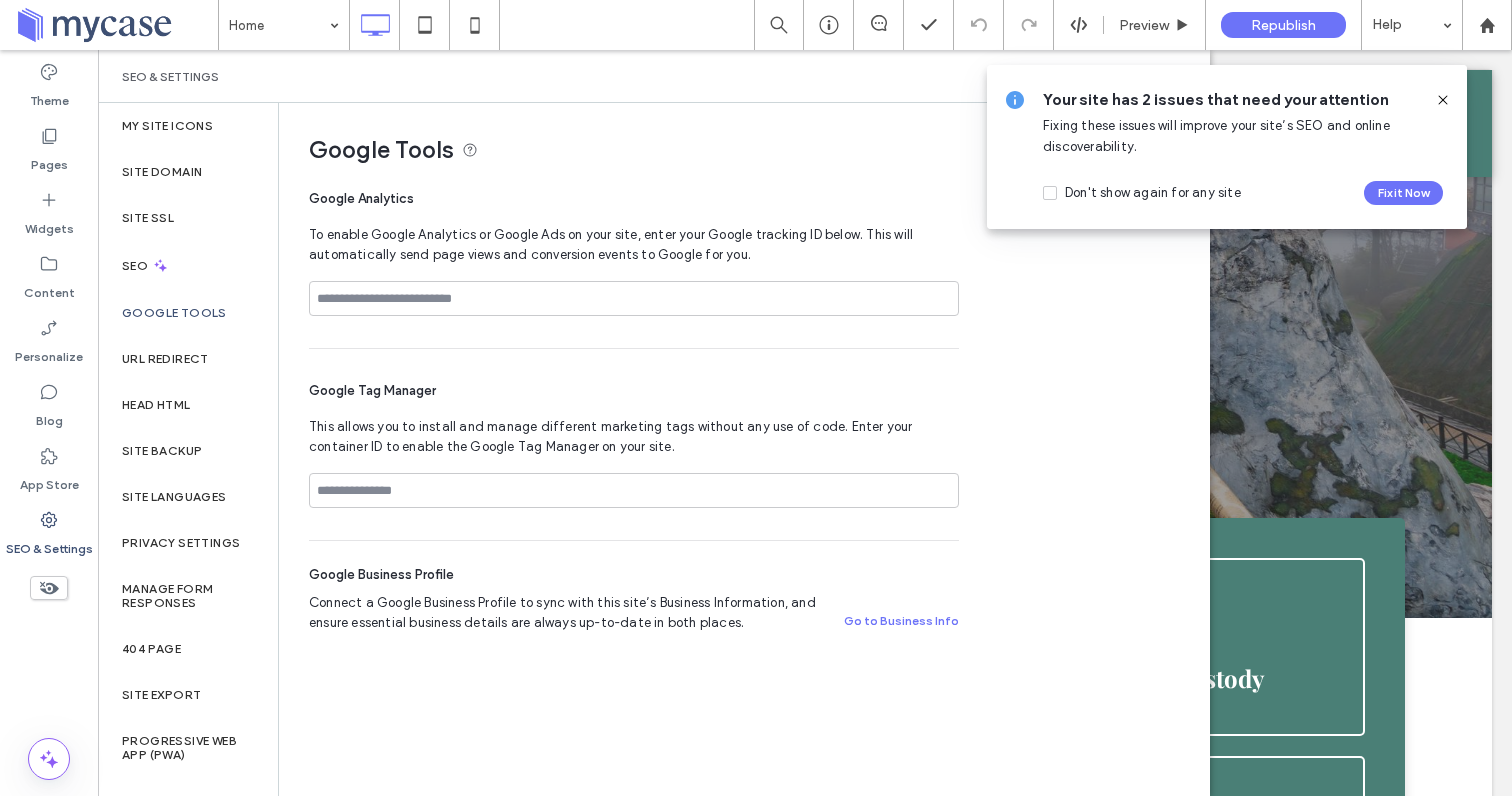 click on "Google Tools" at bounding box center (174, 313) 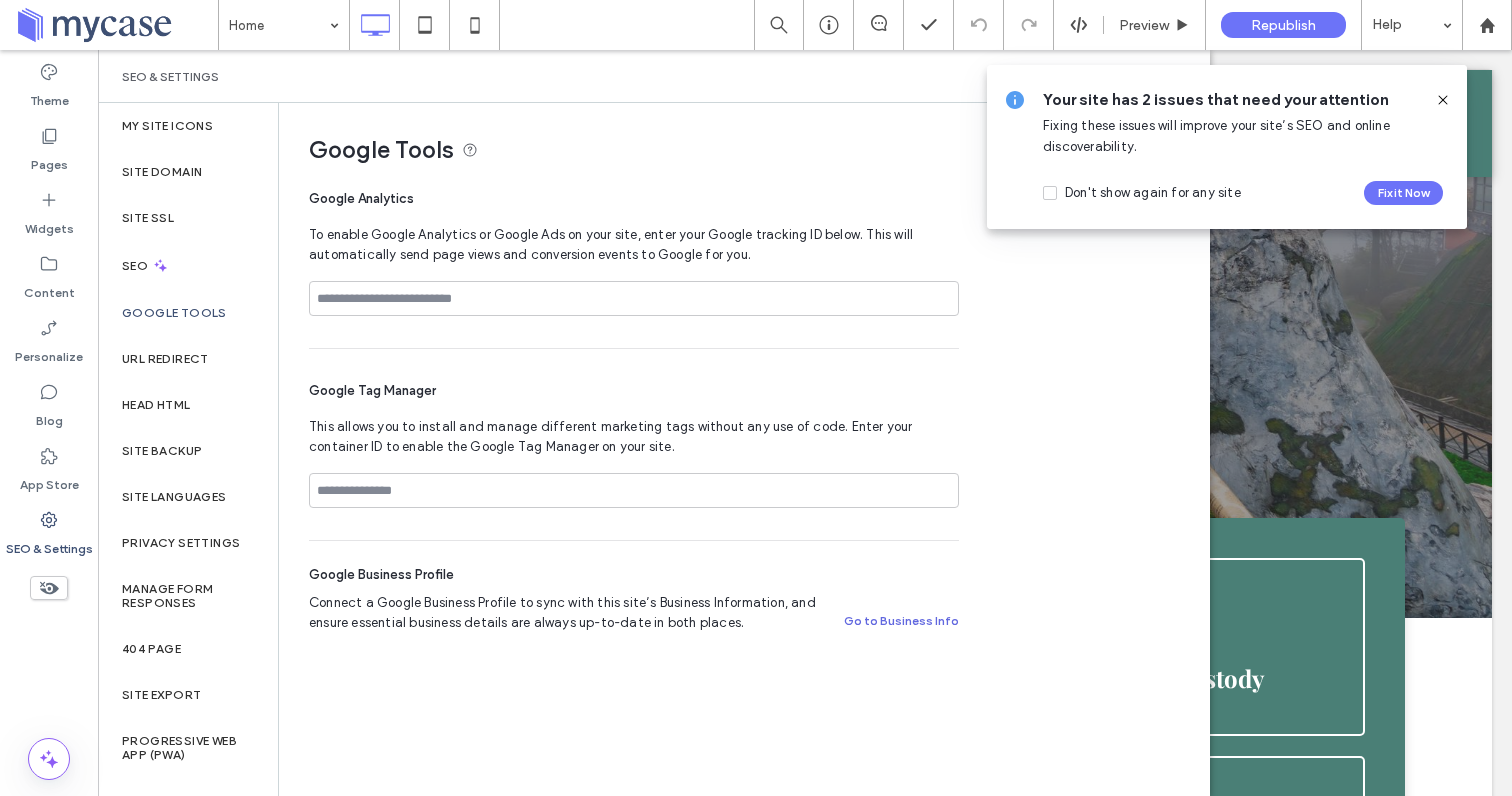click on "Go to Business Info" at bounding box center (901, 621) 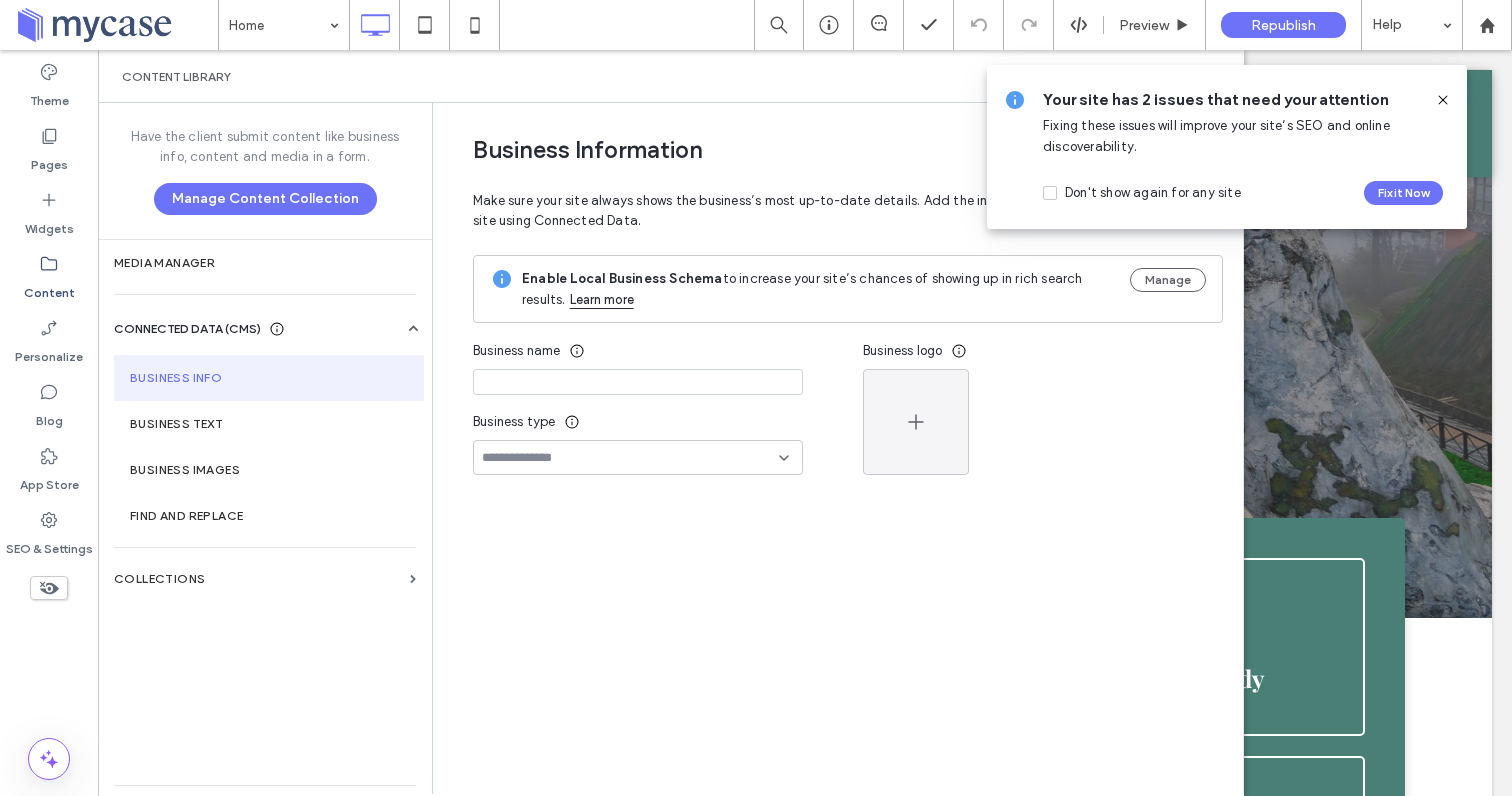 type on "**********" 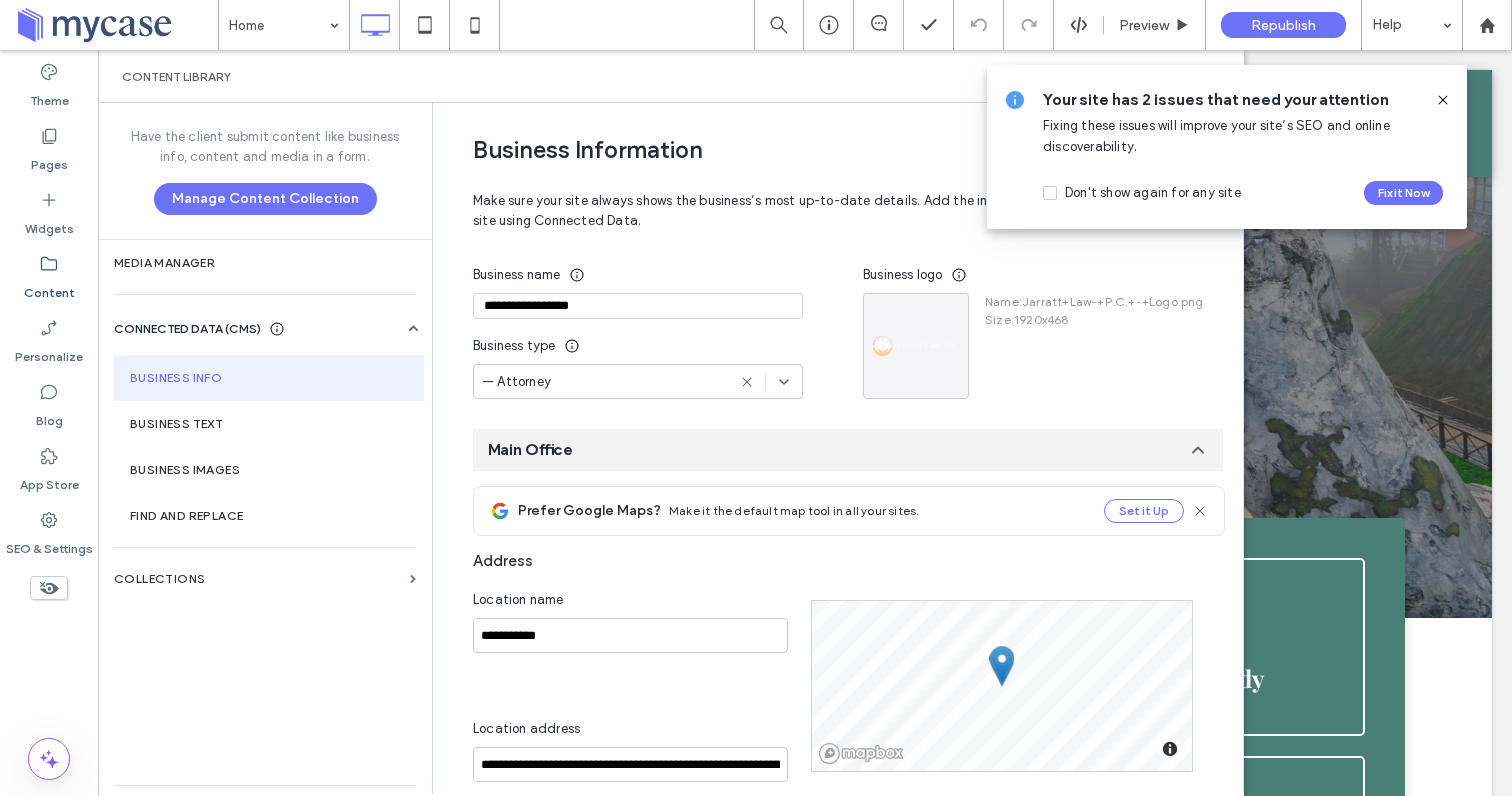 scroll, scrollTop: 285, scrollLeft: 0, axis: vertical 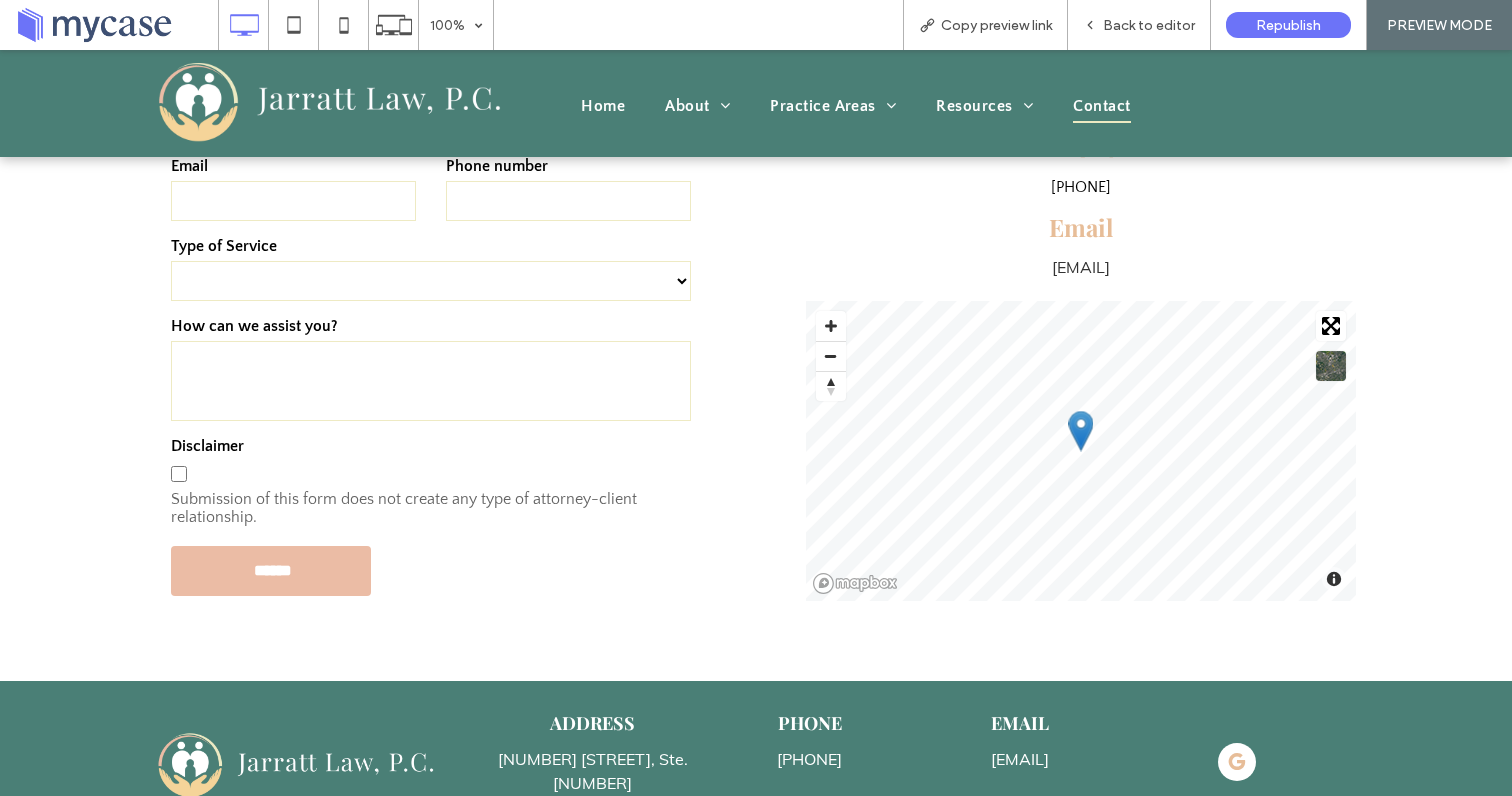 click on "Disclaimer" at bounding box center (431, 446) 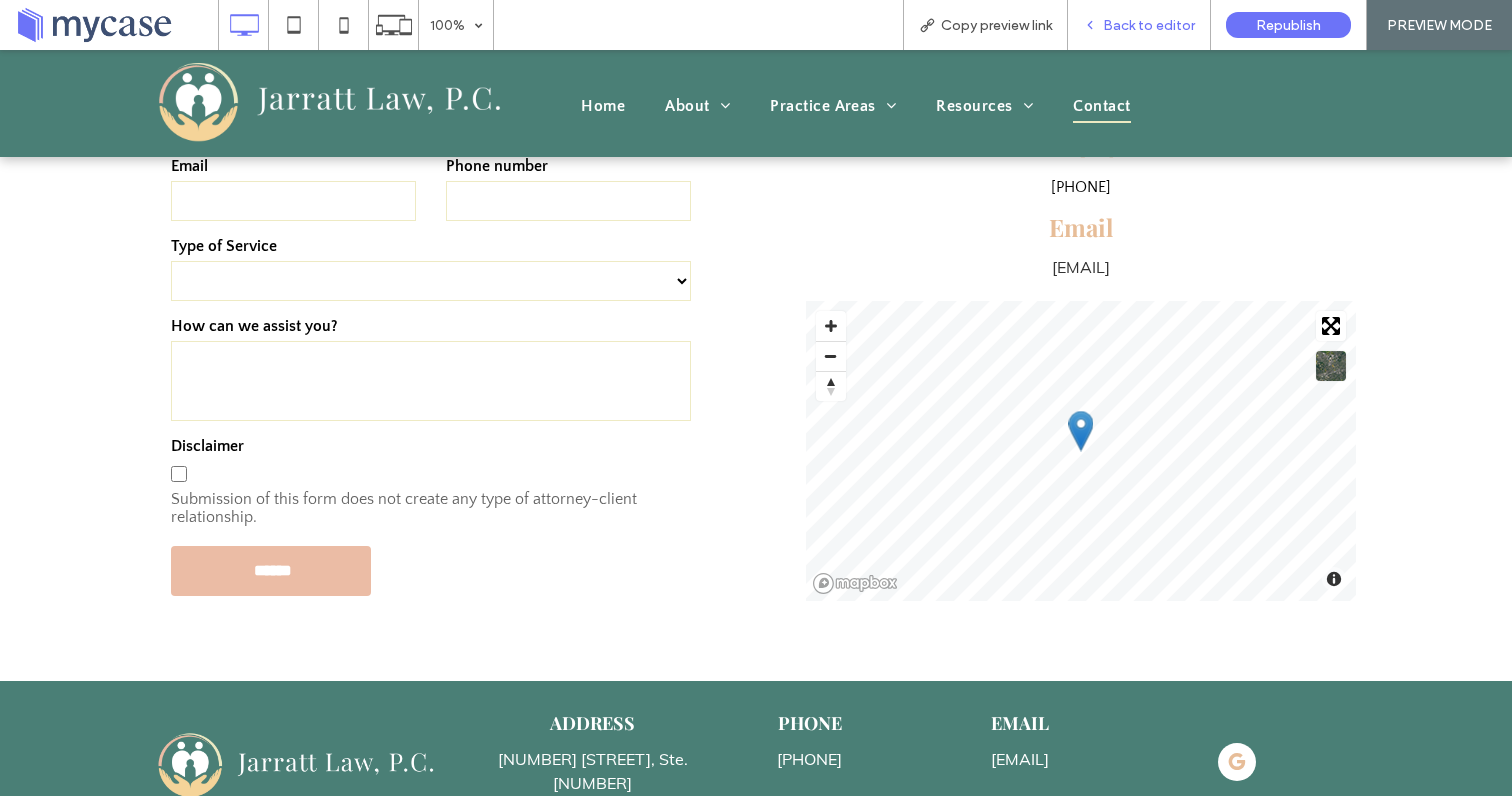 click on "Back to editor" at bounding box center [1149, 25] 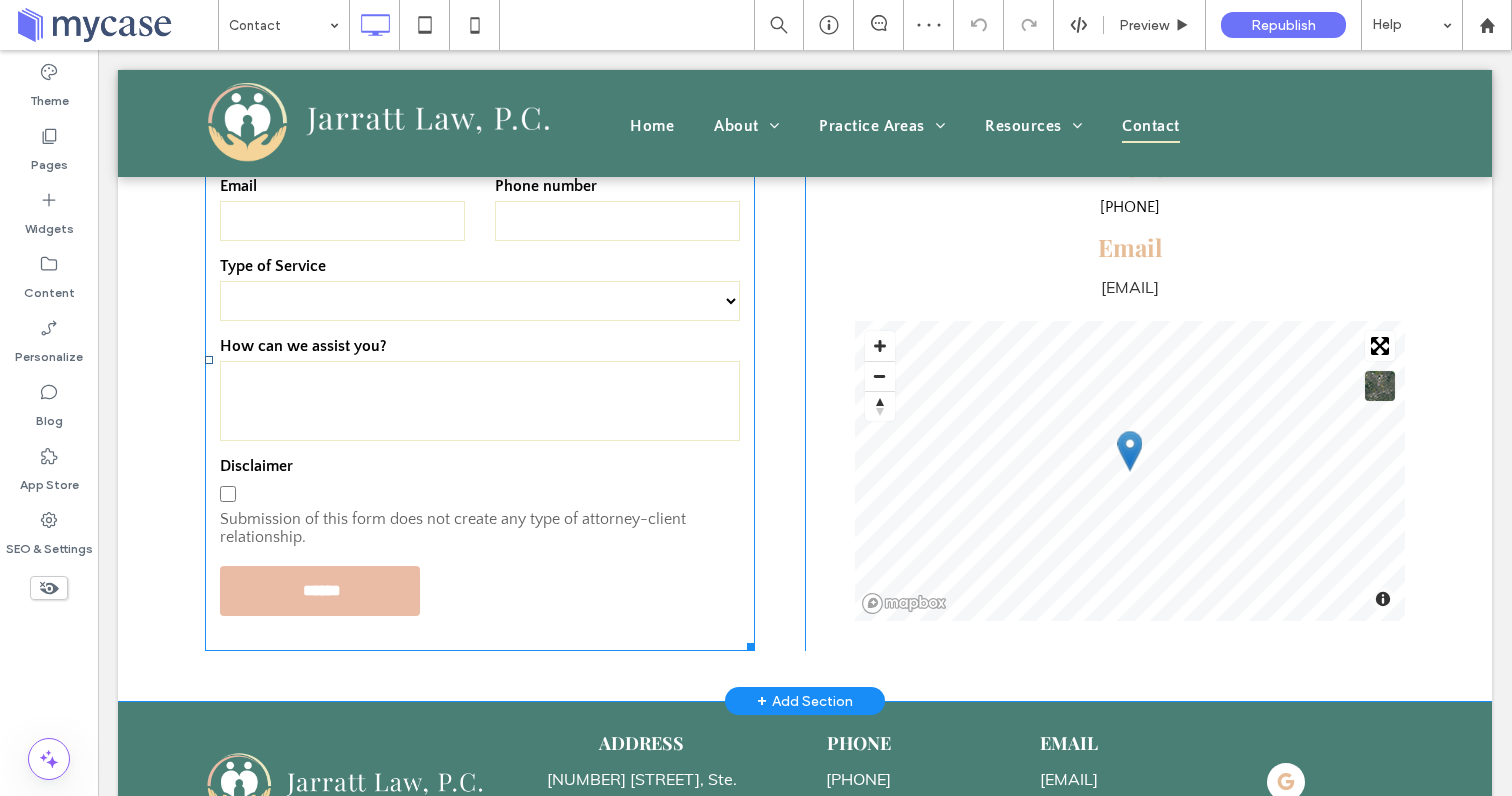 click at bounding box center (480, 401) 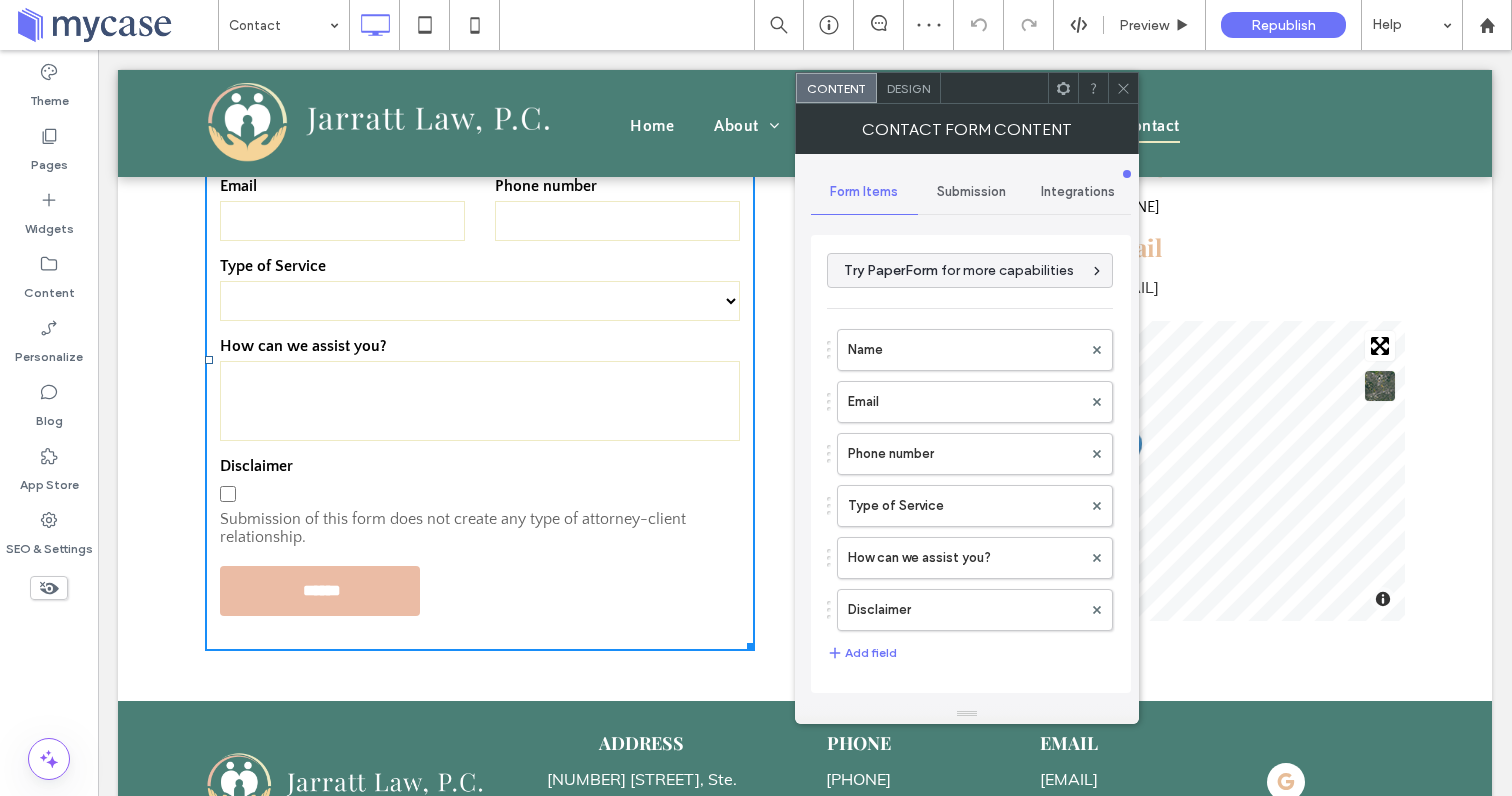 type on "******" 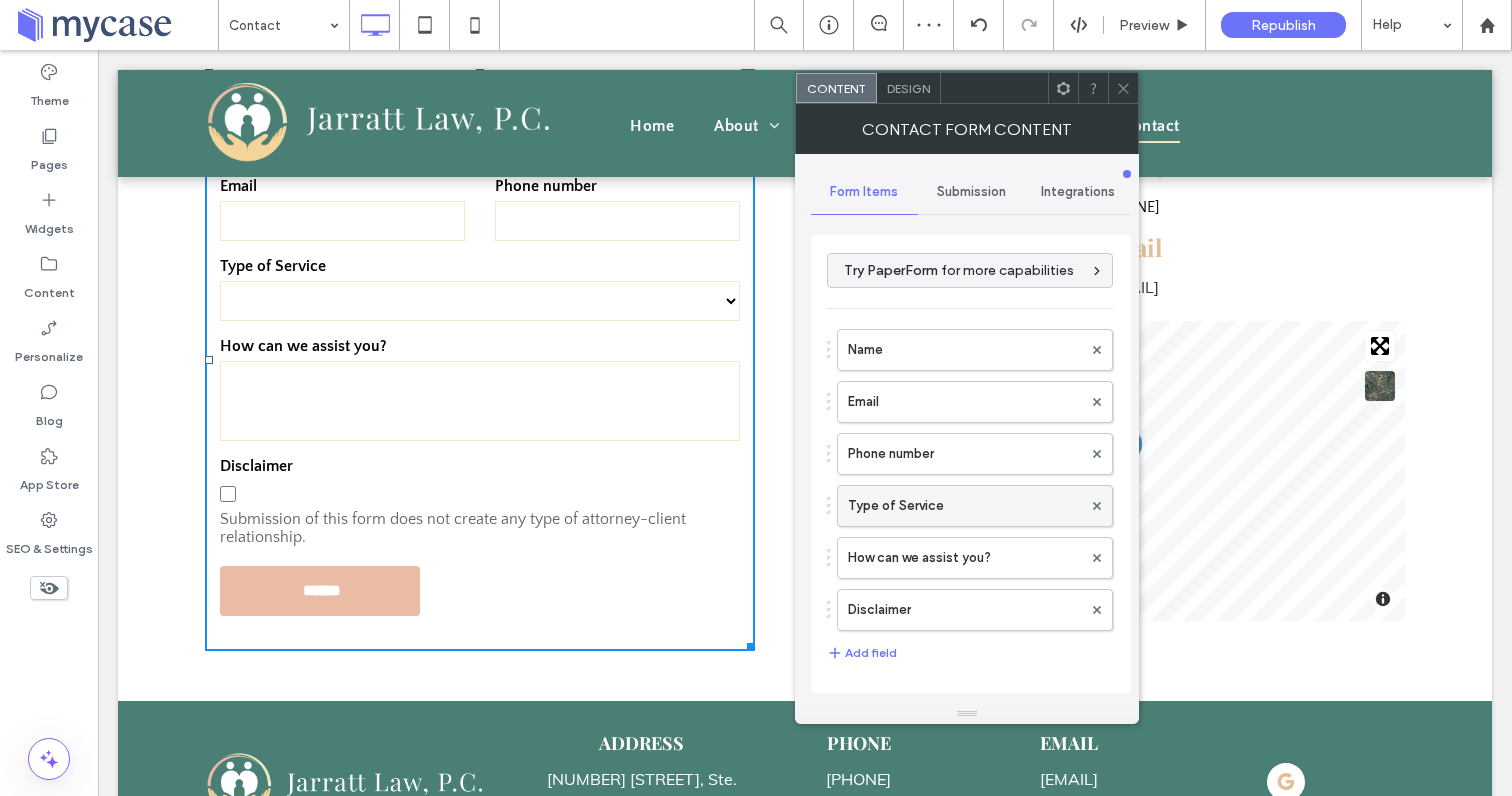 click on "Type of Service" at bounding box center (965, 506) 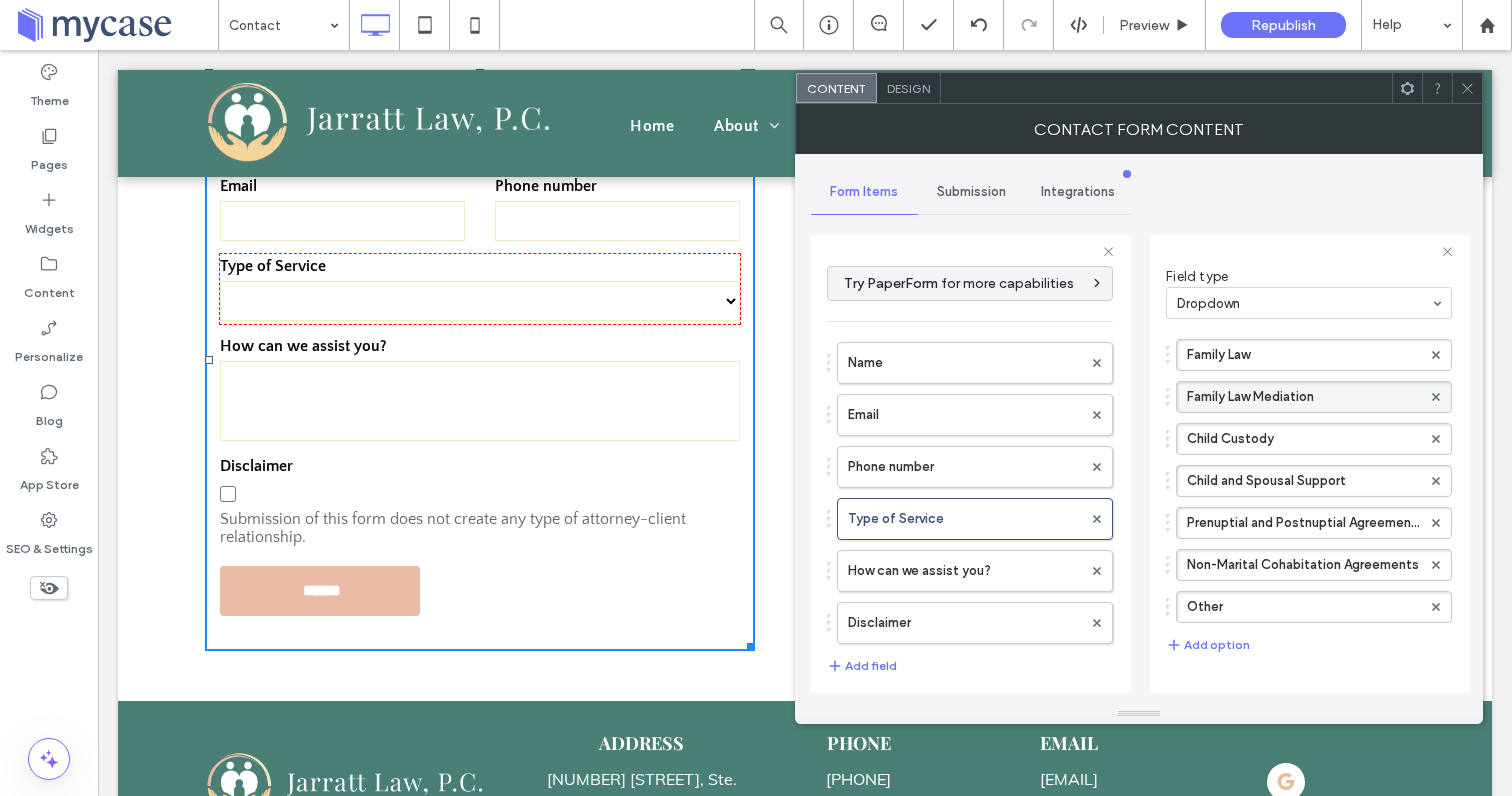 scroll, scrollTop: 134, scrollLeft: 0, axis: vertical 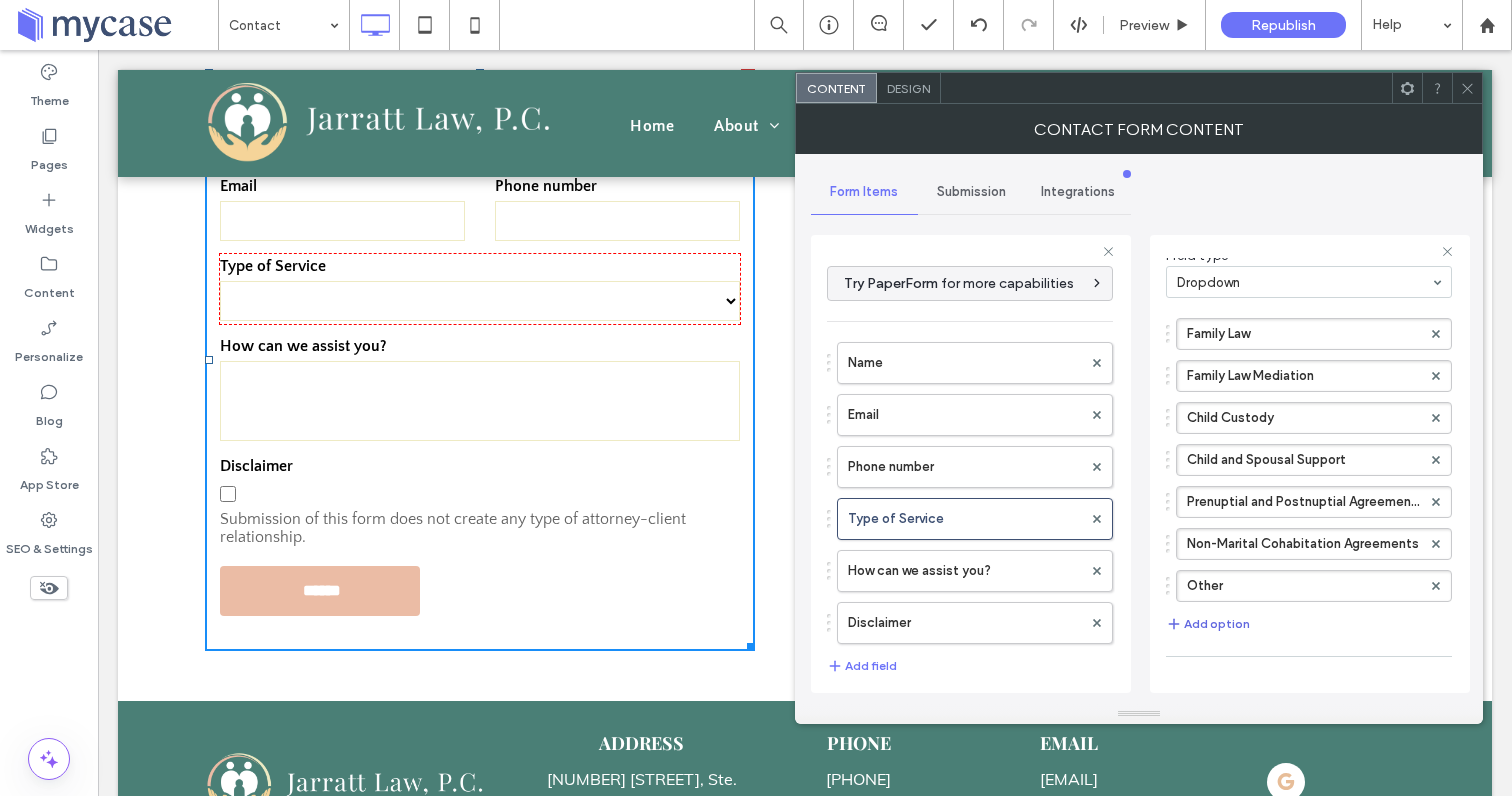 click on "Add option" at bounding box center [1208, 624] 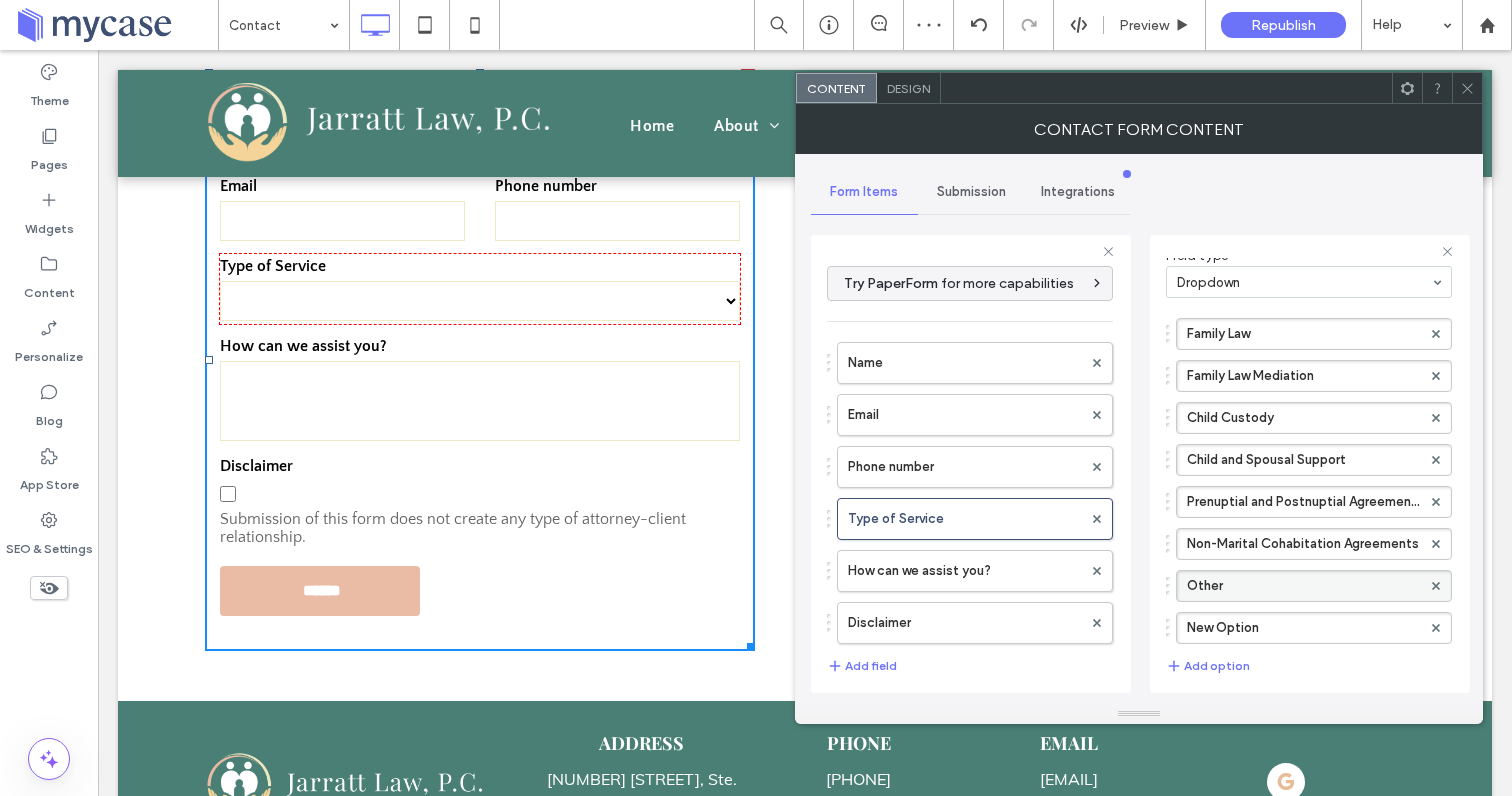 click on "Other" at bounding box center (1304, 586) 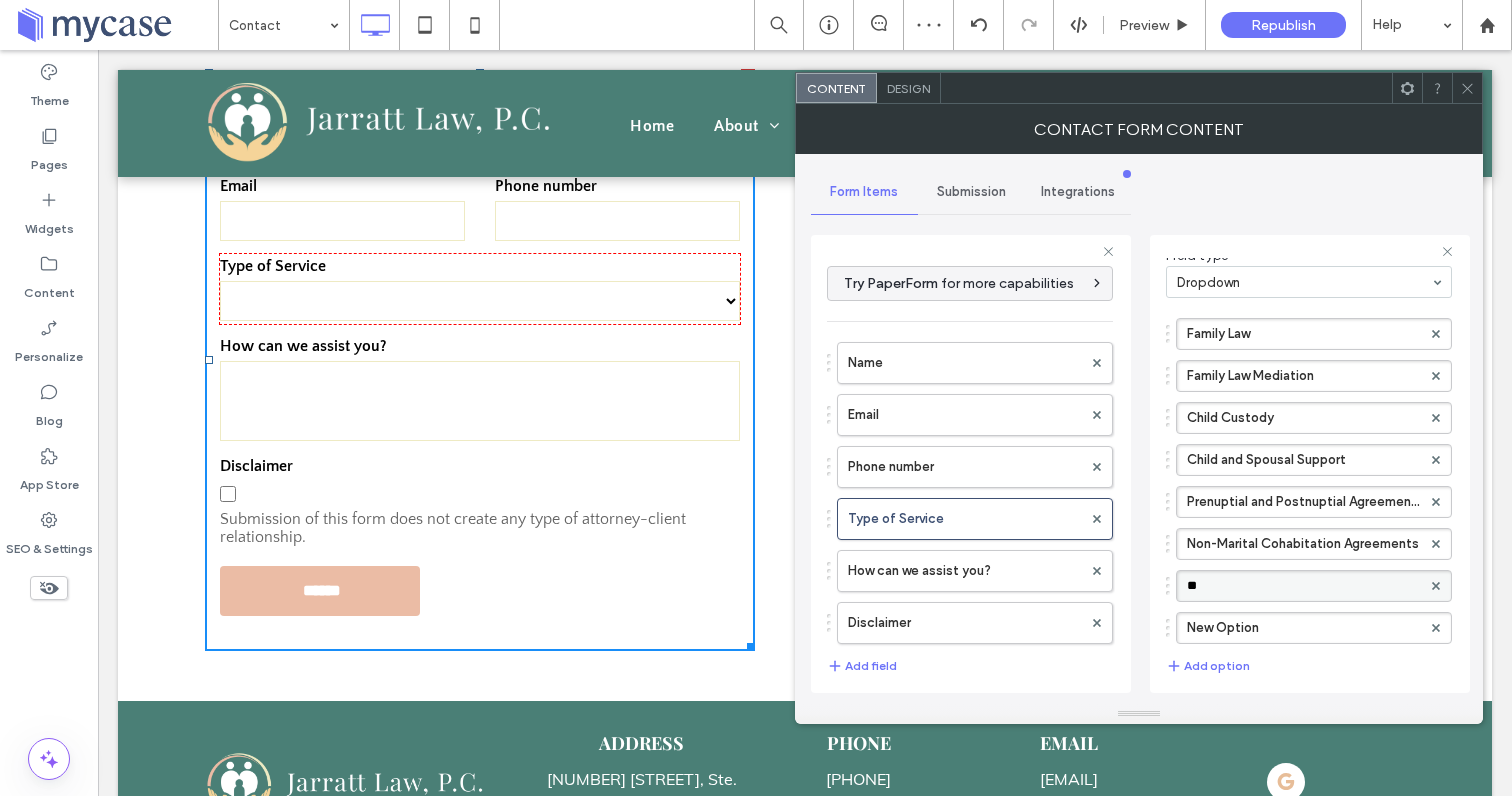 type on "*" 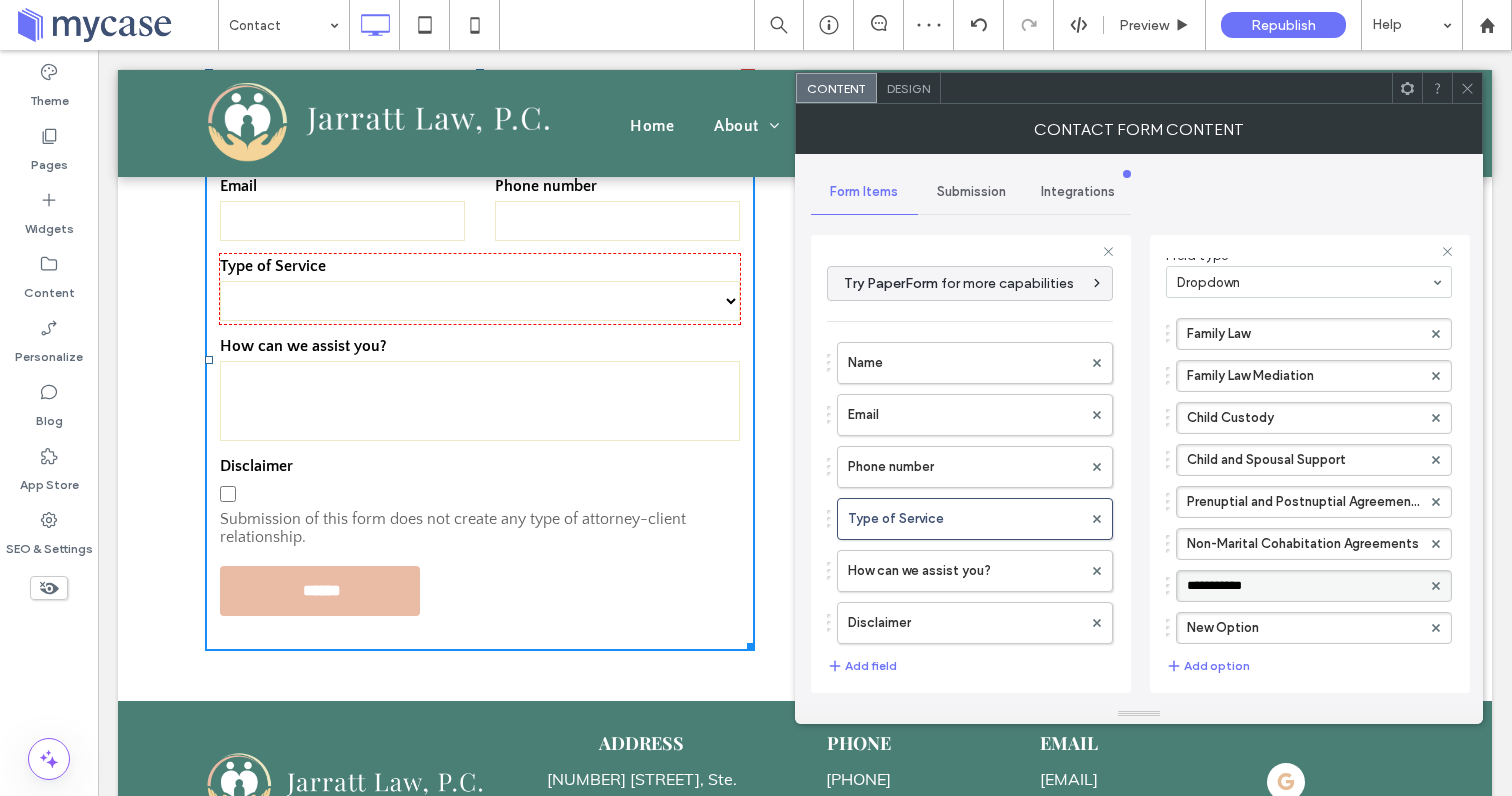 type on "**********" 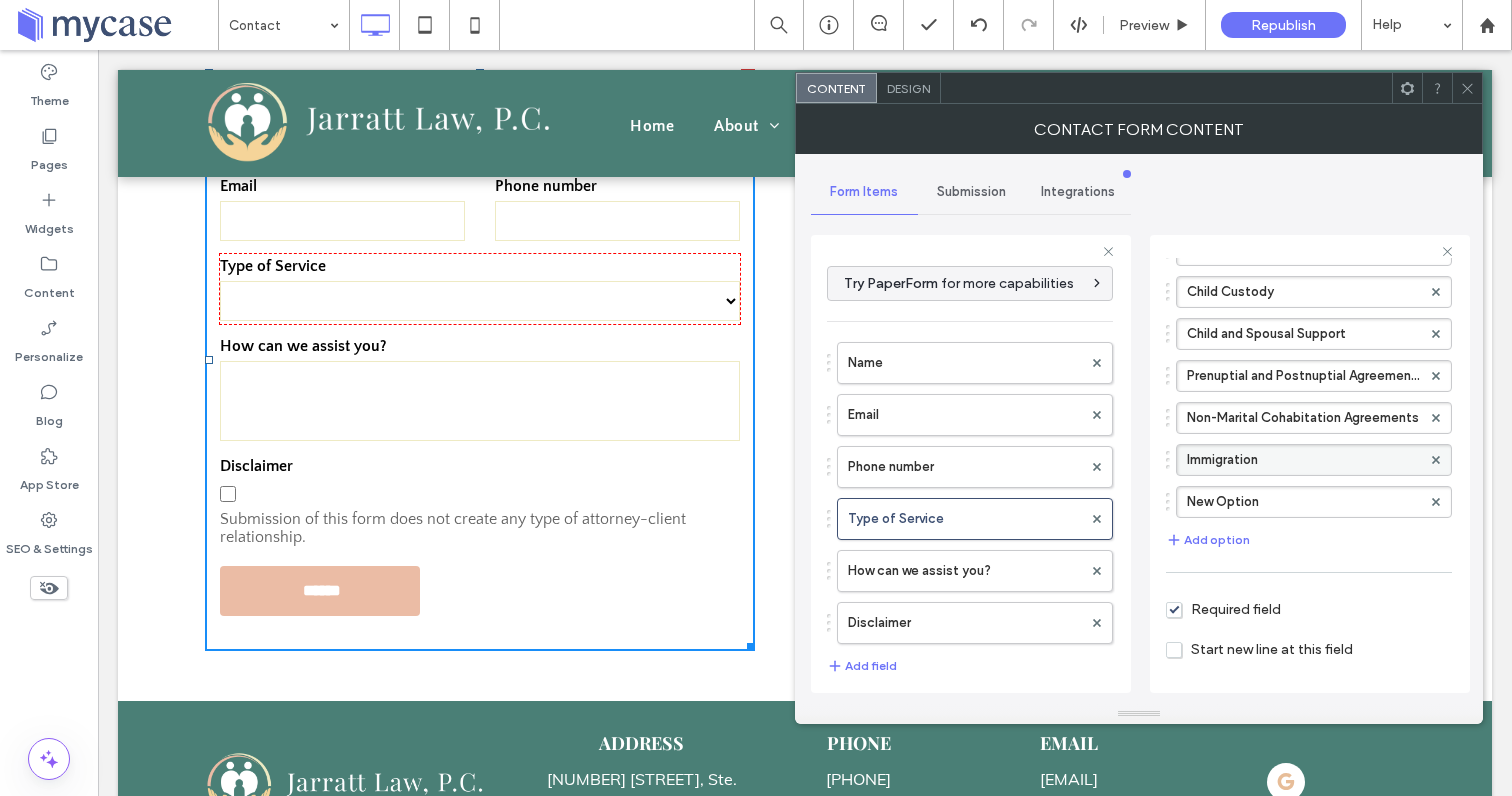 scroll, scrollTop: 251, scrollLeft: 0, axis: vertical 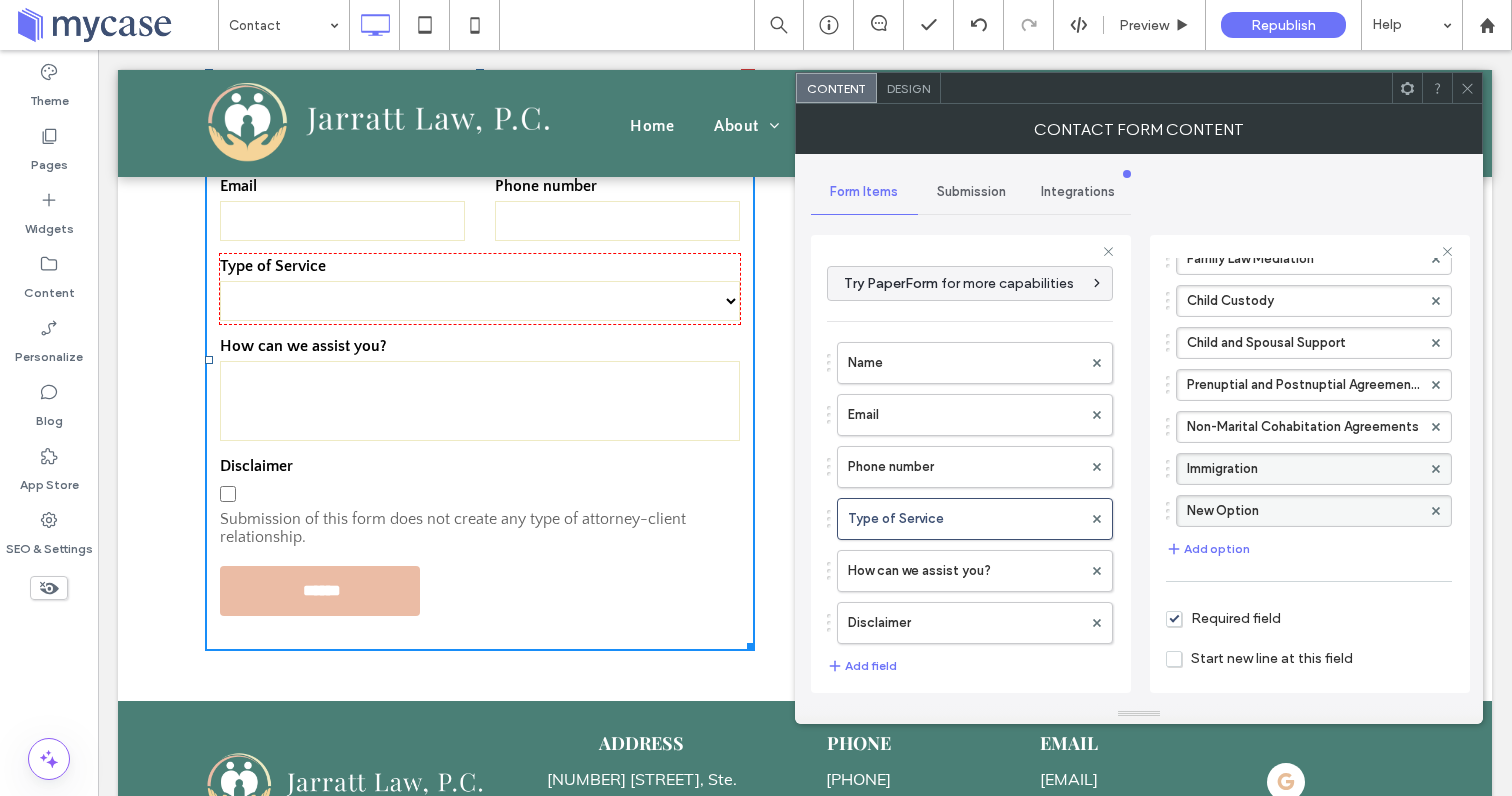 click on "New Option" at bounding box center [1304, 511] 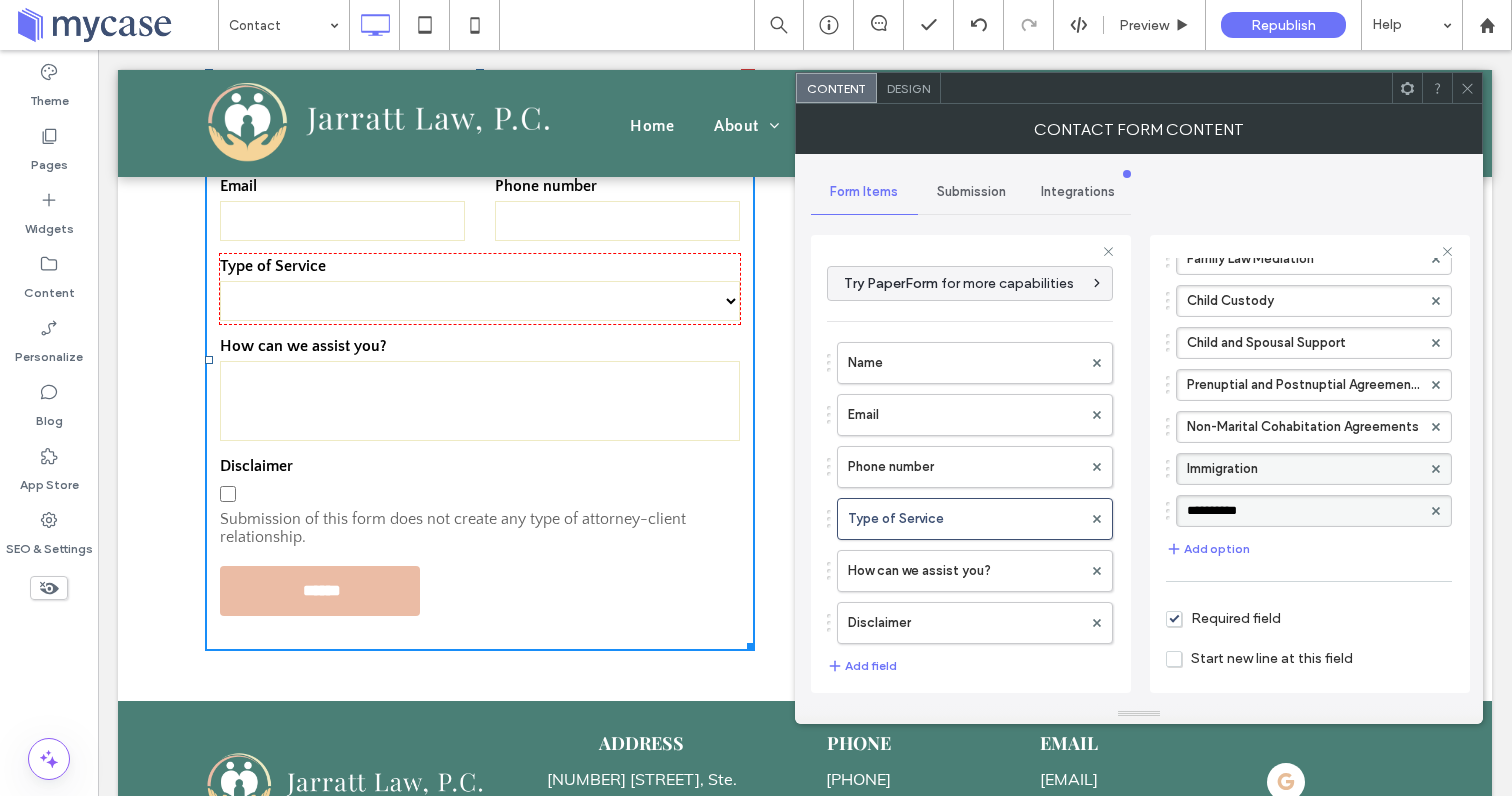 drag, startPoint x: 1263, startPoint y: 516, endPoint x: 1172, endPoint y: 517, distance: 91.00549 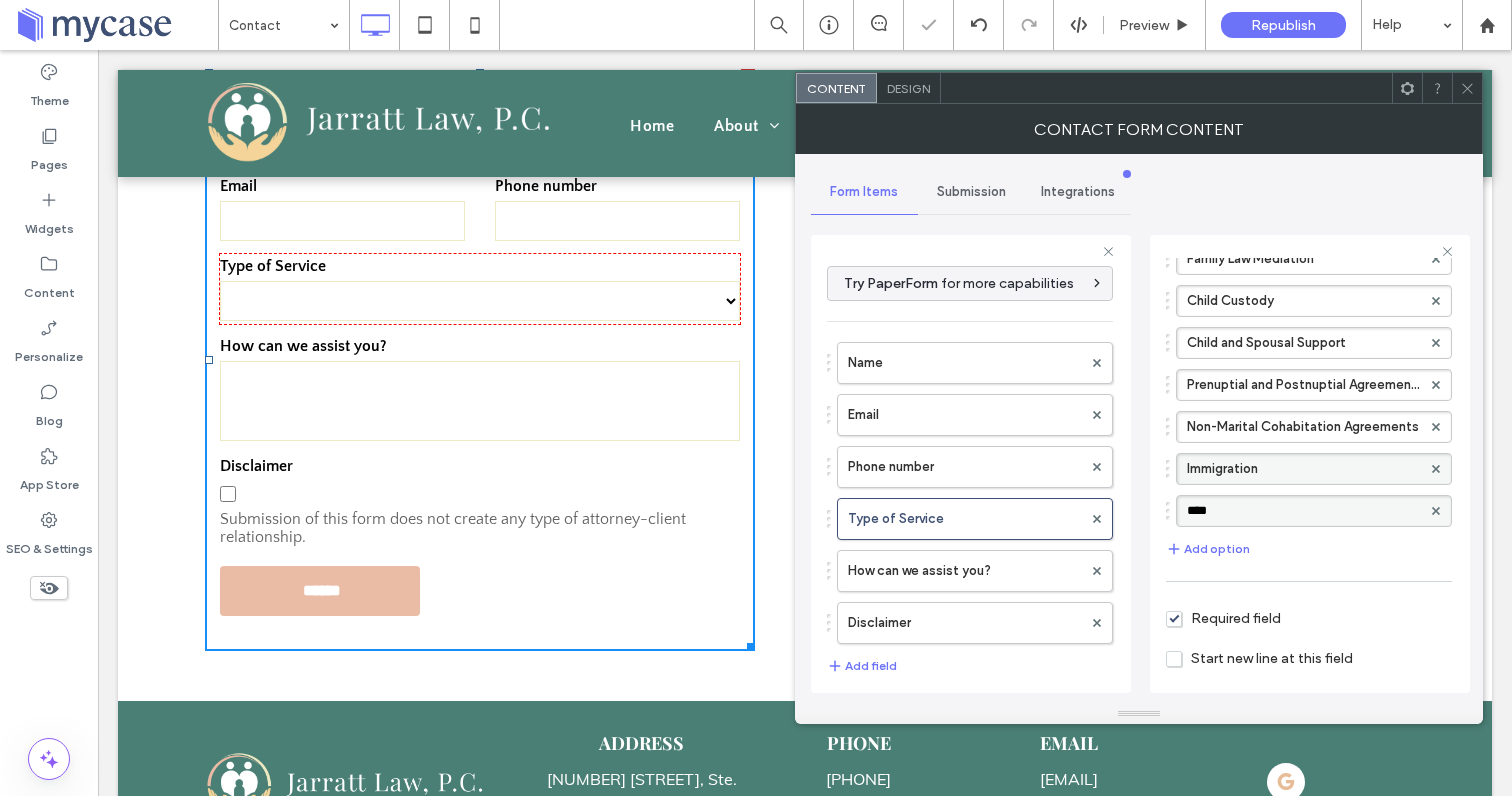 type on "*****" 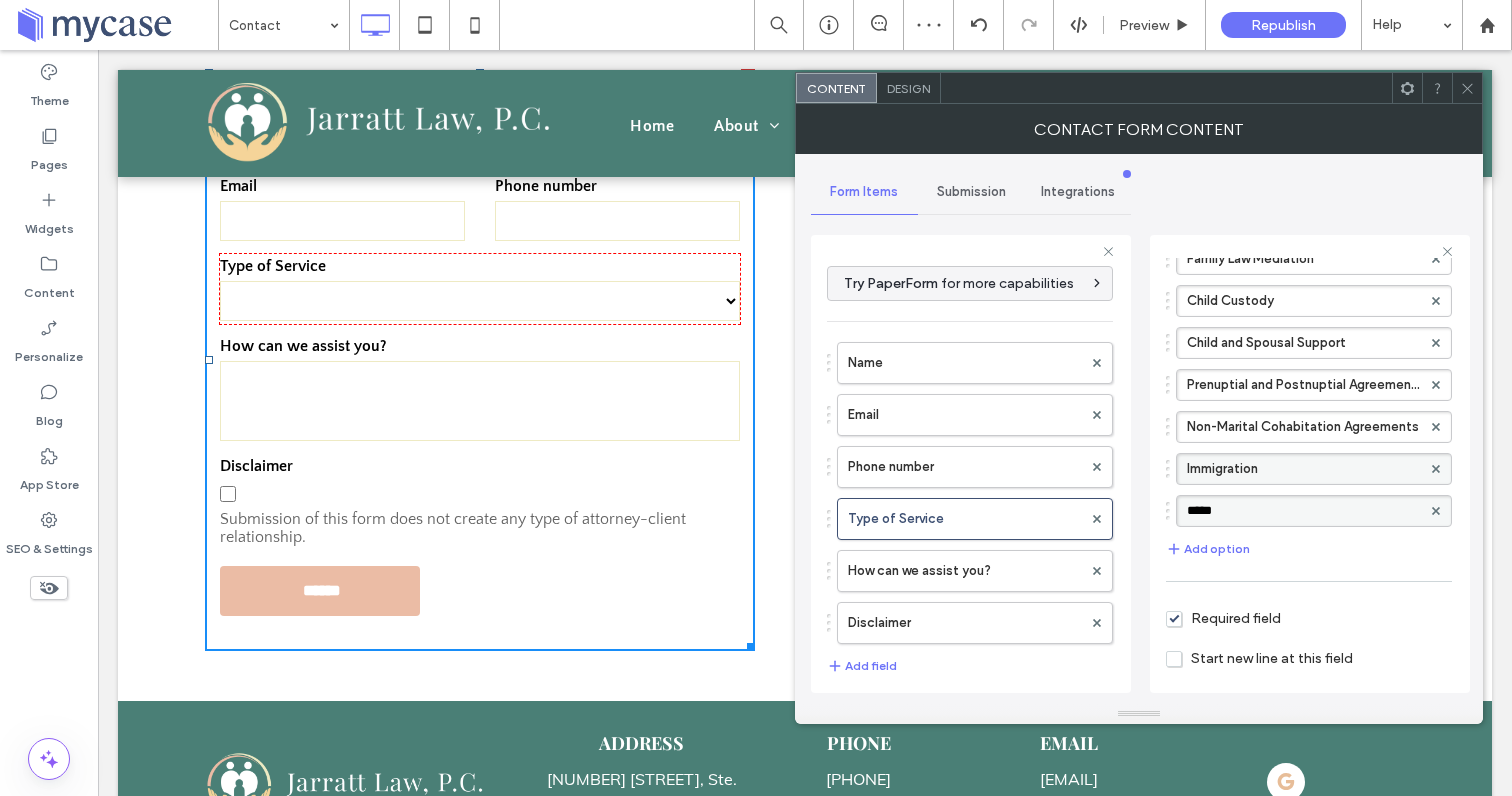 click 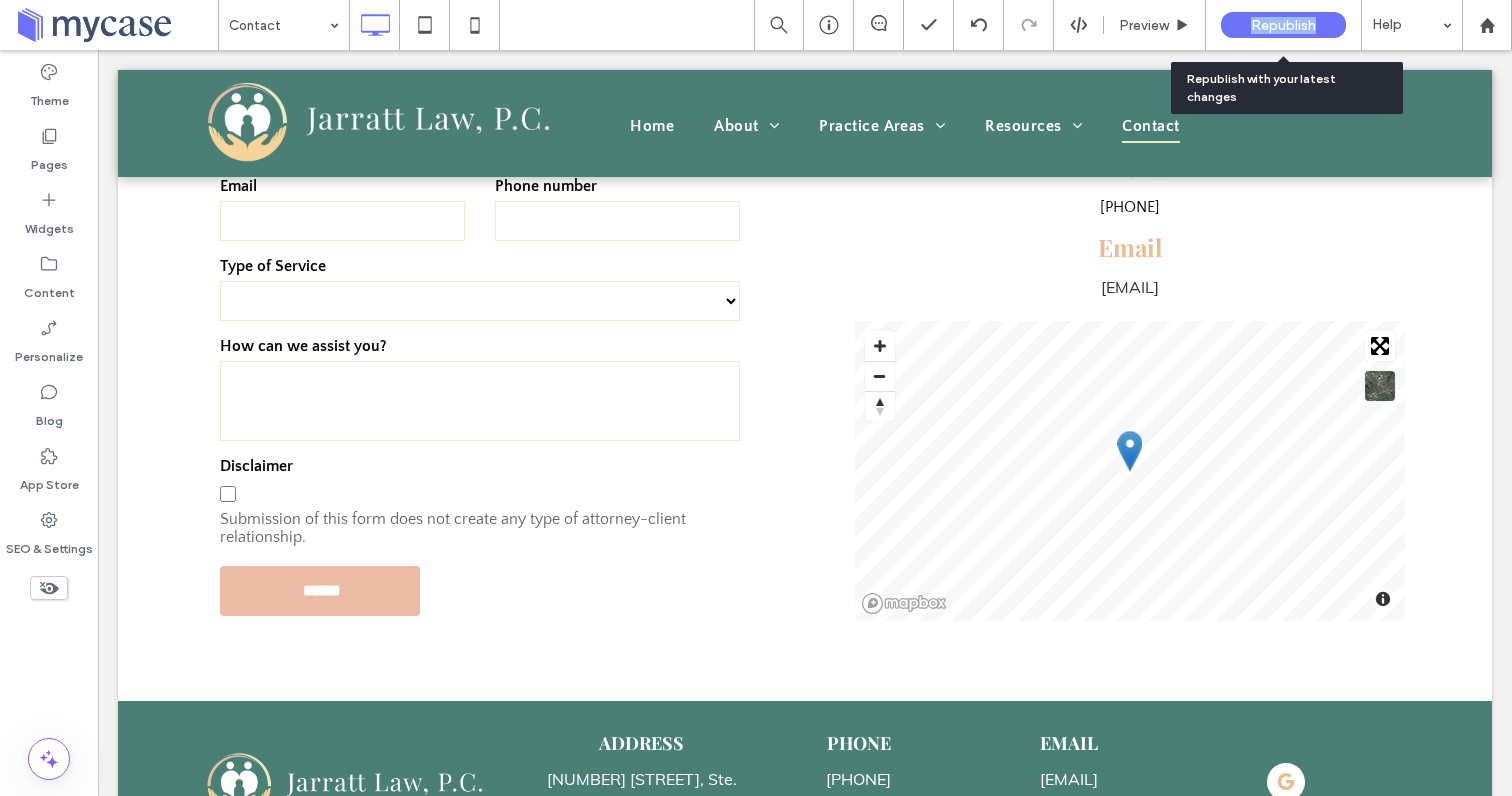 click on "Republish" at bounding box center [1283, 25] 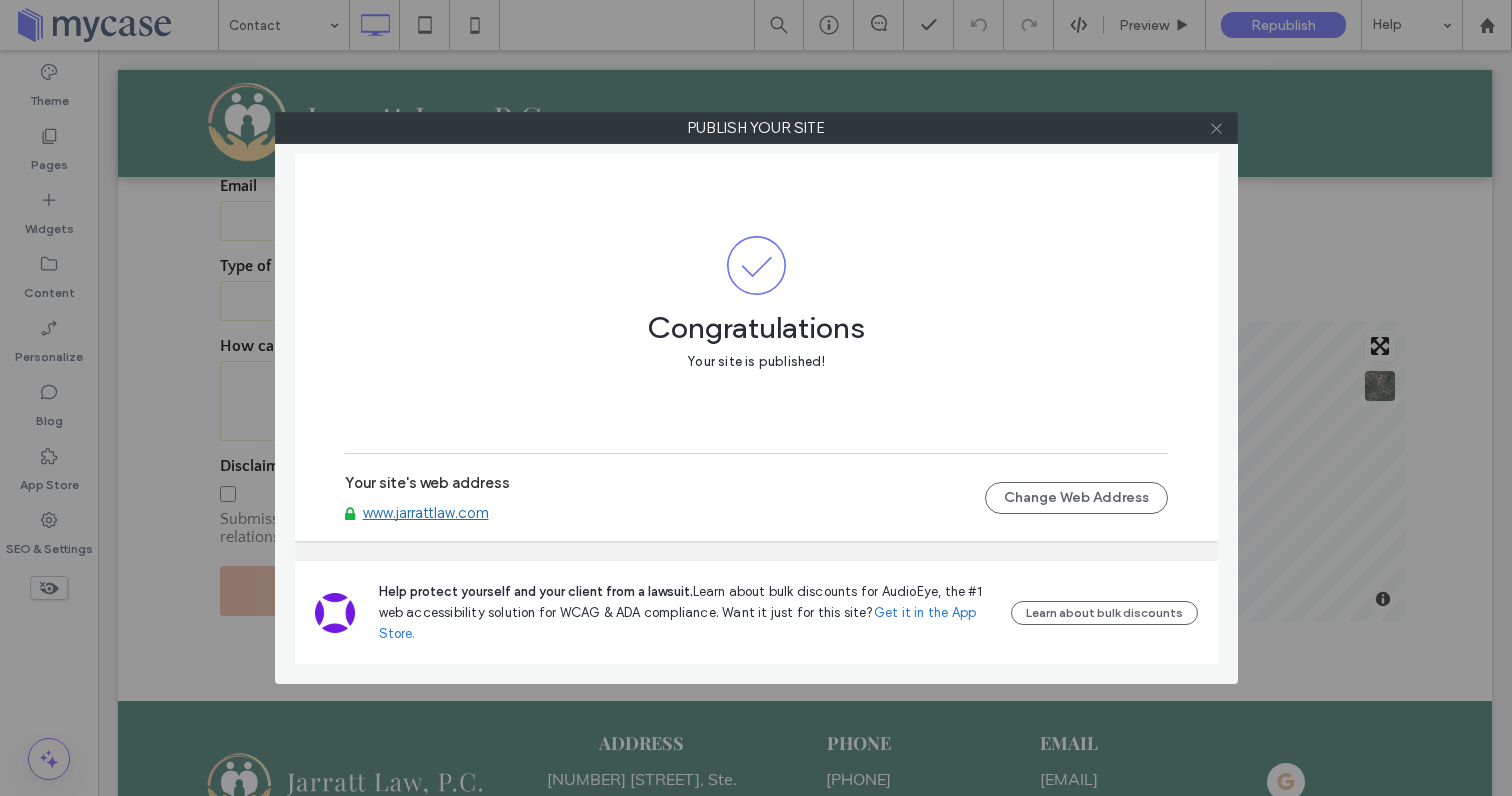 click 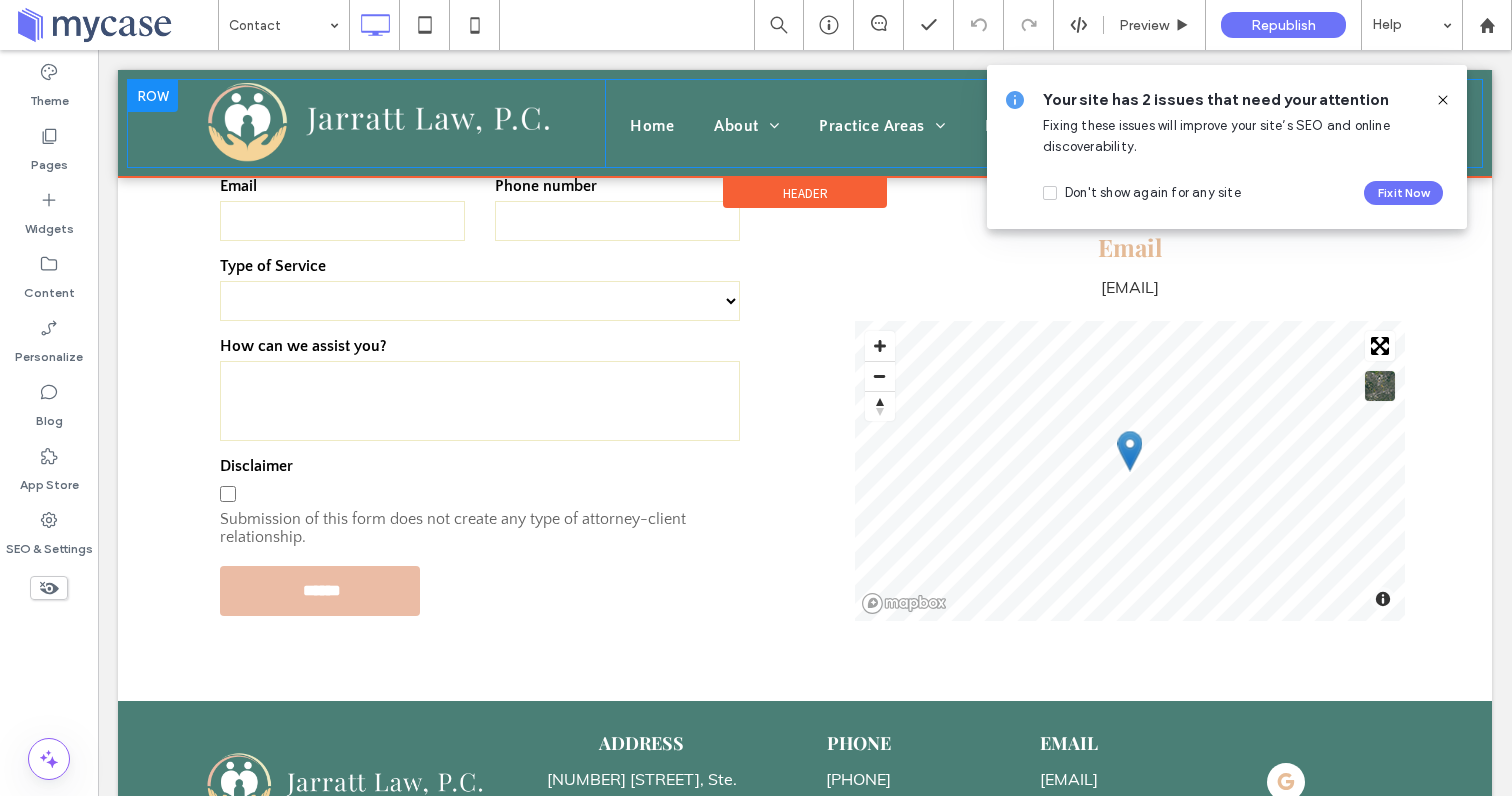 scroll, scrollTop: 0, scrollLeft: 0, axis: both 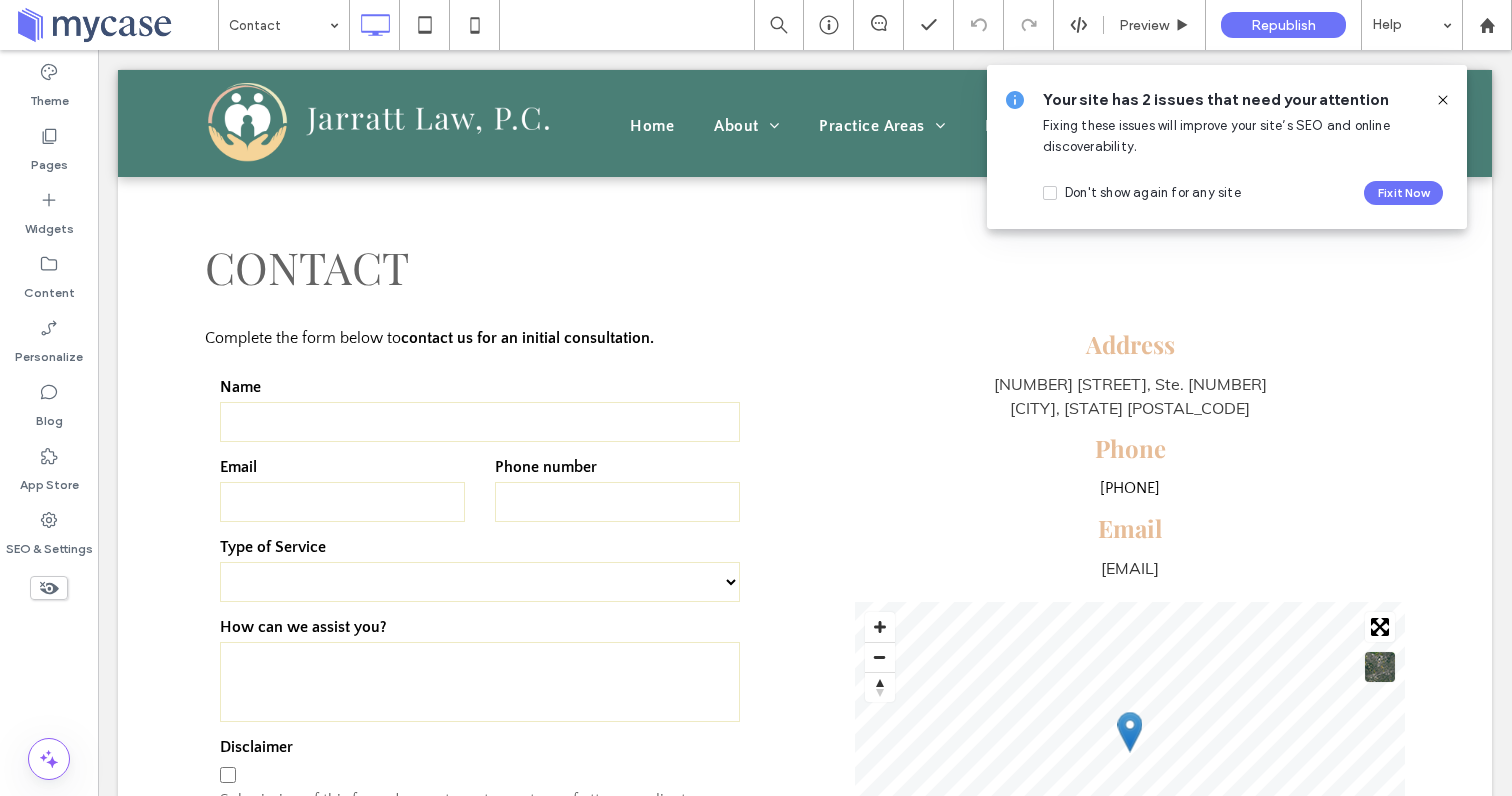 click 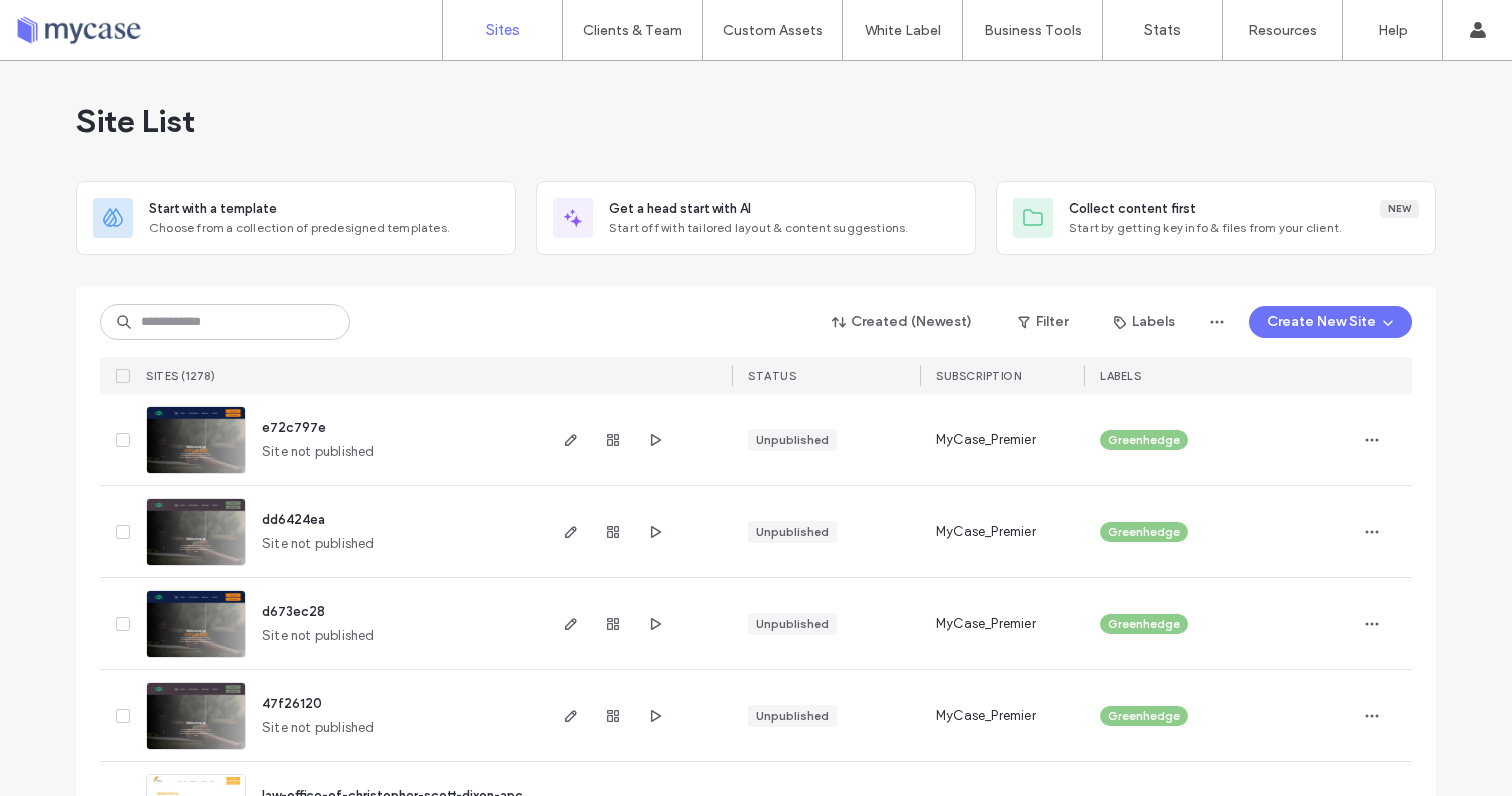 scroll, scrollTop: 0, scrollLeft: 0, axis: both 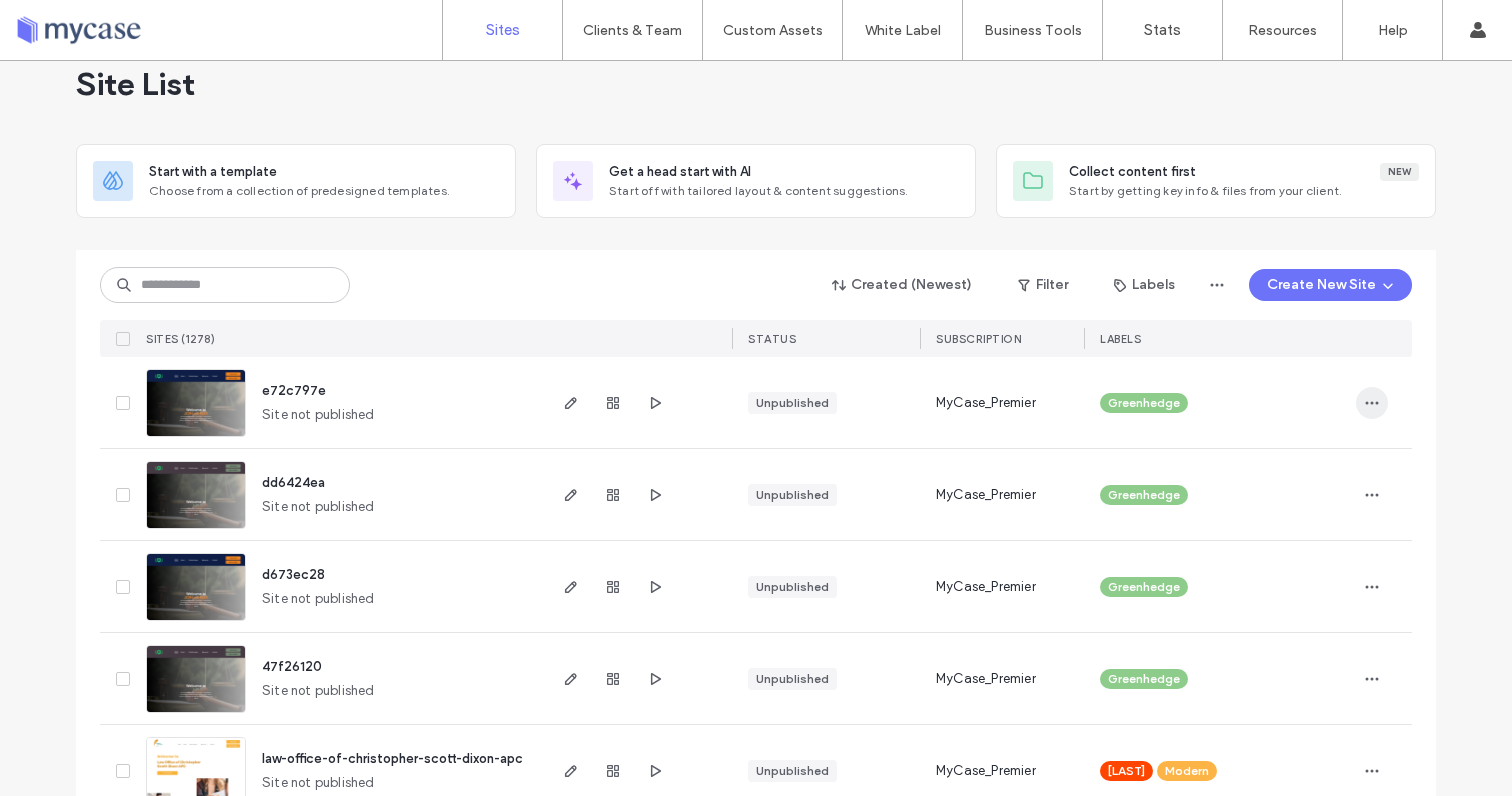 click at bounding box center [1372, 403] 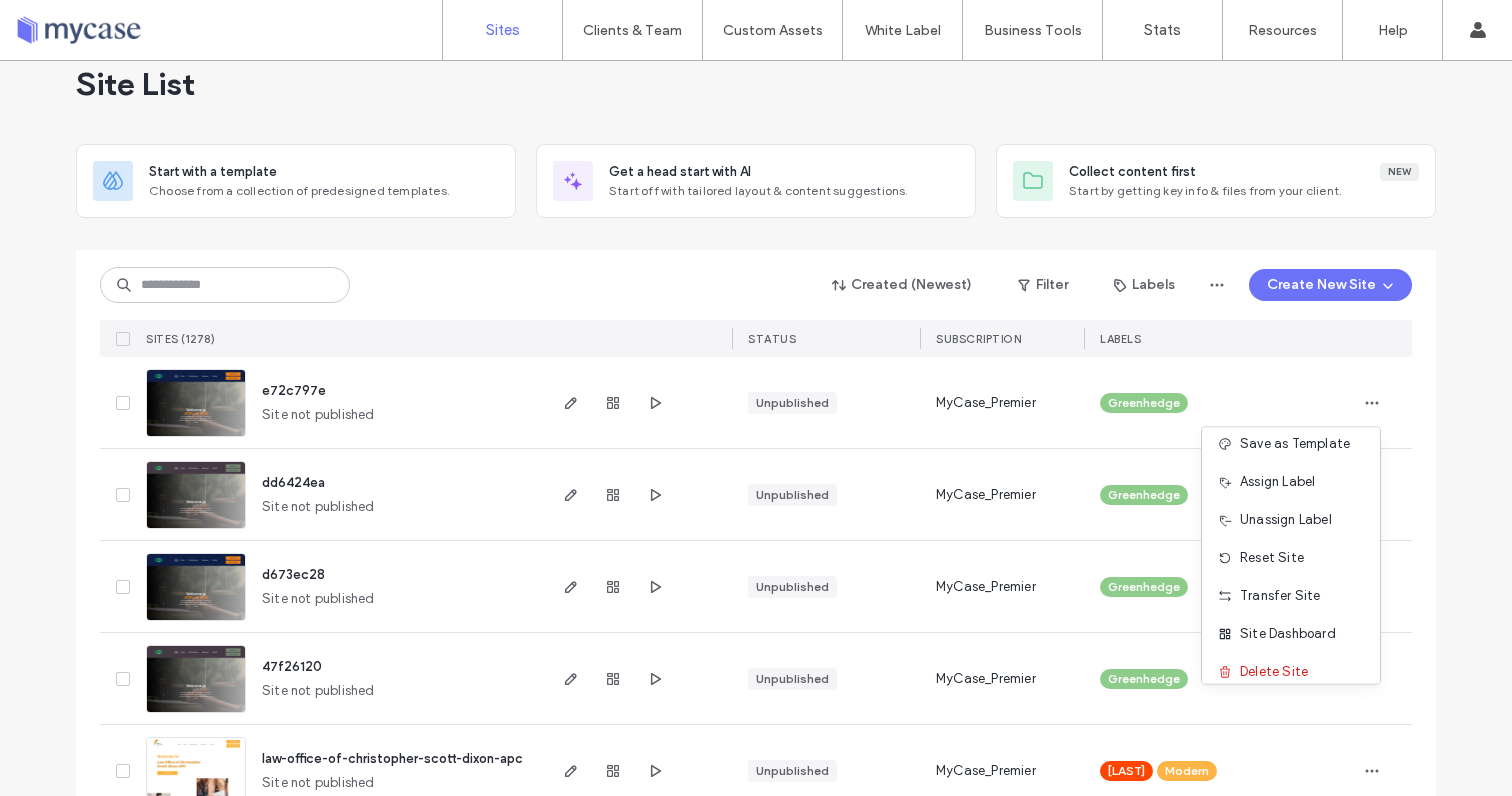 scroll, scrollTop: 102, scrollLeft: 0, axis: vertical 